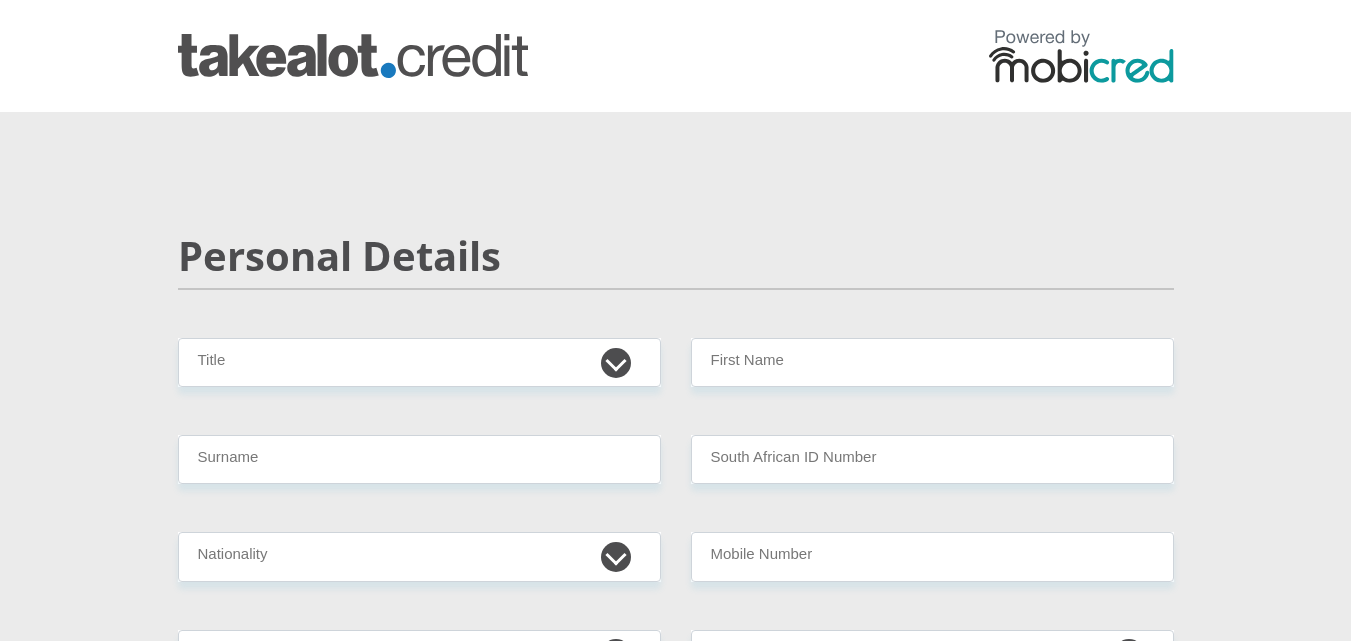 scroll, scrollTop: 0, scrollLeft: 0, axis: both 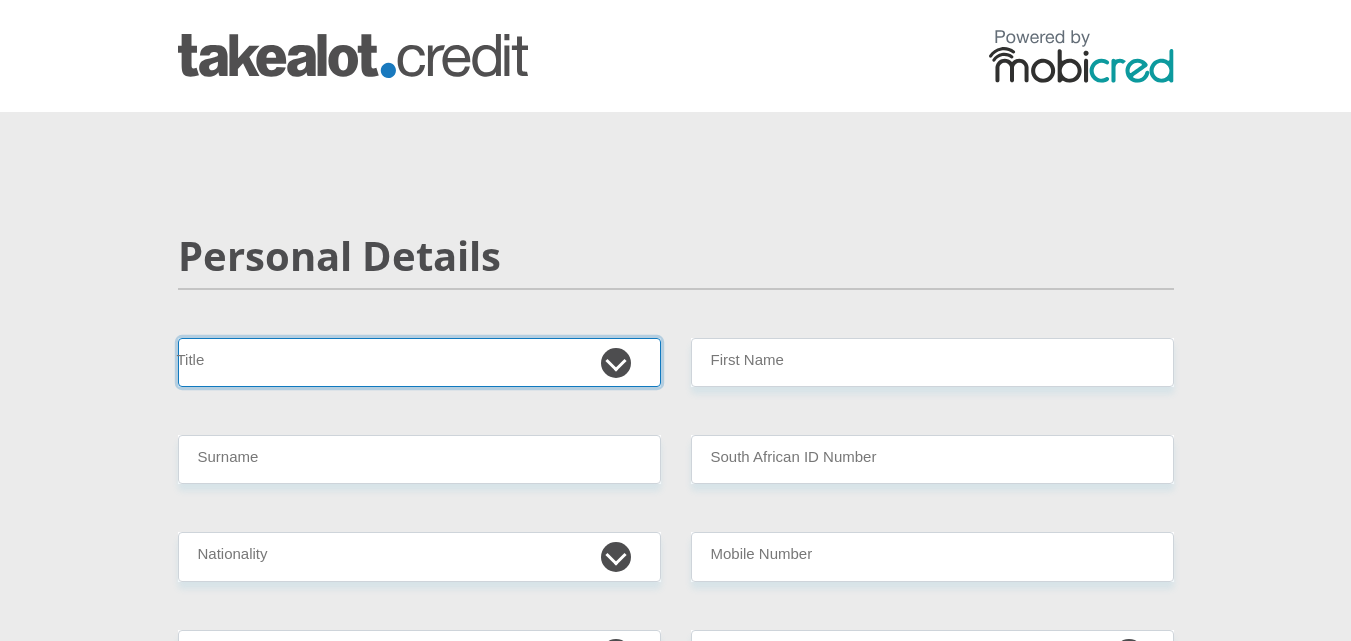 click on "Mr
Ms
Mrs
Dr
[PERSON_NAME]" at bounding box center [419, 362] 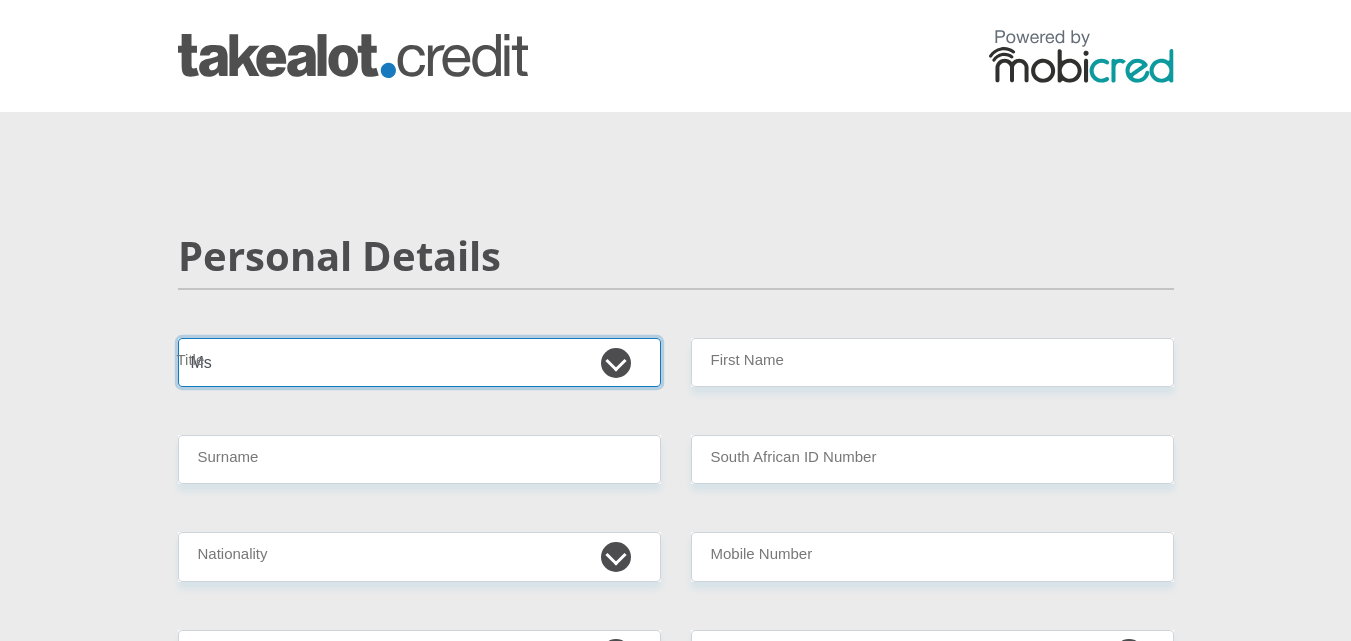 click on "Mr
Ms
Mrs
Dr
[PERSON_NAME]" at bounding box center (419, 362) 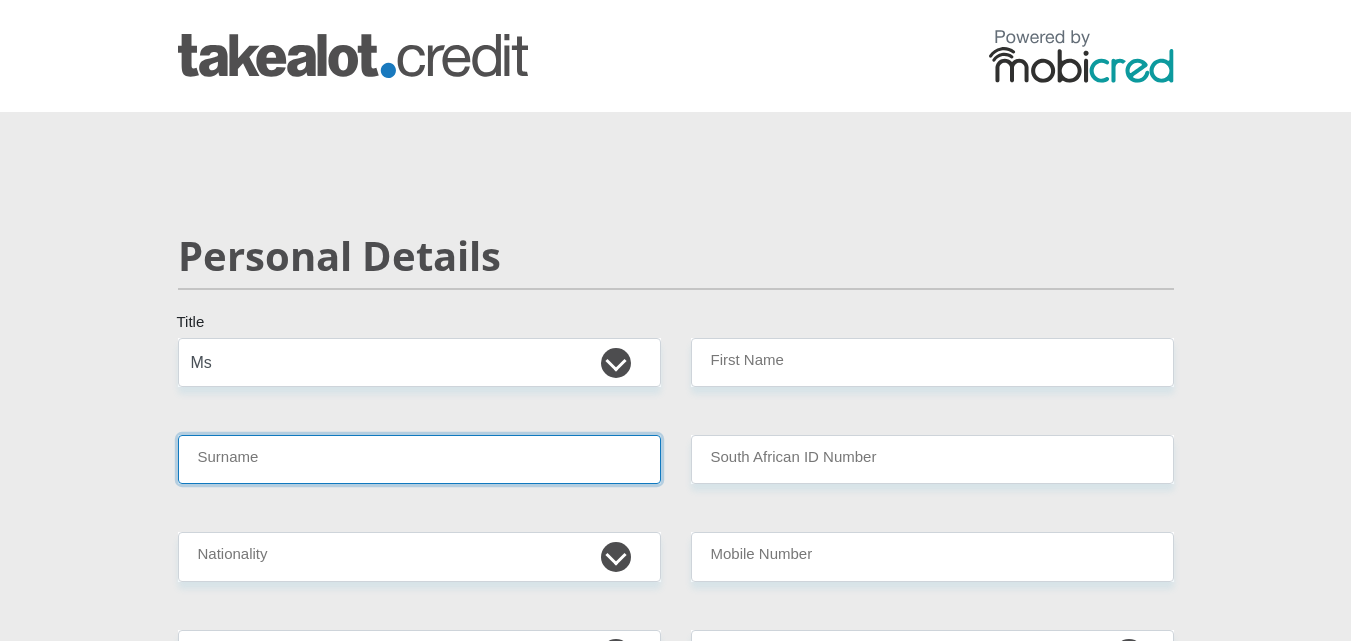 click on "Surname" at bounding box center (419, 459) 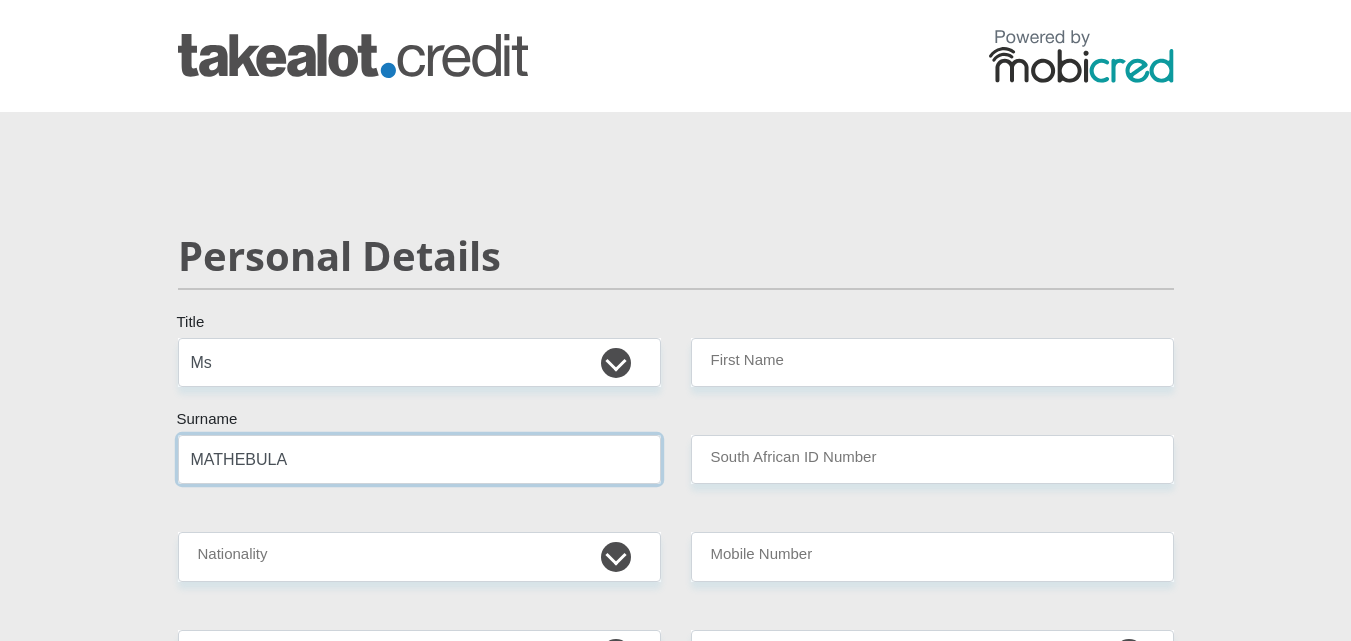 type on "MATHEBULA" 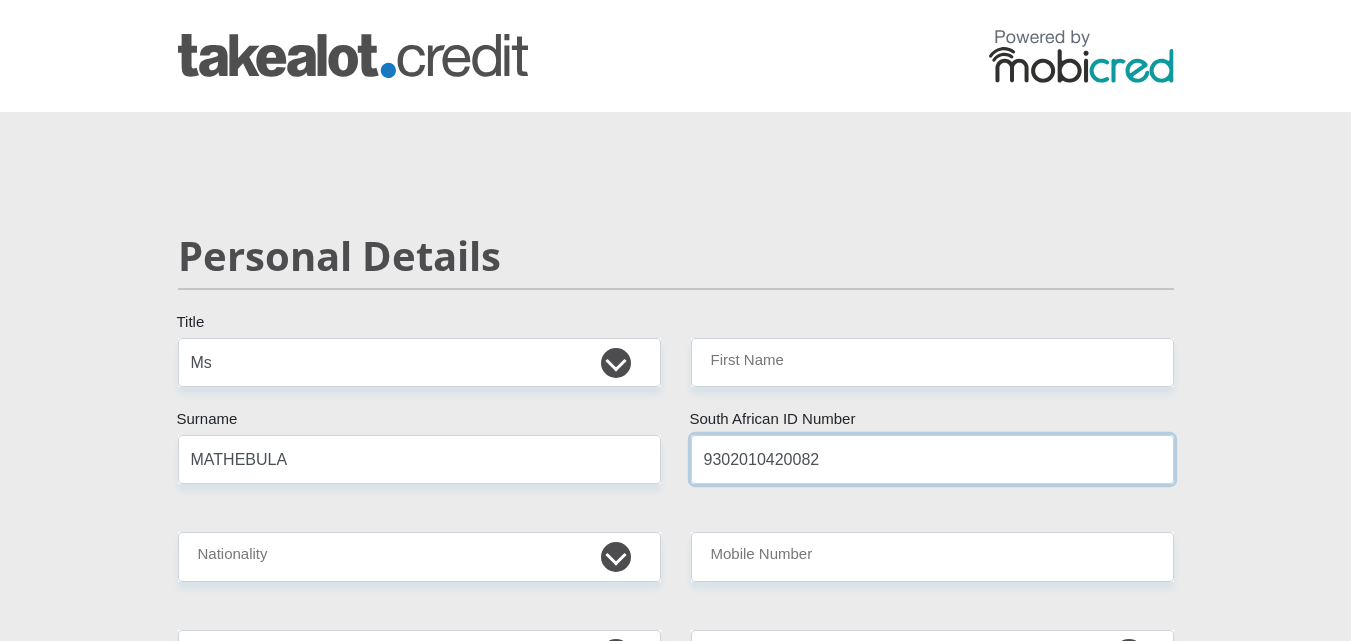 type on "9302010420082" 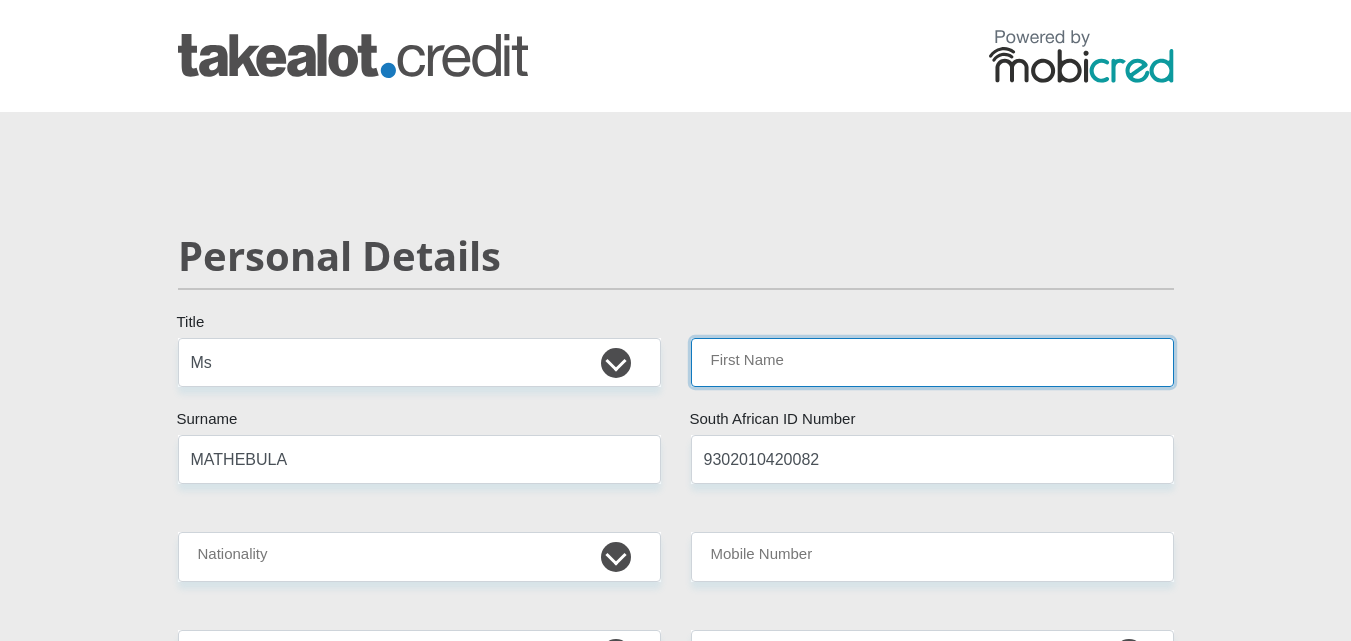 click on "First Name" at bounding box center [932, 362] 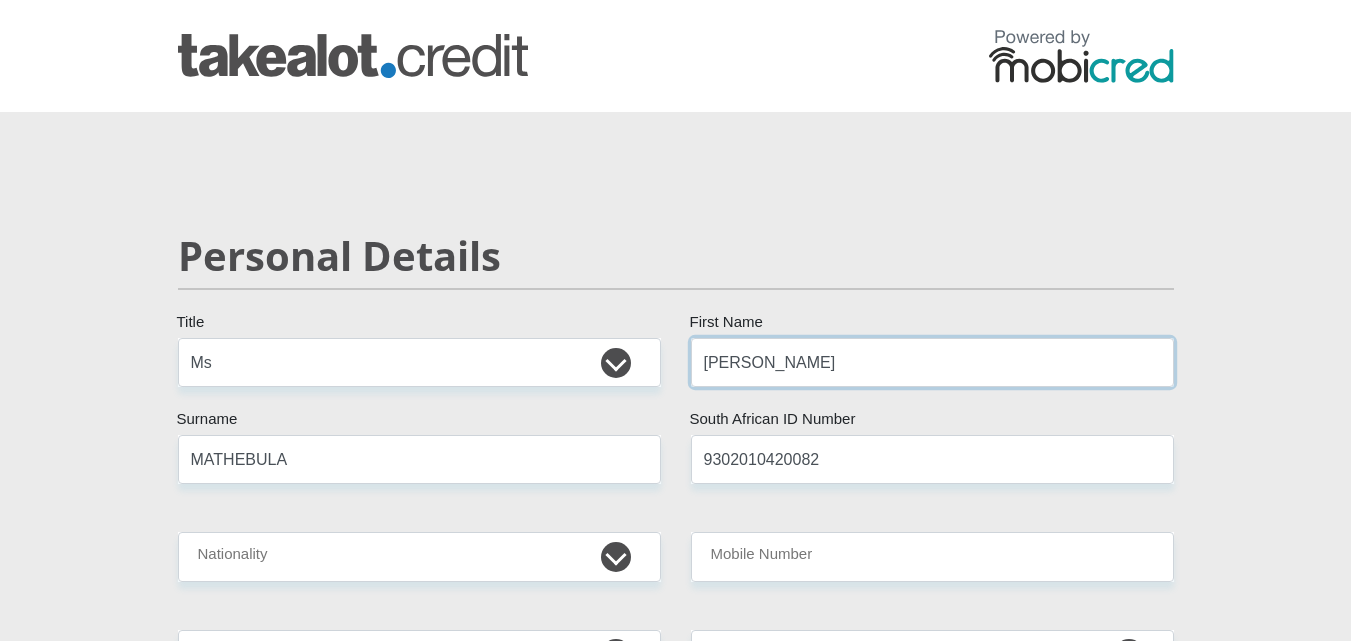 type on "[PERSON_NAME]" 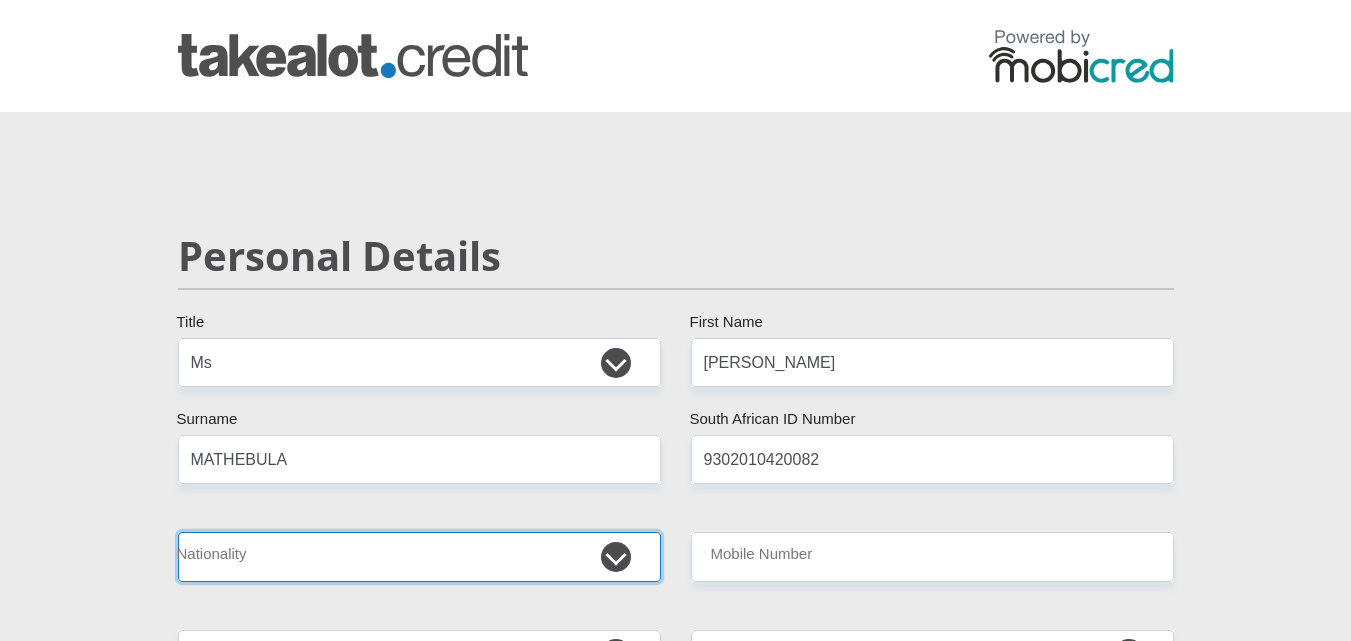 click on "[GEOGRAPHIC_DATA]
[GEOGRAPHIC_DATA]
[GEOGRAPHIC_DATA]
[GEOGRAPHIC_DATA]
[GEOGRAPHIC_DATA]
[GEOGRAPHIC_DATA] [GEOGRAPHIC_DATA]
[GEOGRAPHIC_DATA]
[GEOGRAPHIC_DATA]
[GEOGRAPHIC_DATA]
[GEOGRAPHIC_DATA]
[GEOGRAPHIC_DATA]
[GEOGRAPHIC_DATA]
[GEOGRAPHIC_DATA]
[GEOGRAPHIC_DATA]
[GEOGRAPHIC_DATA]
[DATE][GEOGRAPHIC_DATA]
[GEOGRAPHIC_DATA]
[GEOGRAPHIC_DATA]
[GEOGRAPHIC_DATA]
[GEOGRAPHIC_DATA]
[GEOGRAPHIC_DATA]
[GEOGRAPHIC_DATA]
[GEOGRAPHIC_DATA]
[GEOGRAPHIC_DATA]" at bounding box center (419, 556) 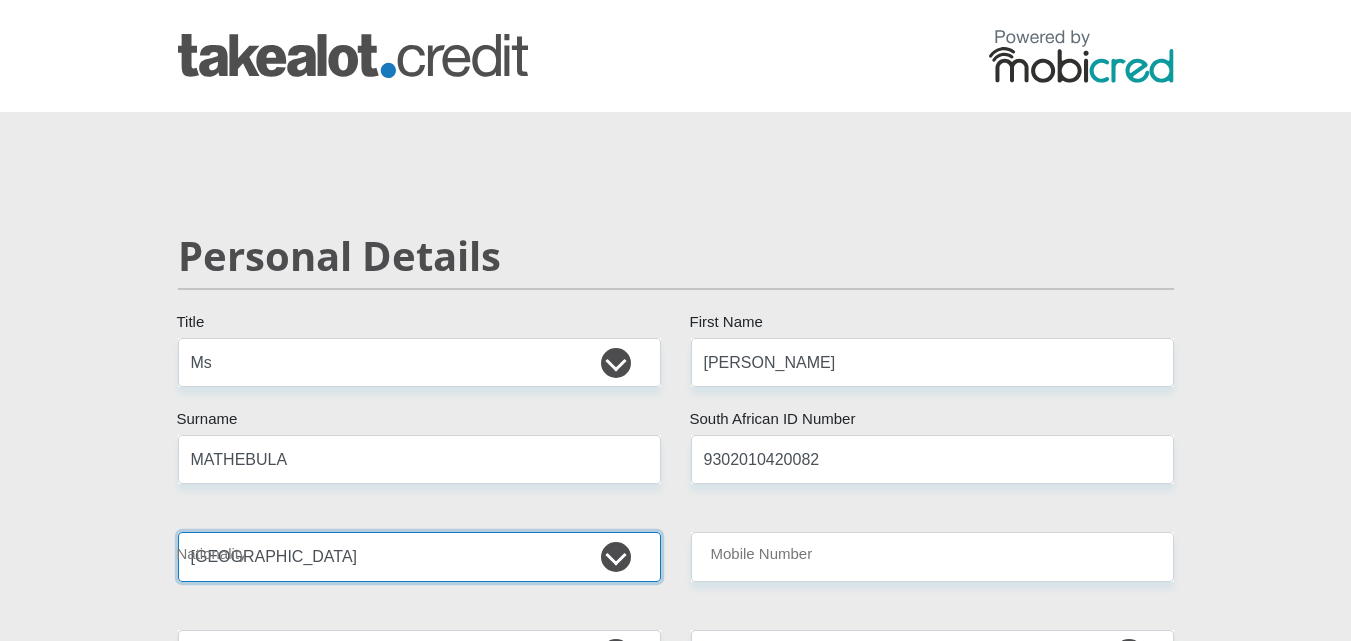 click on "[GEOGRAPHIC_DATA]
[GEOGRAPHIC_DATA]
[GEOGRAPHIC_DATA]
[GEOGRAPHIC_DATA]
[GEOGRAPHIC_DATA]
[GEOGRAPHIC_DATA] [GEOGRAPHIC_DATA]
[GEOGRAPHIC_DATA]
[GEOGRAPHIC_DATA]
[GEOGRAPHIC_DATA]
[GEOGRAPHIC_DATA]
[GEOGRAPHIC_DATA]
[GEOGRAPHIC_DATA]
[GEOGRAPHIC_DATA]
[GEOGRAPHIC_DATA]
[GEOGRAPHIC_DATA]
[DATE][GEOGRAPHIC_DATA]
[GEOGRAPHIC_DATA]
[GEOGRAPHIC_DATA]
[GEOGRAPHIC_DATA]
[GEOGRAPHIC_DATA]
[GEOGRAPHIC_DATA]
[GEOGRAPHIC_DATA]
[GEOGRAPHIC_DATA]
[GEOGRAPHIC_DATA]" at bounding box center [419, 556] 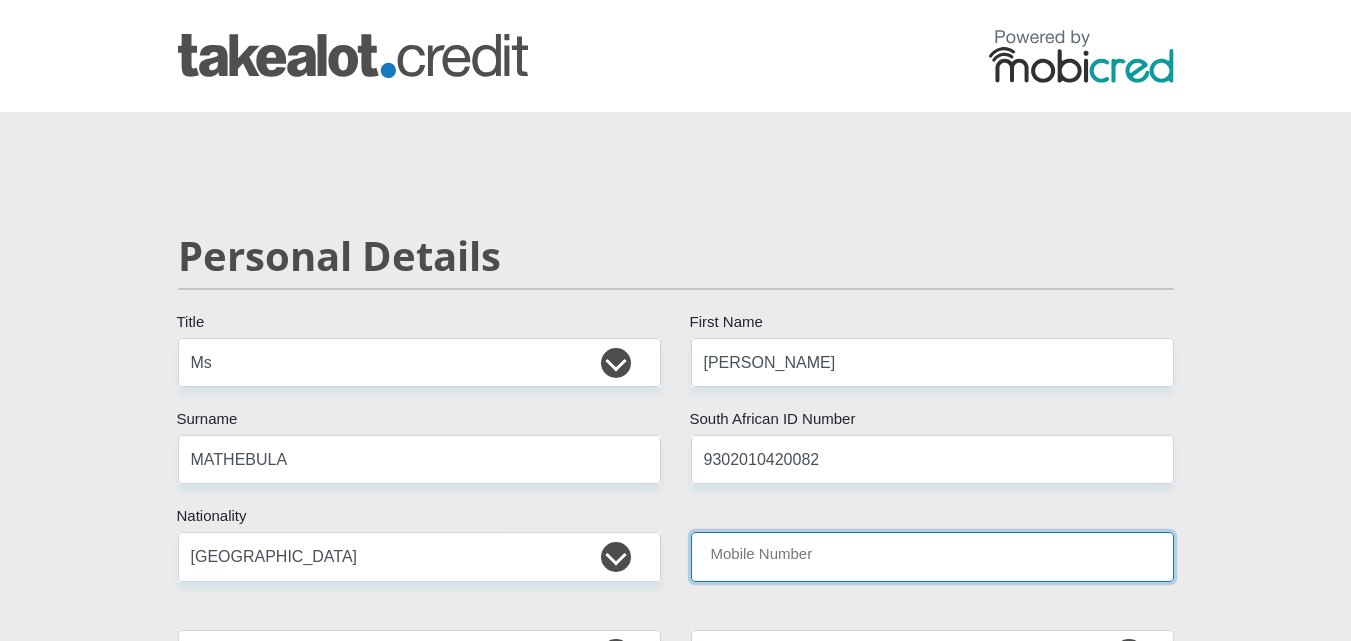 click on "Mobile Number" at bounding box center (932, 556) 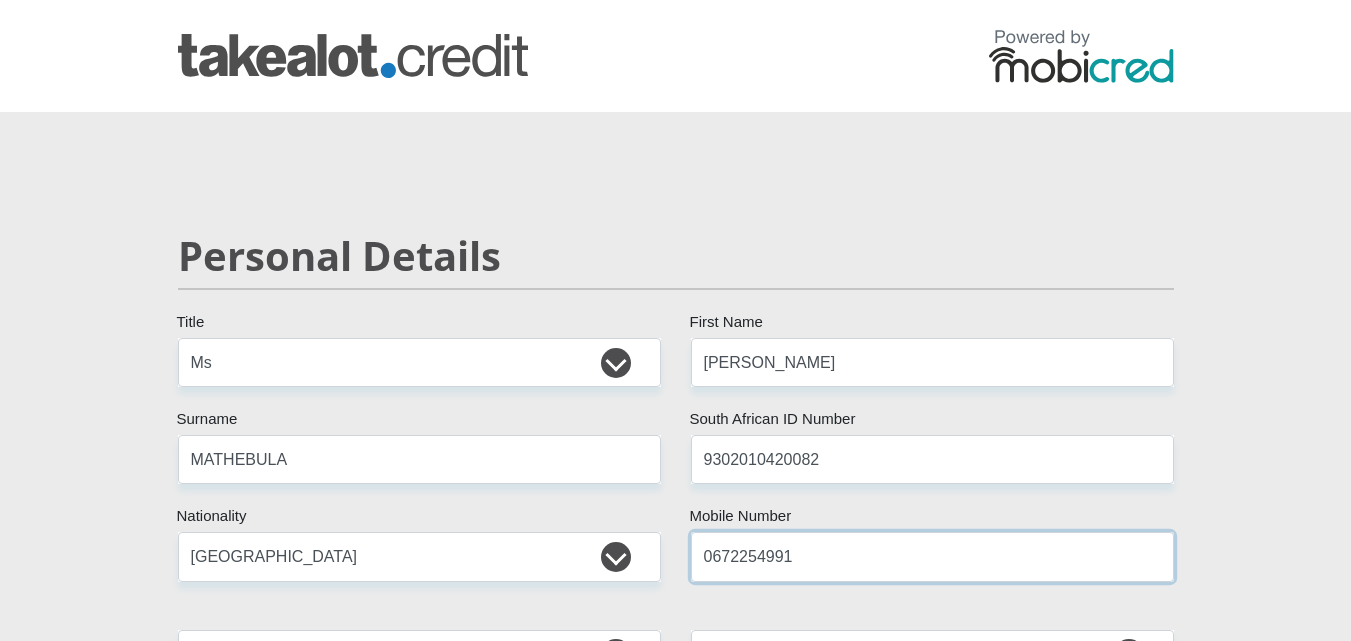 type on "0672254991" 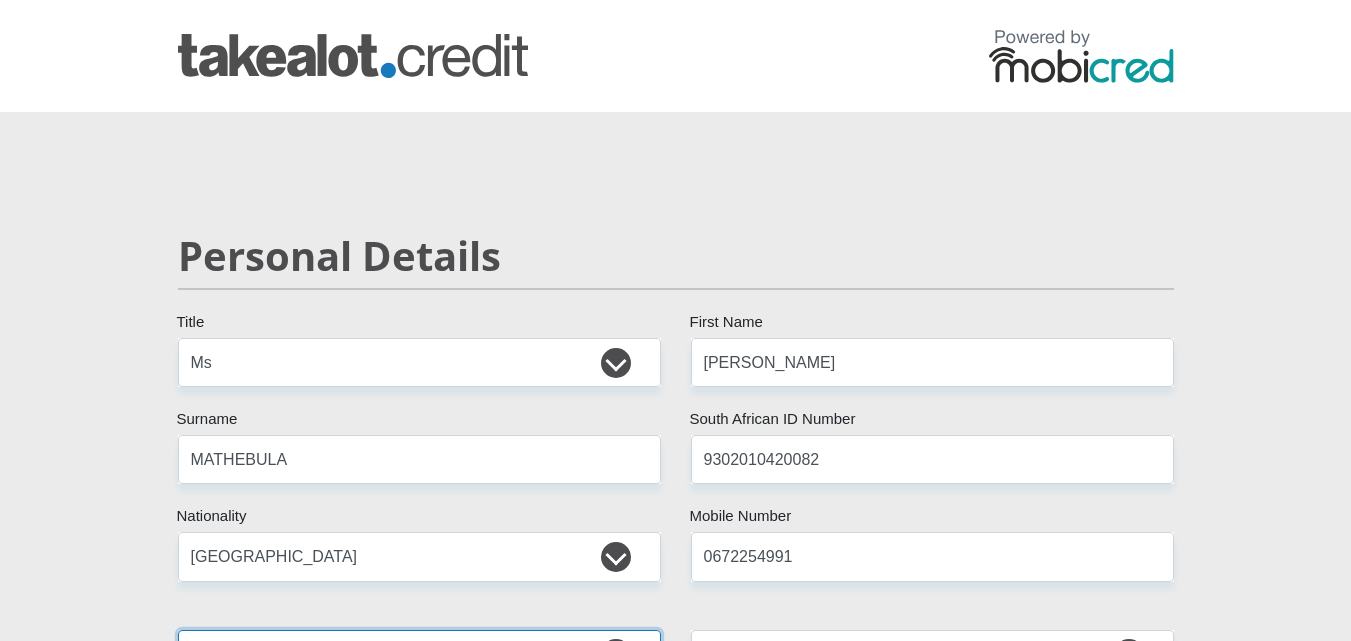 scroll, scrollTop: 38, scrollLeft: 0, axis: vertical 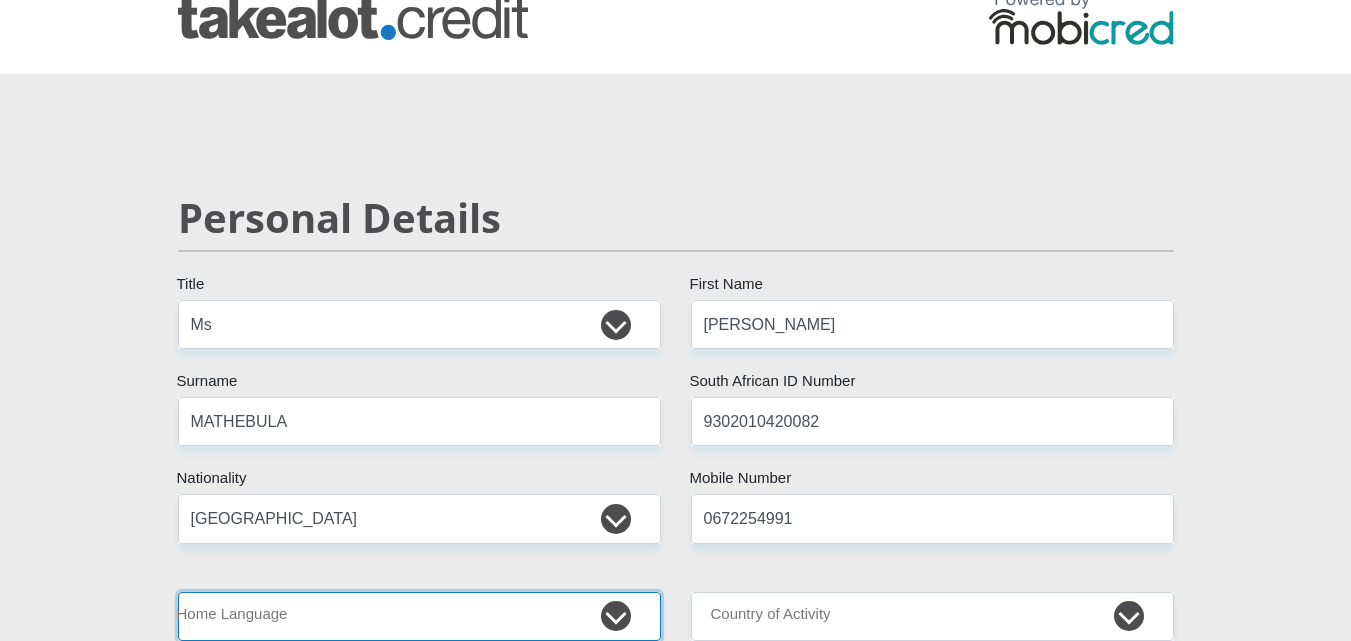 click on "Afrikaans
English
Sepedi
South Ndebele
Southern Sotho
Swati
Tsonga
Tswana
Venda
Xhosa
Zulu
Other" at bounding box center (419, 616) 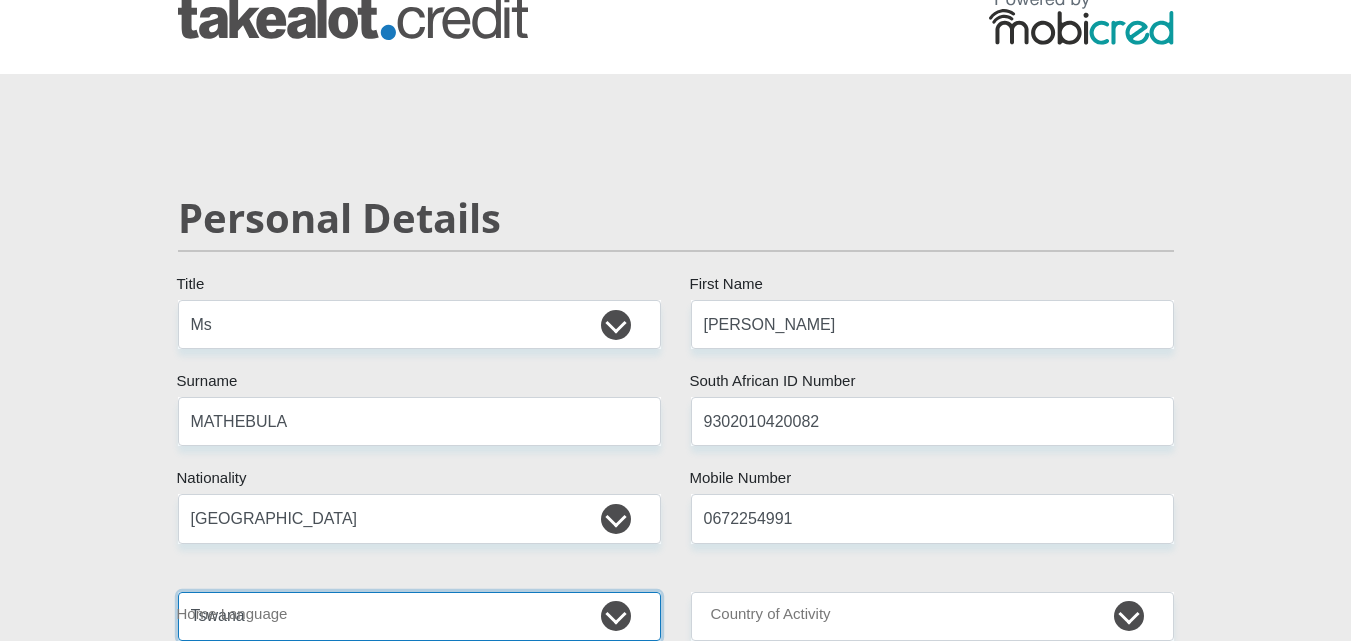 click on "Afrikaans
English
Sepedi
South Ndebele
Southern Sotho
Swati
Tsonga
Tswana
Venda
Xhosa
Zulu
Other" at bounding box center [419, 616] 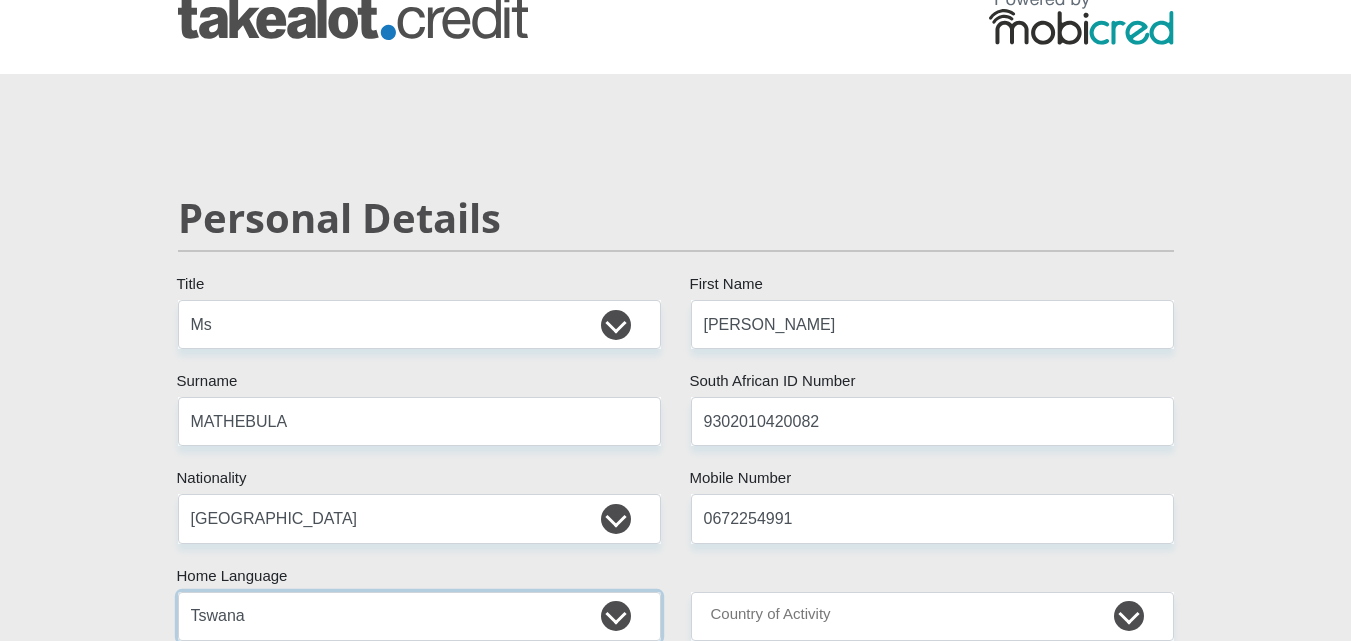 drag, startPoint x: 617, startPoint y: 618, endPoint x: 518, endPoint y: 596, distance: 101.414986 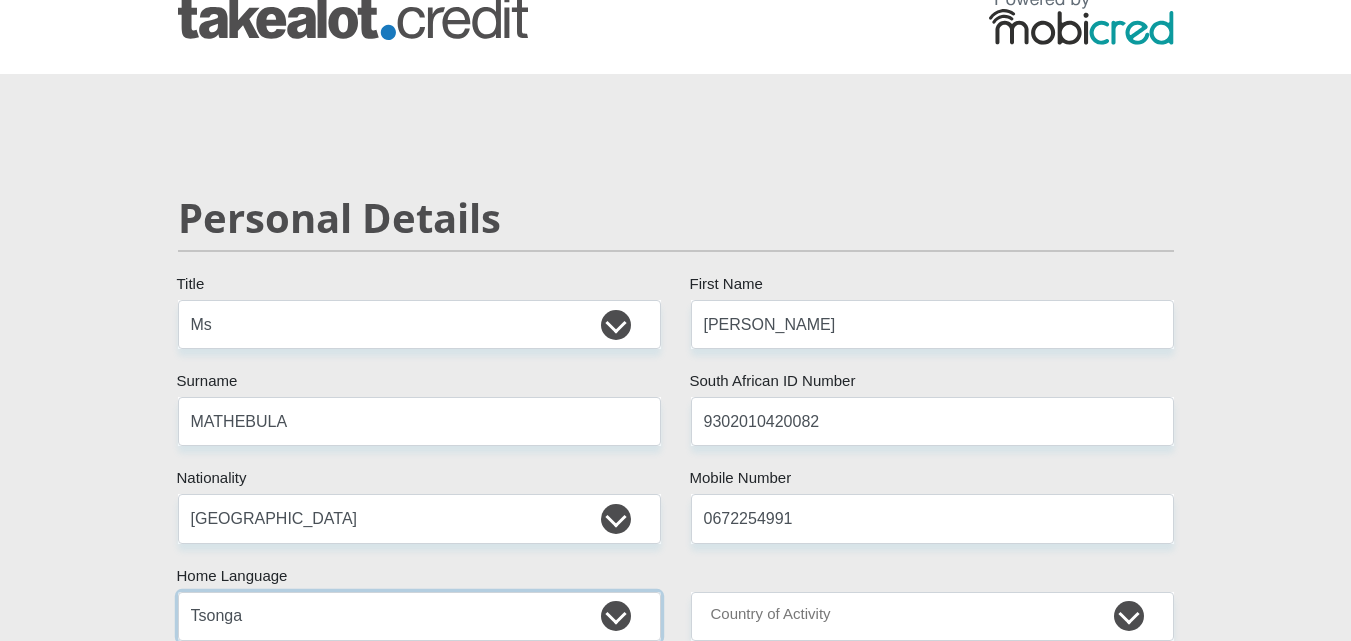 click on "Afrikaans
English
Sepedi
South Ndebele
Southern Sotho
Swati
Tsonga
Tswana
Venda
Xhosa
Zulu
Other" at bounding box center [419, 616] 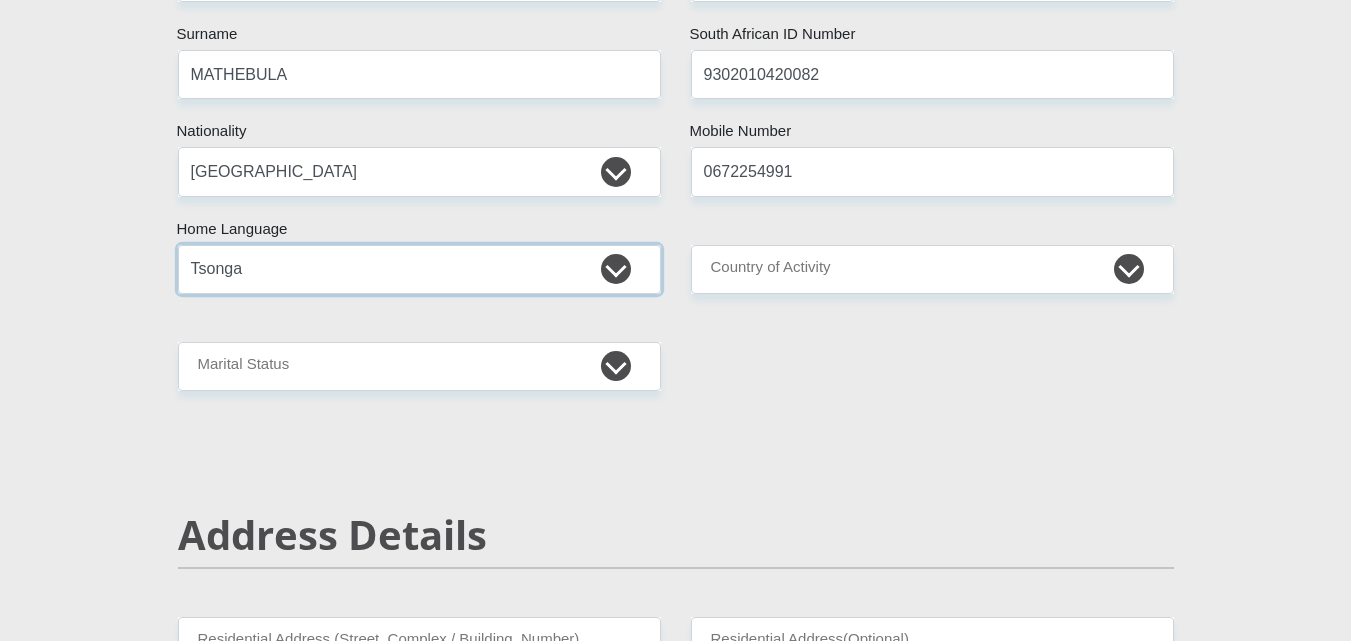 scroll, scrollTop: 469, scrollLeft: 0, axis: vertical 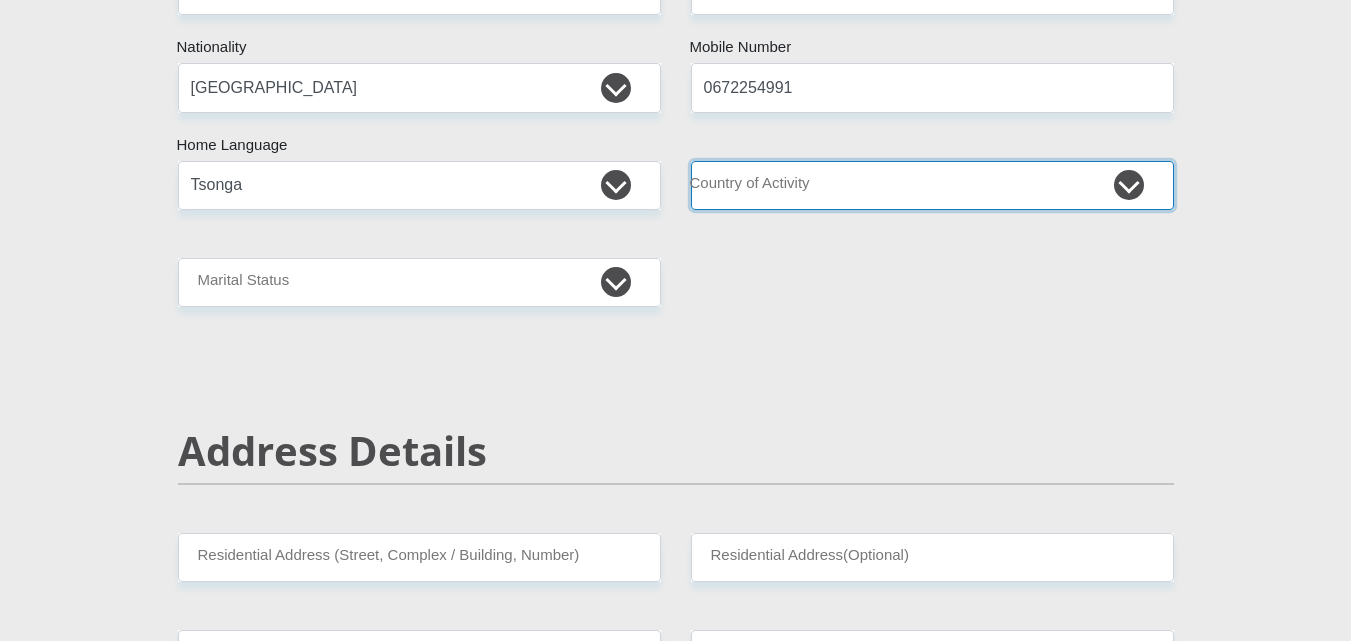 click on "[GEOGRAPHIC_DATA]
[GEOGRAPHIC_DATA]
[GEOGRAPHIC_DATA]
[GEOGRAPHIC_DATA]
[GEOGRAPHIC_DATA]
[GEOGRAPHIC_DATA] [GEOGRAPHIC_DATA]
[GEOGRAPHIC_DATA]
[GEOGRAPHIC_DATA]
[GEOGRAPHIC_DATA]
[GEOGRAPHIC_DATA]
[GEOGRAPHIC_DATA]
[GEOGRAPHIC_DATA]
[GEOGRAPHIC_DATA]
[GEOGRAPHIC_DATA]
[GEOGRAPHIC_DATA]
[DATE][GEOGRAPHIC_DATA]
[GEOGRAPHIC_DATA]
[GEOGRAPHIC_DATA]
[GEOGRAPHIC_DATA]
[GEOGRAPHIC_DATA]" at bounding box center [932, 185] 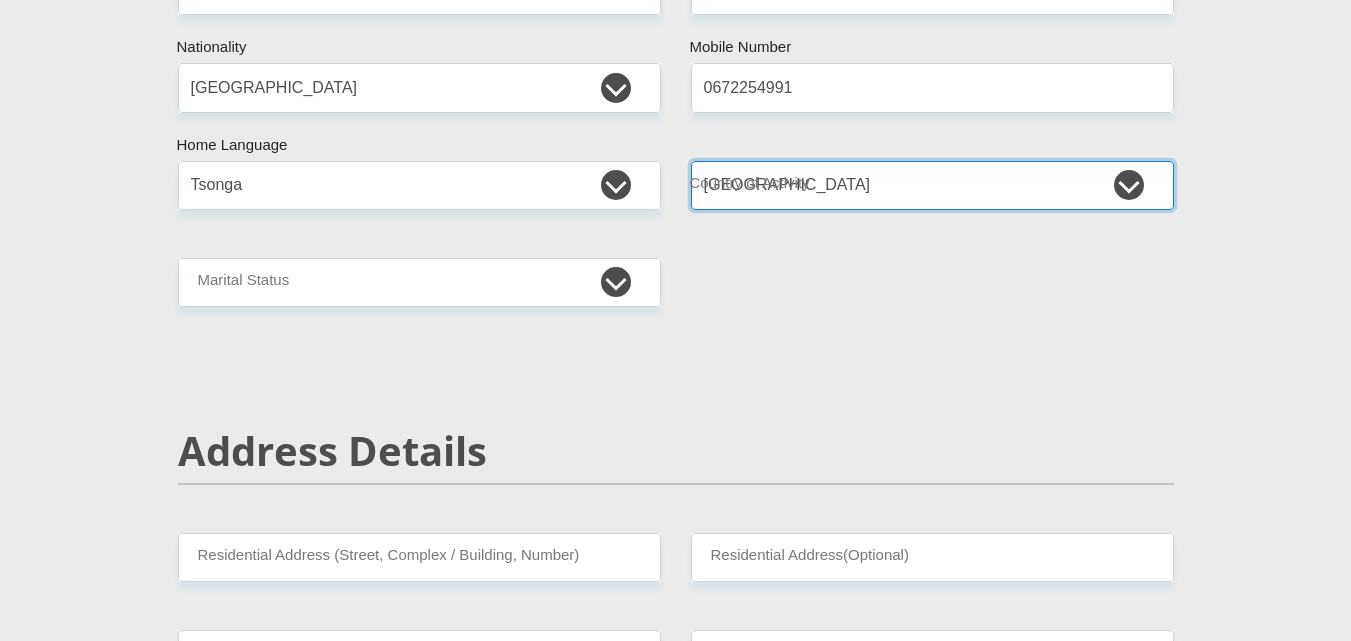 click on "[GEOGRAPHIC_DATA]
[GEOGRAPHIC_DATA]
[GEOGRAPHIC_DATA]
[GEOGRAPHIC_DATA]
[GEOGRAPHIC_DATA]
[GEOGRAPHIC_DATA] [GEOGRAPHIC_DATA]
[GEOGRAPHIC_DATA]
[GEOGRAPHIC_DATA]
[GEOGRAPHIC_DATA]
[GEOGRAPHIC_DATA]
[GEOGRAPHIC_DATA]
[GEOGRAPHIC_DATA]
[GEOGRAPHIC_DATA]
[GEOGRAPHIC_DATA]
[GEOGRAPHIC_DATA]
[DATE][GEOGRAPHIC_DATA]
[GEOGRAPHIC_DATA]
[GEOGRAPHIC_DATA]
[GEOGRAPHIC_DATA]
[GEOGRAPHIC_DATA]" at bounding box center (932, 185) 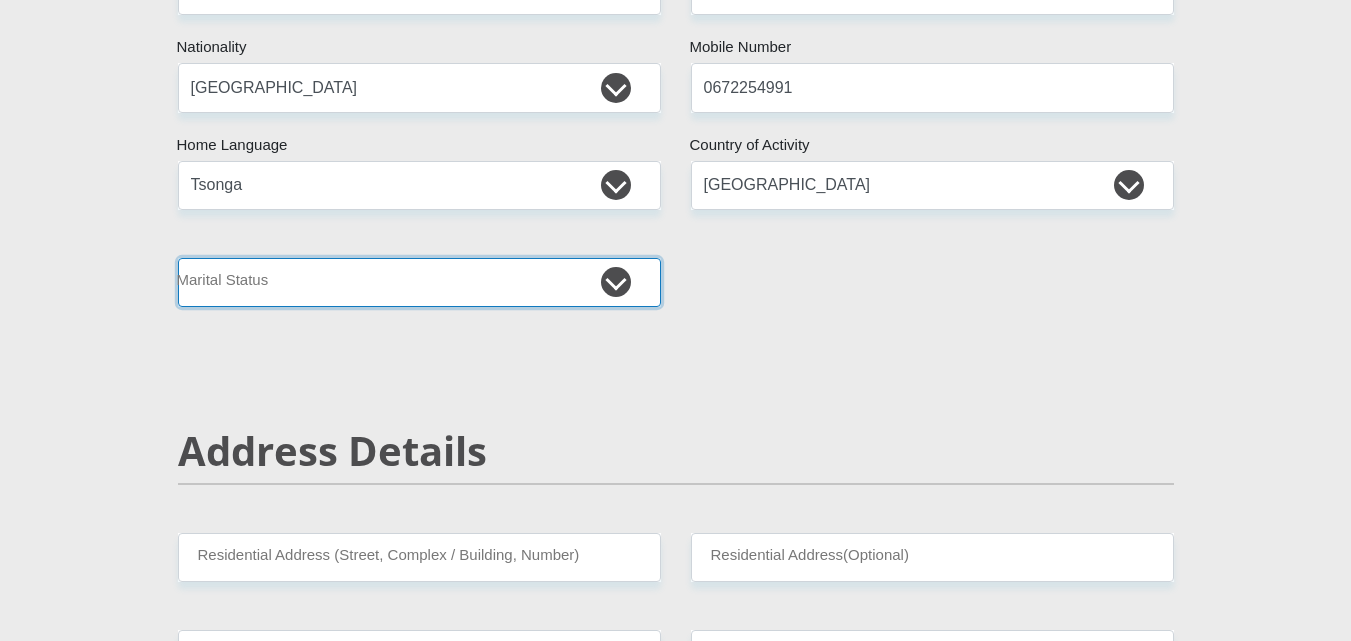 drag, startPoint x: 616, startPoint y: 292, endPoint x: 605, endPoint y: 290, distance: 11.18034 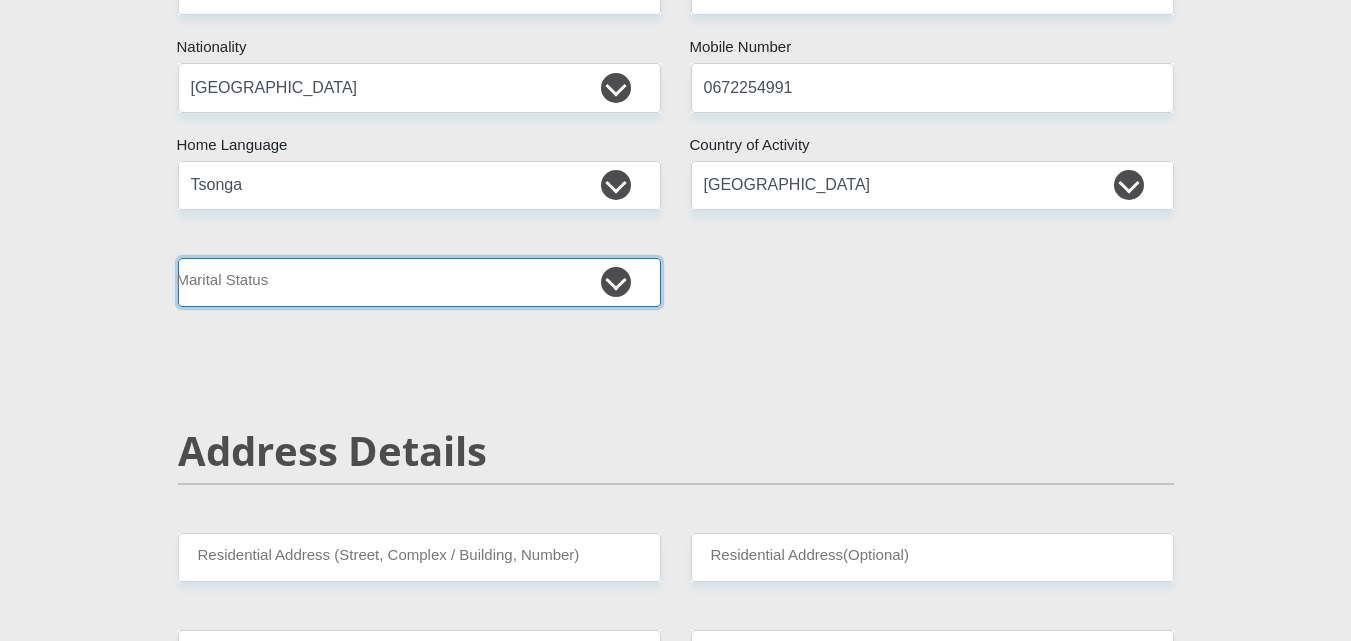 select on "2" 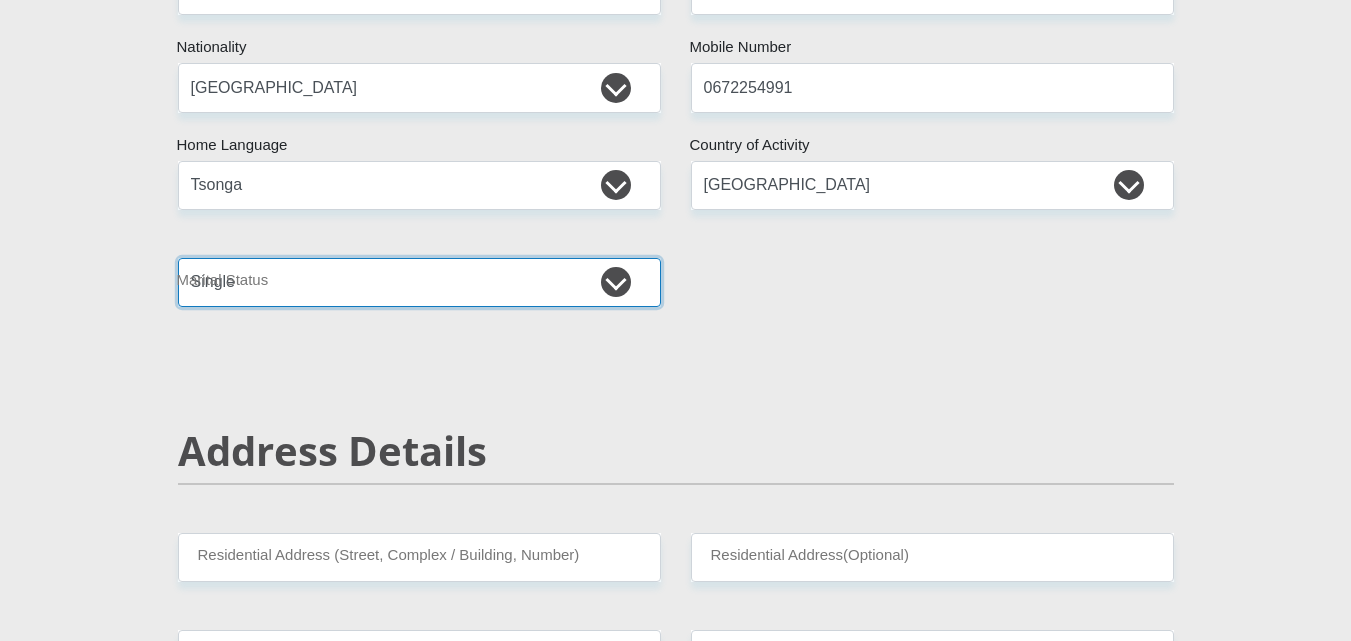 click on "Married ANC
Single
Divorced
Widowed
Married COP or Customary Law" at bounding box center (419, 282) 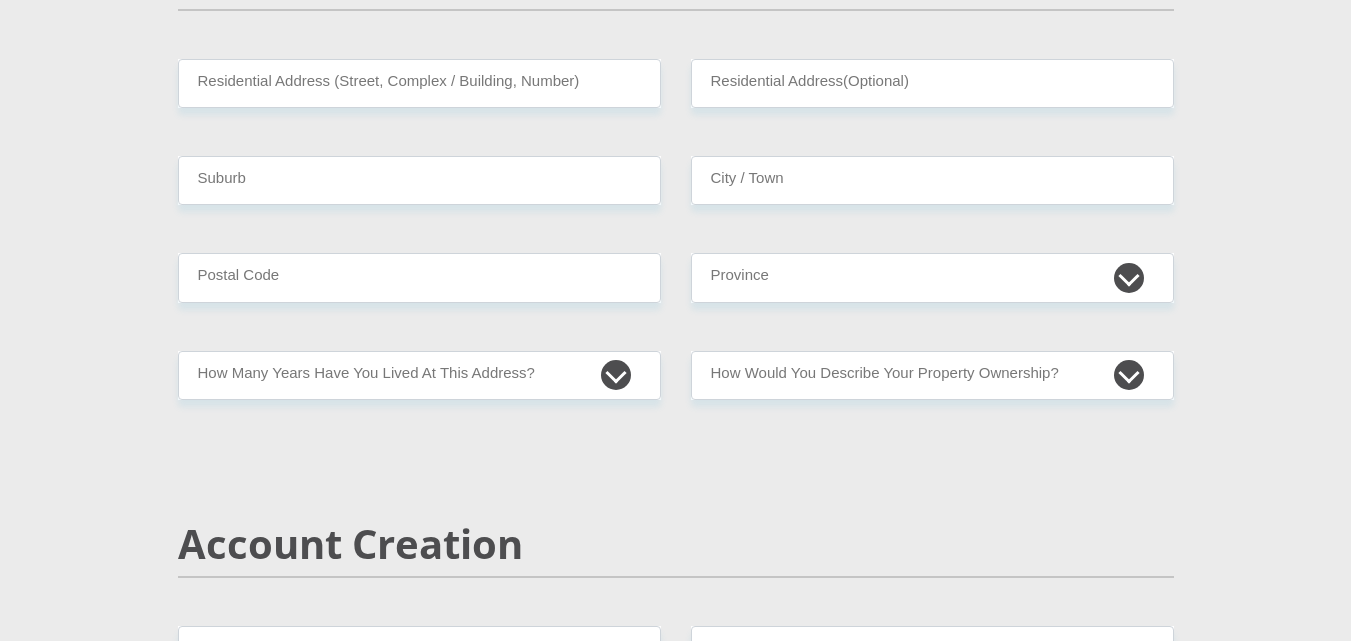 scroll, scrollTop: 985, scrollLeft: 0, axis: vertical 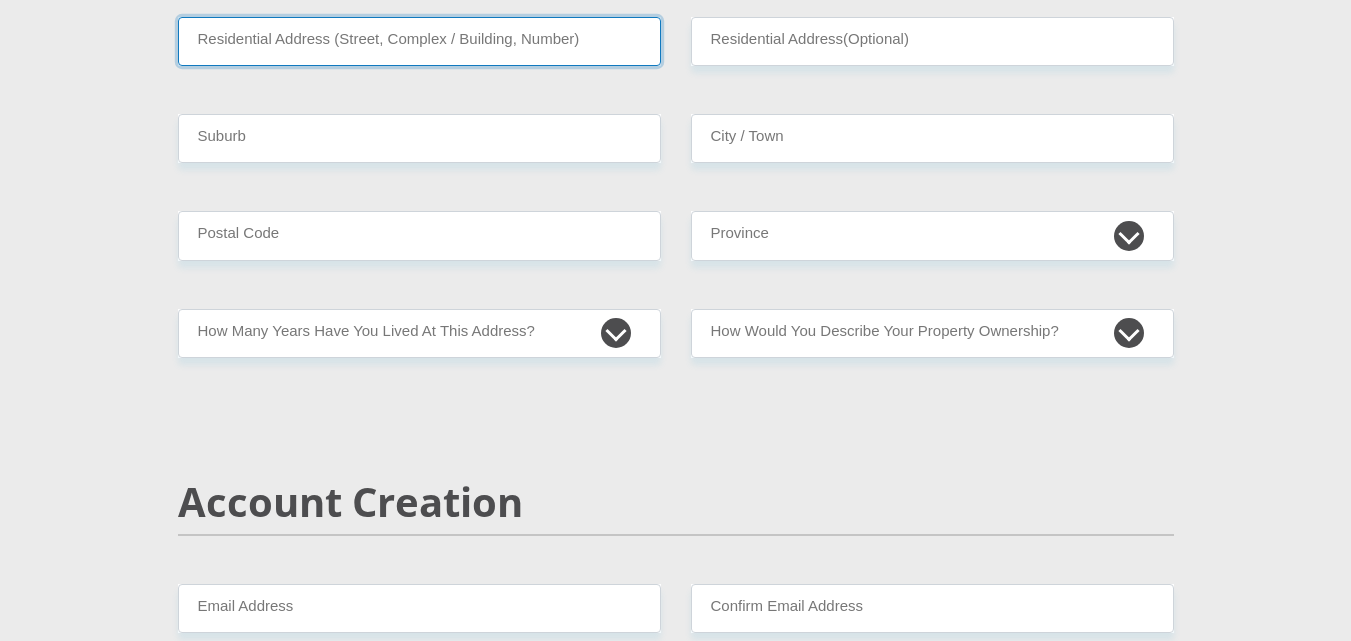 click on "Residential Address (Street, Complex / Building, Number)" at bounding box center (419, 41) 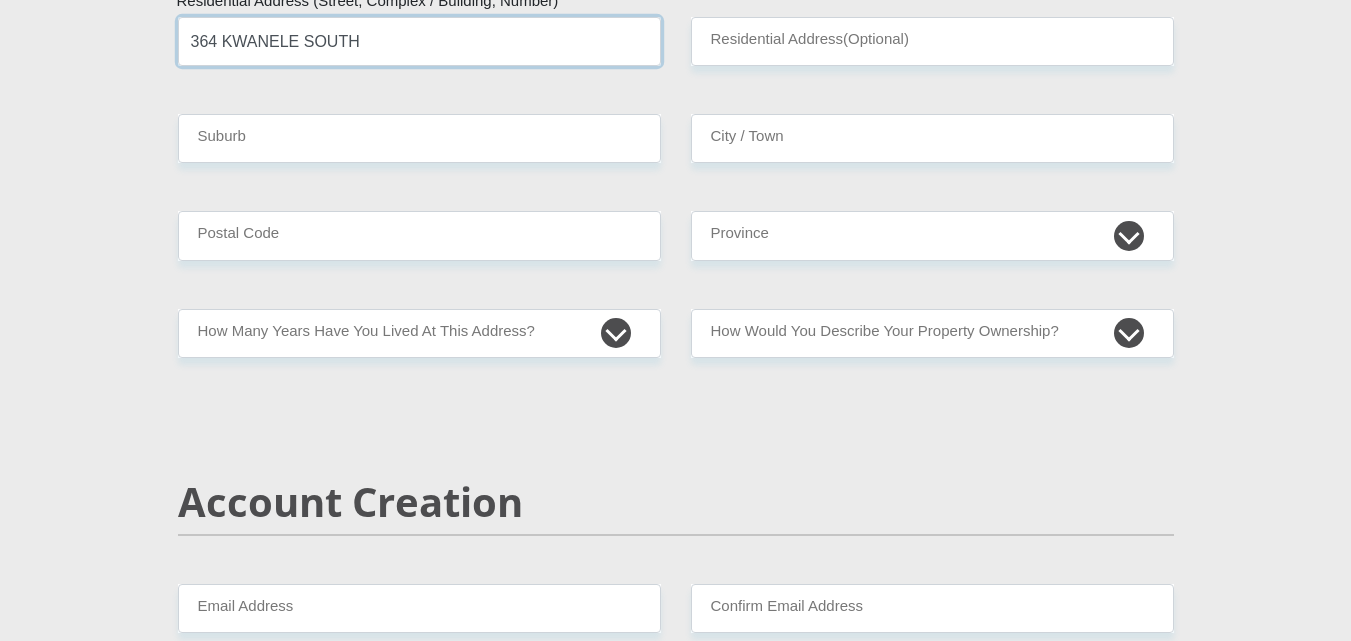 type on "364 KWANELE SOUTH" 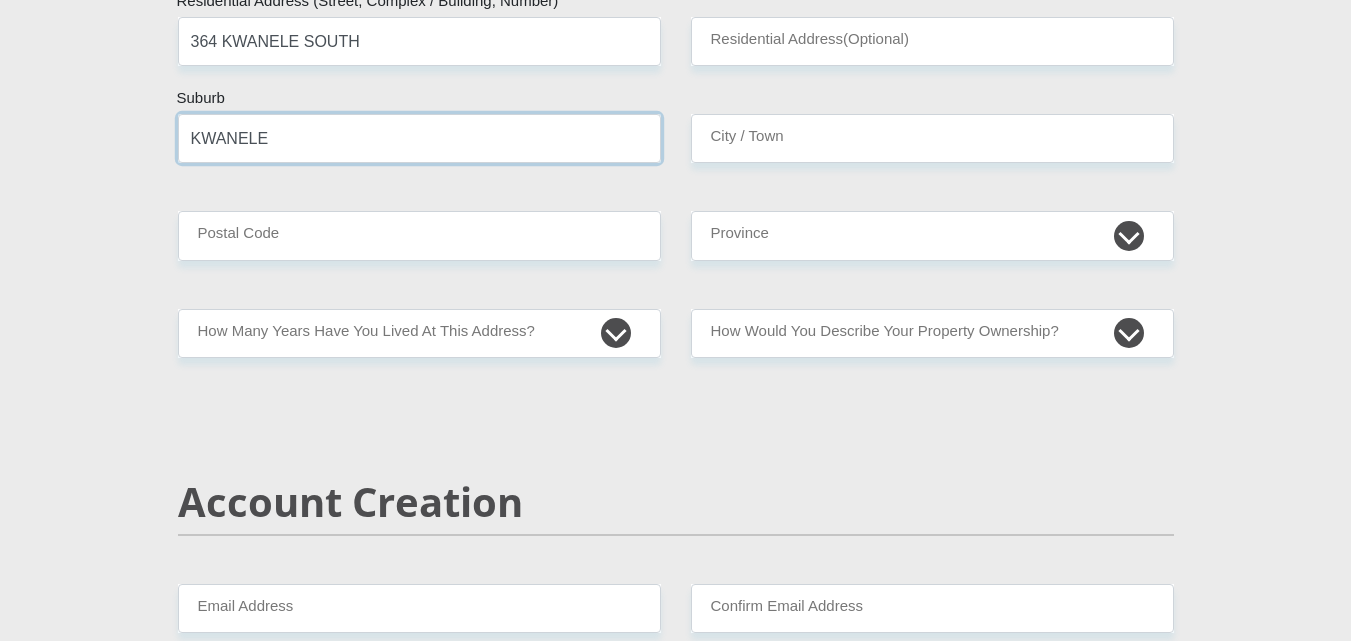 type on "KWANELE" 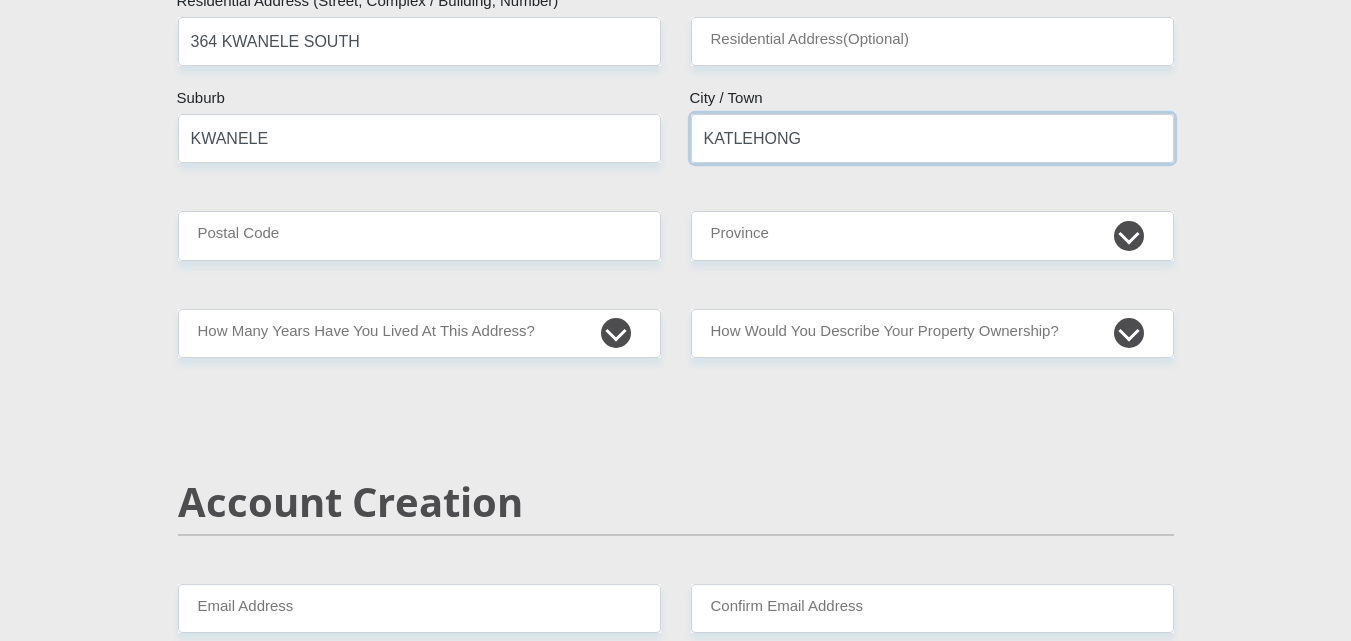 type on "KATLEHONG" 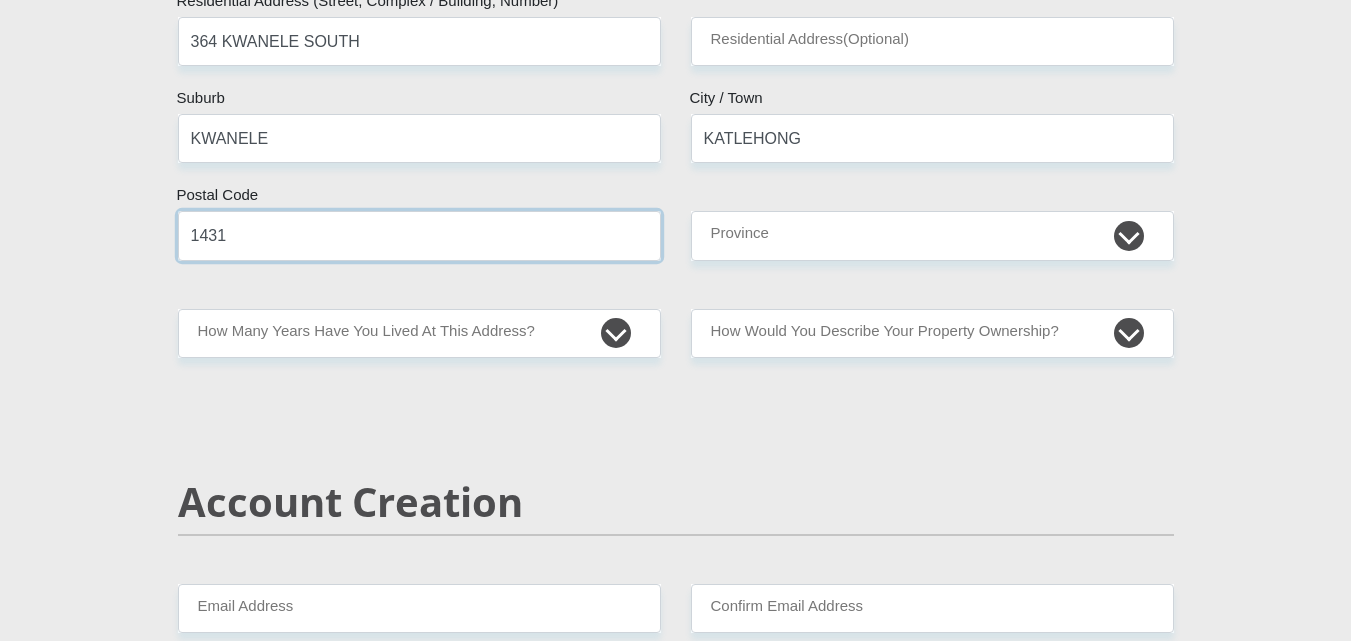 type on "1431" 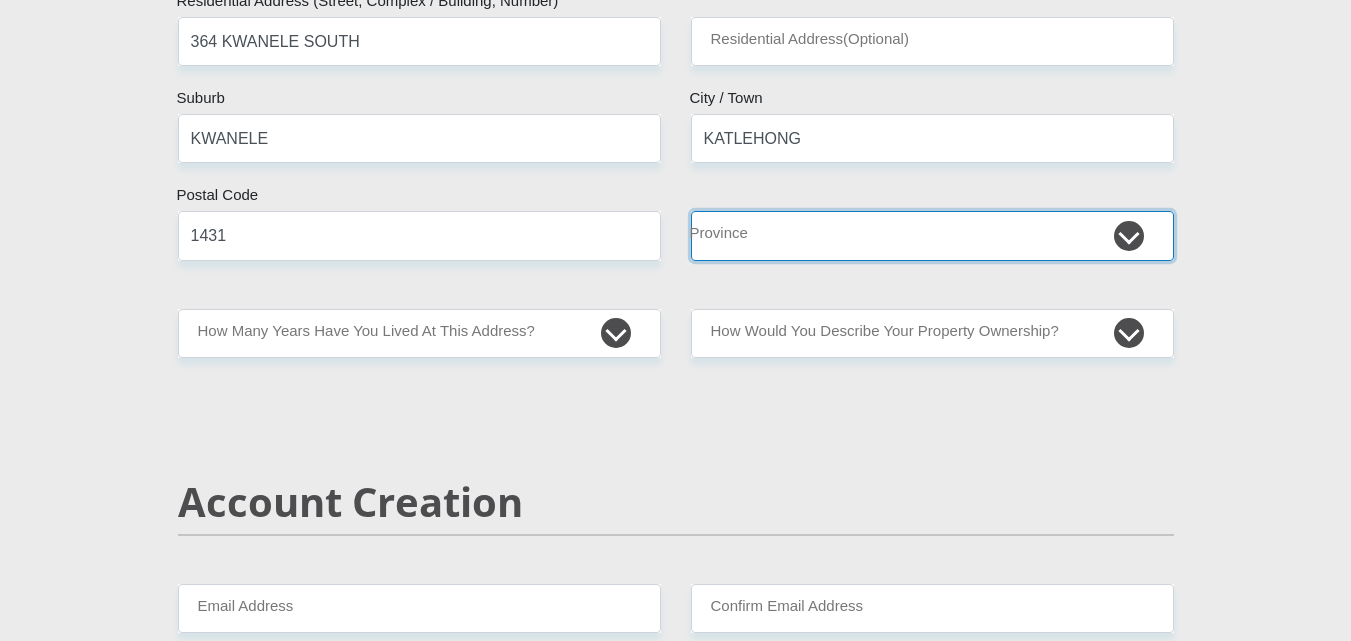 click on "Eastern Cape
Free State
[GEOGRAPHIC_DATA]
[GEOGRAPHIC_DATA][DATE]
[GEOGRAPHIC_DATA]
[GEOGRAPHIC_DATA]
[GEOGRAPHIC_DATA]
[GEOGRAPHIC_DATA]" at bounding box center (932, 235) 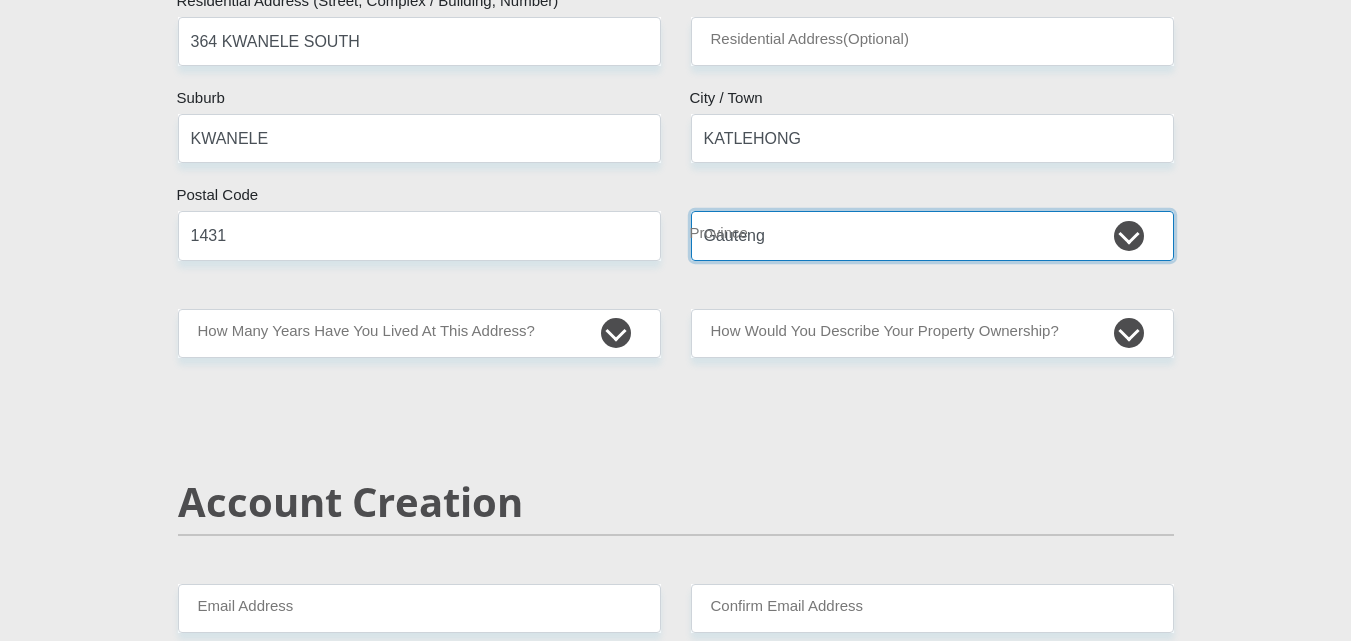click on "Eastern Cape
Free State
[GEOGRAPHIC_DATA]
[GEOGRAPHIC_DATA][DATE]
[GEOGRAPHIC_DATA]
[GEOGRAPHIC_DATA]
[GEOGRAPHIC_DATA]
[GEOGRAPHIC_DATA]" at bounding box center [932, 235] 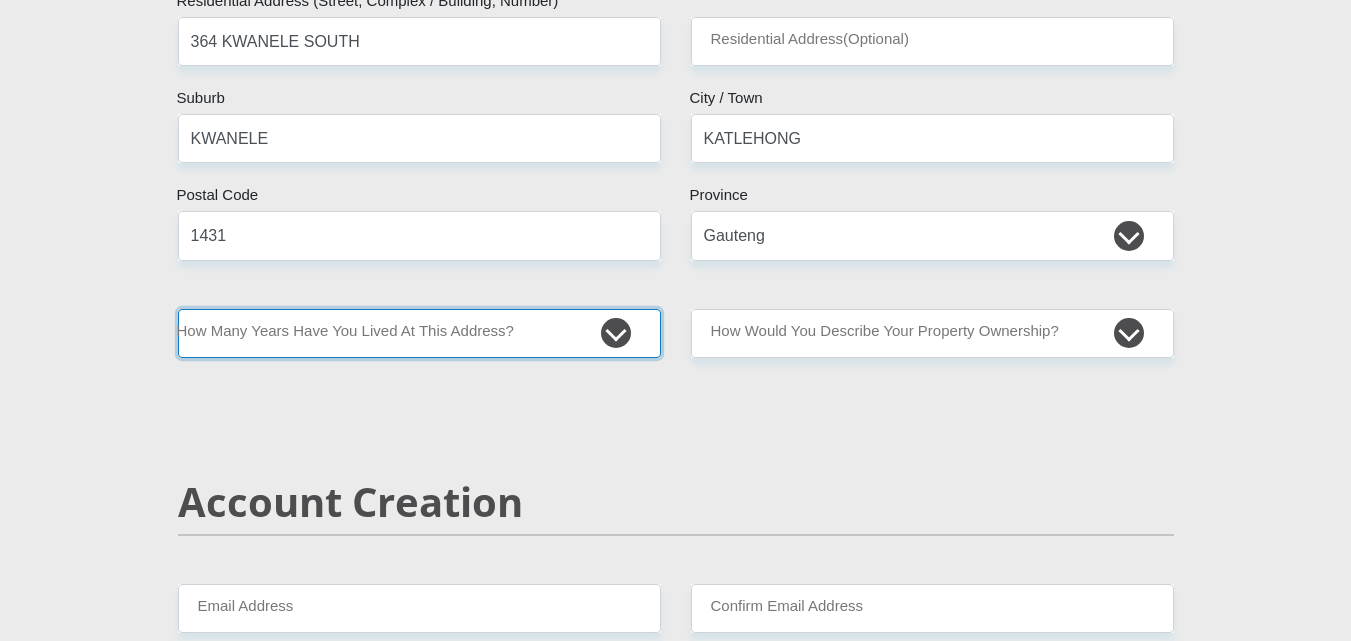 click on "less than 1 year
1-3 years
3-5 years
5+ years" at bounding box center [419, 333] 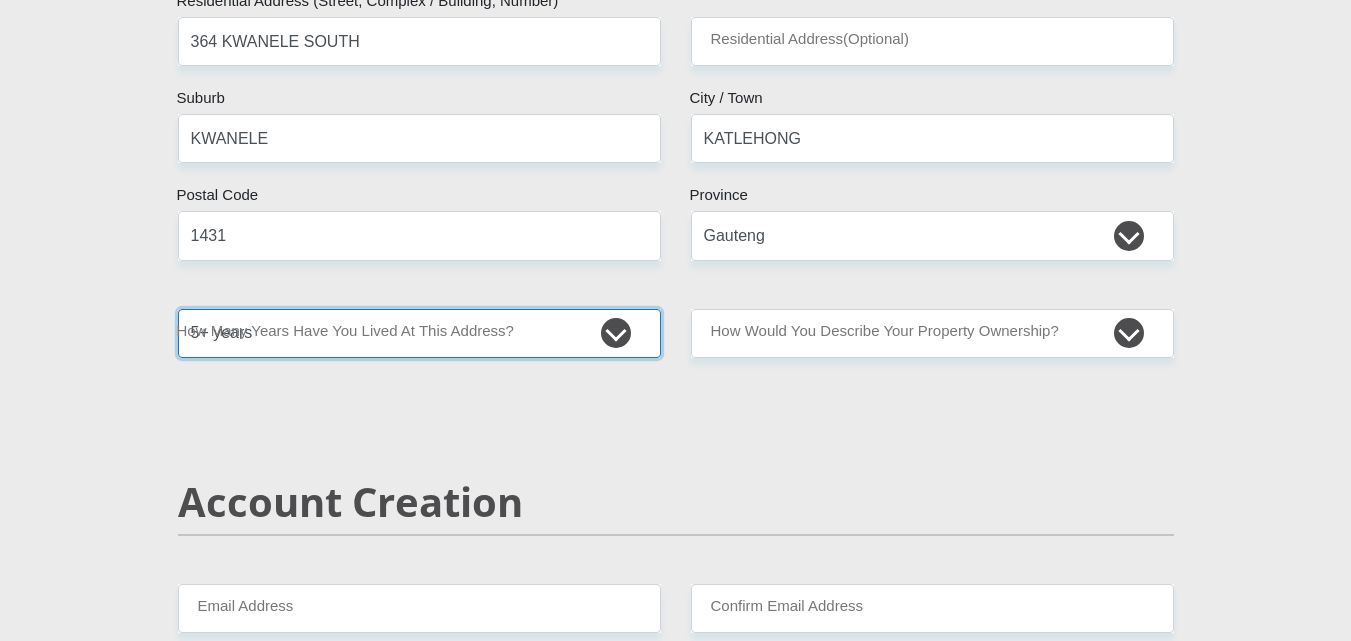 click on "less than 1 year
1-3 years
3-5 years
5+ years" at bounding box center (419, 333) 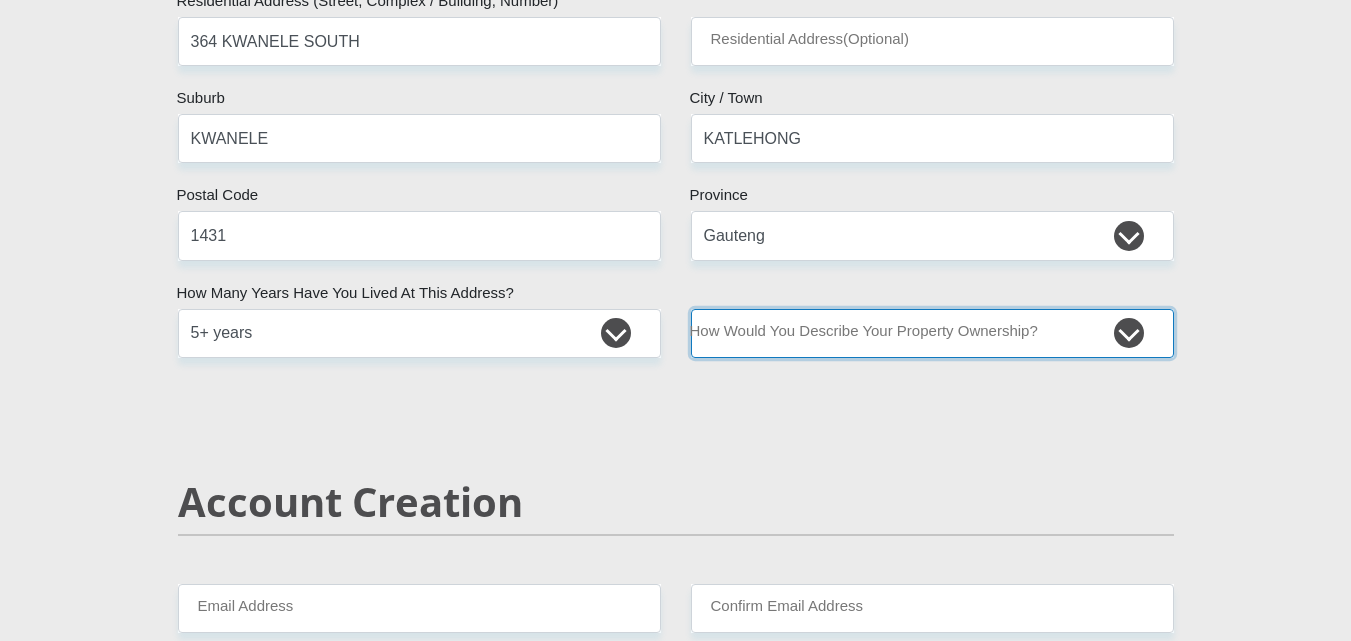 click on "Owned
Rented
Family Owned
Company Dwelling" at bounding box center (932, 333) 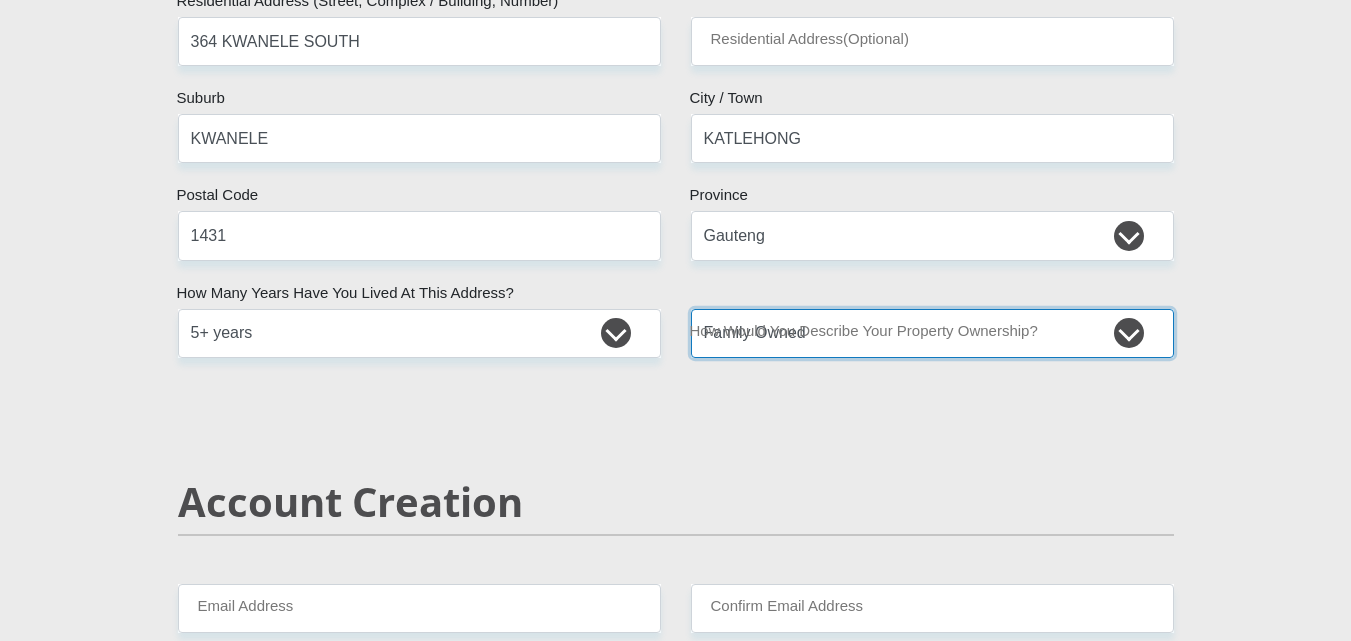 click on "Owned
Rented
Family Owned
Company Dwelling" at bounding box center (932, 333) 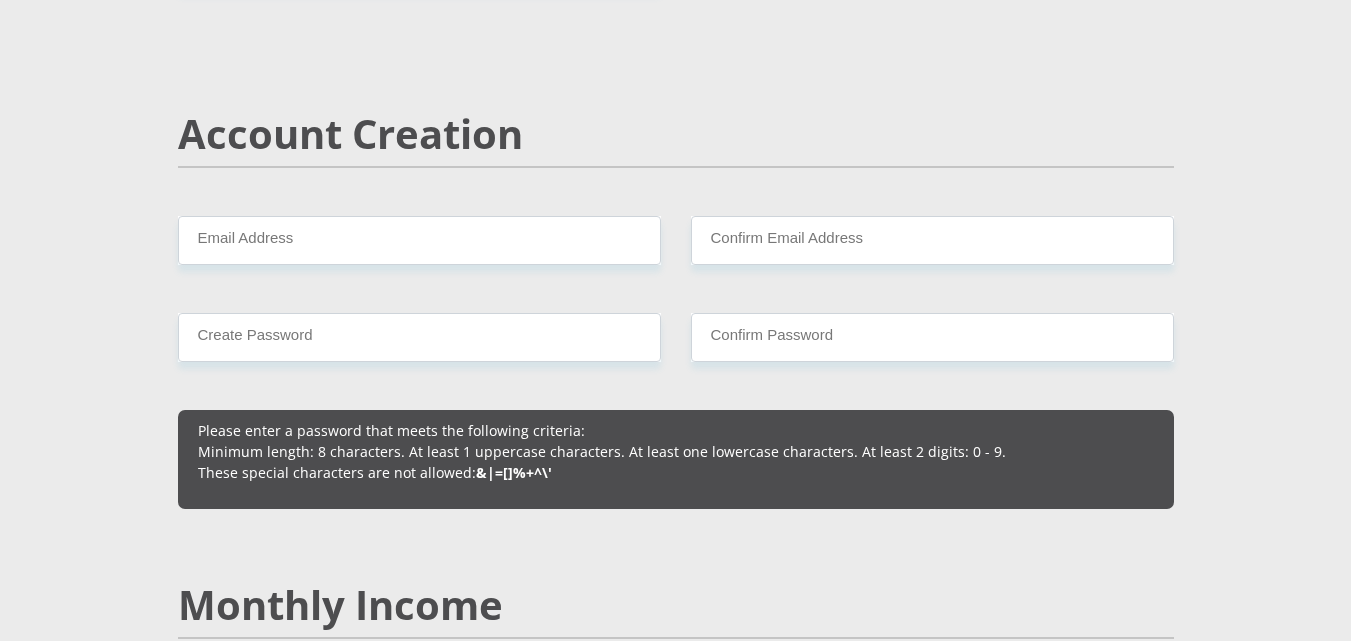scroll, scrollTop: 1448, scrollLeft: 0, axis: vertical 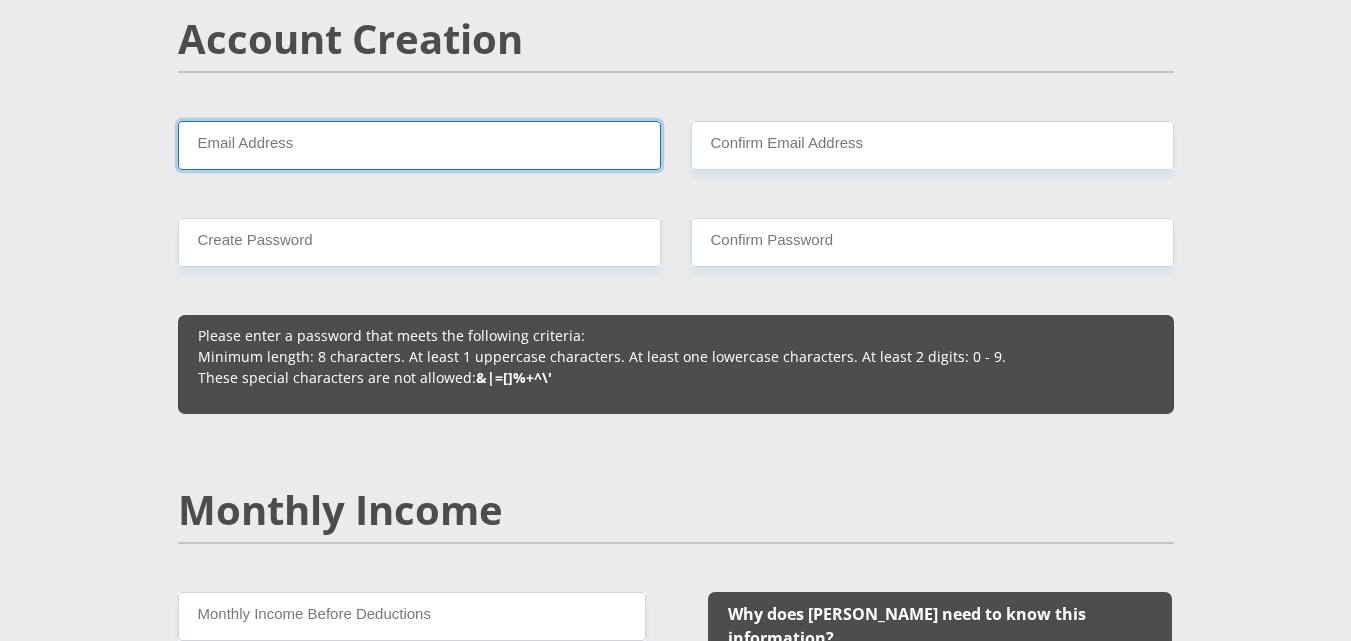 click on "Email Address" at bounding box center [419, 145] 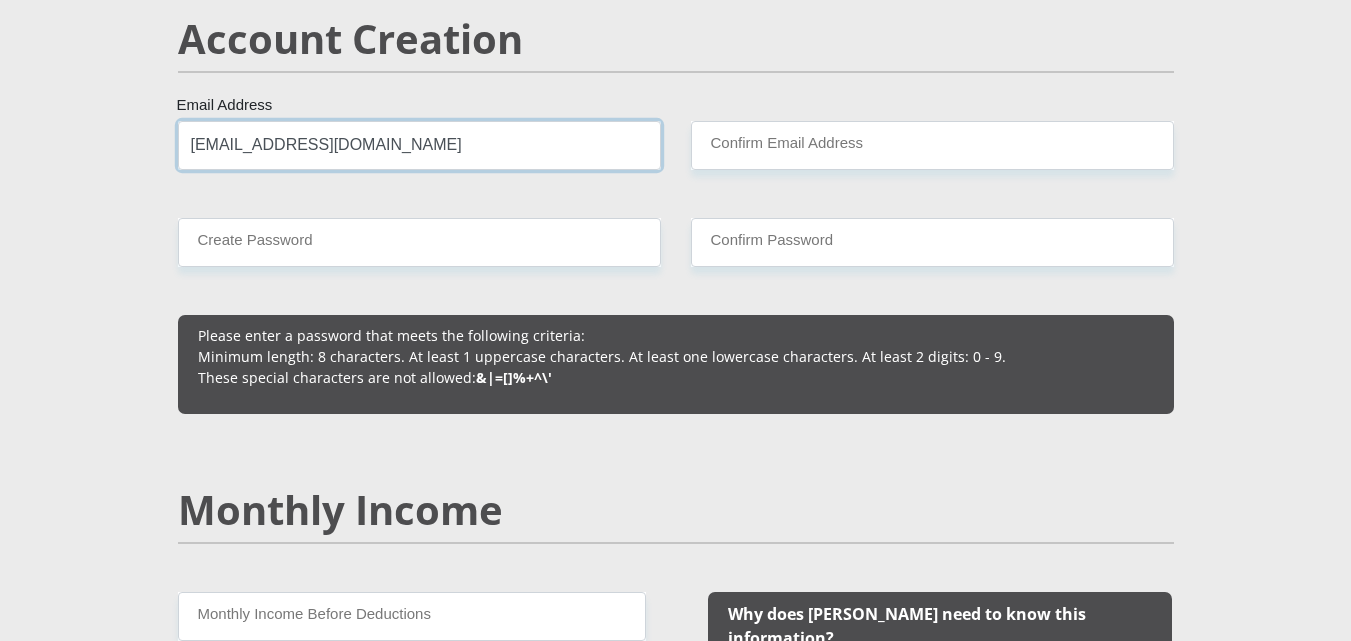 type on "[EMAIL_ADDRESS][DOMAIN_NAME]" 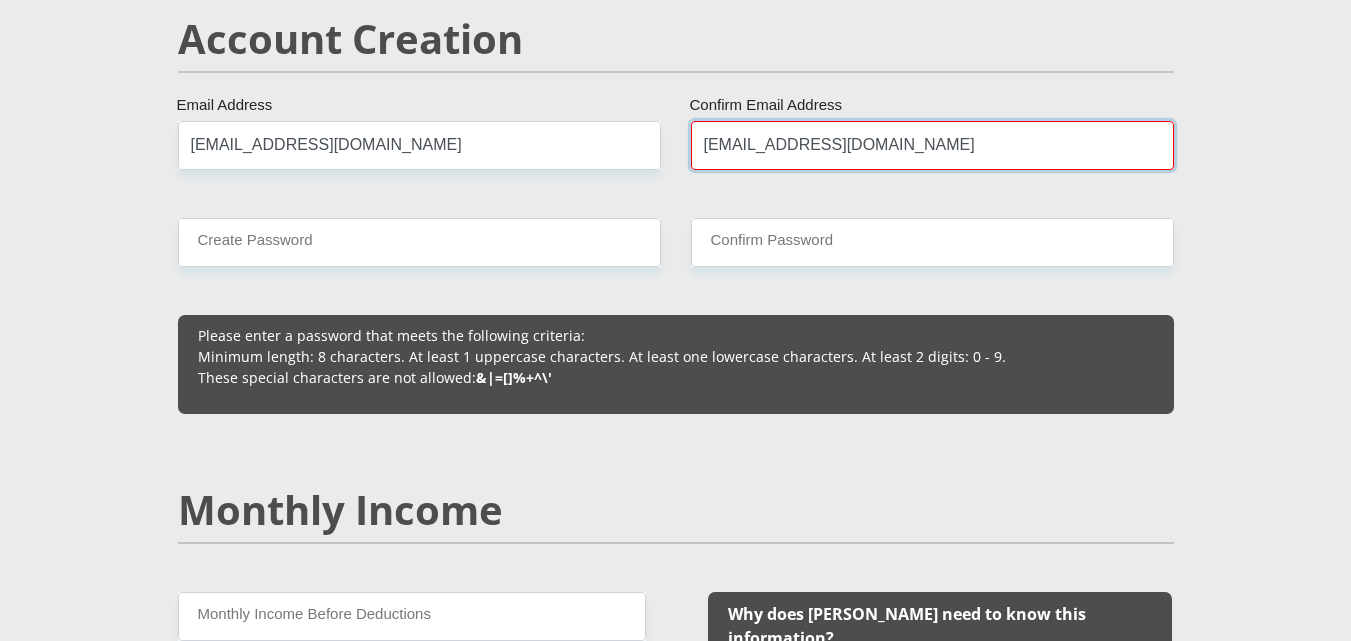type on "[EMAIL_ADDRESS][DOMAIN_NAME]" 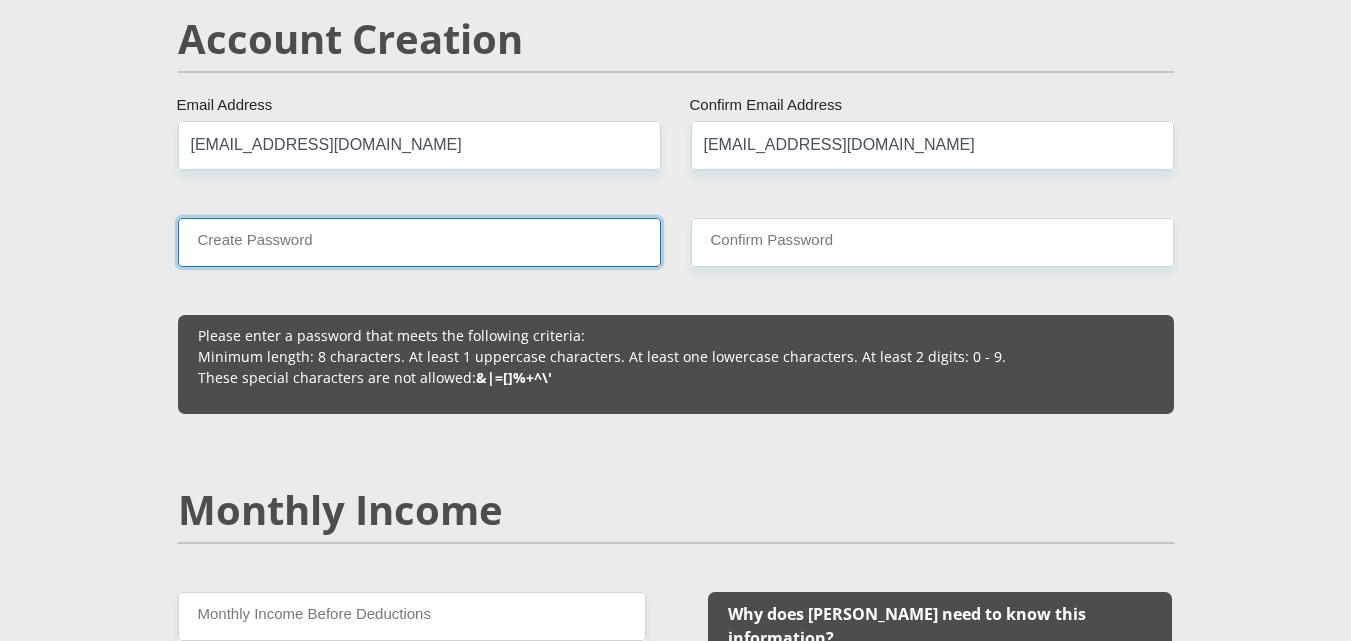 type on "e" 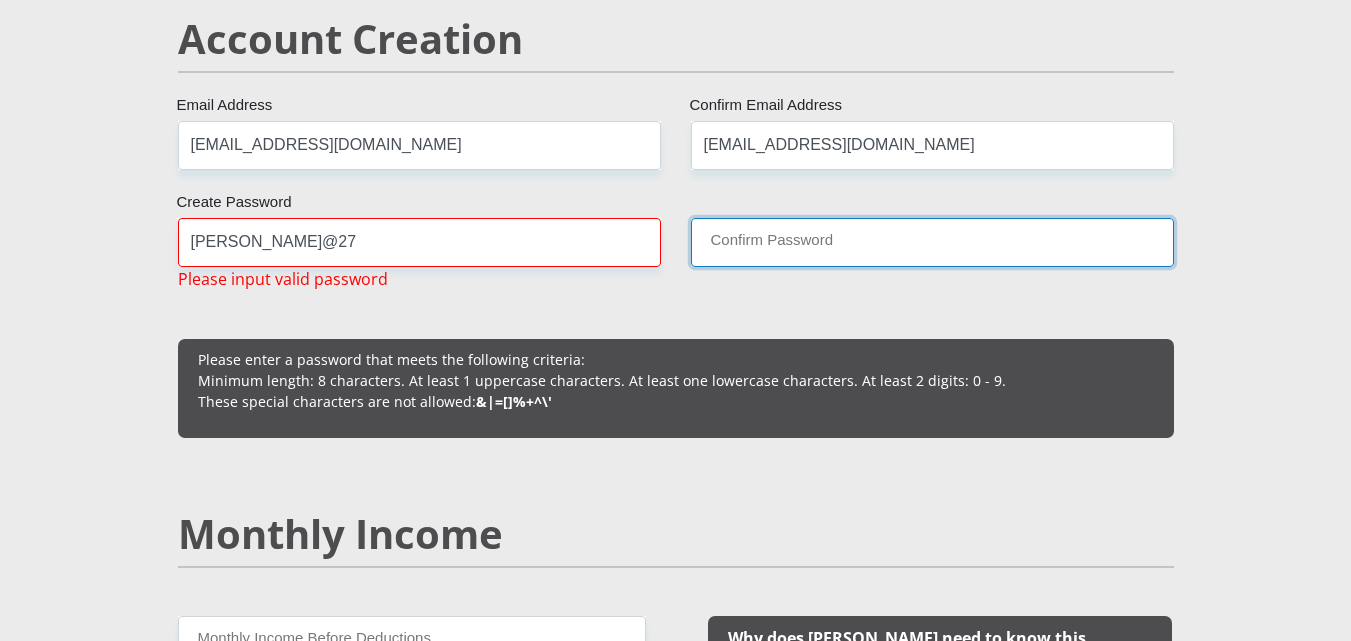 click on "Confirm Password" at bounding box center [932, 242] 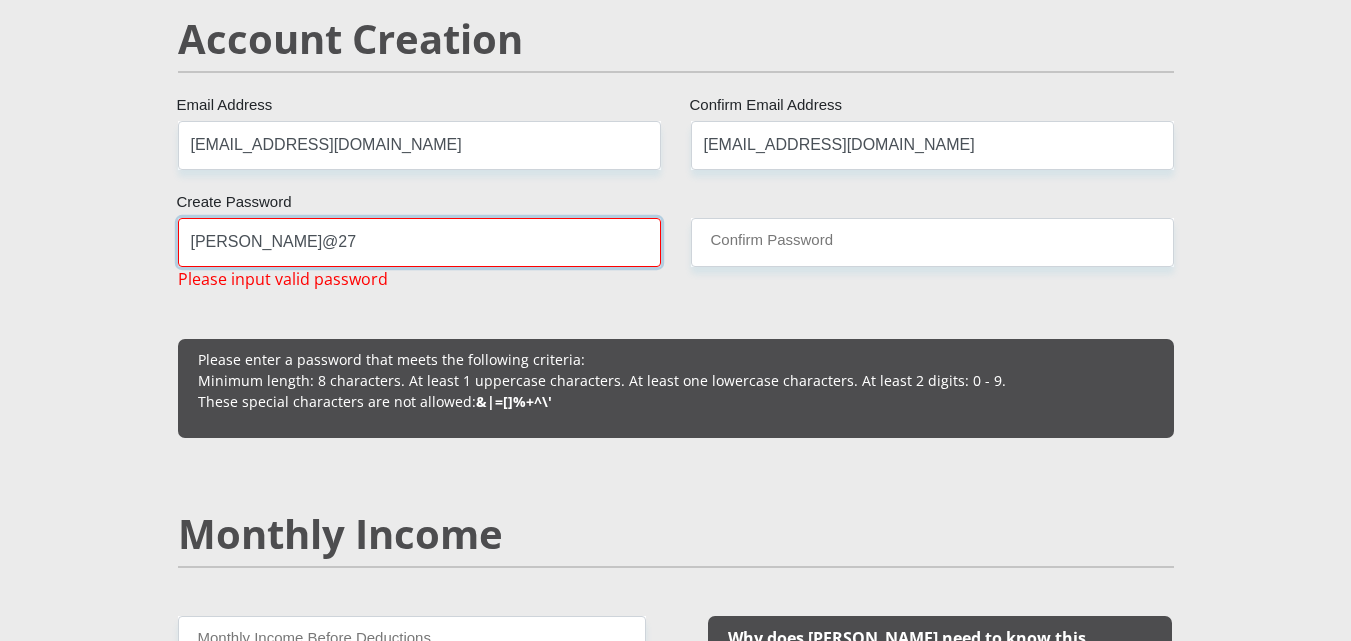 click on "[PERSON_NAME]@27" at bounding box center [419, 242] 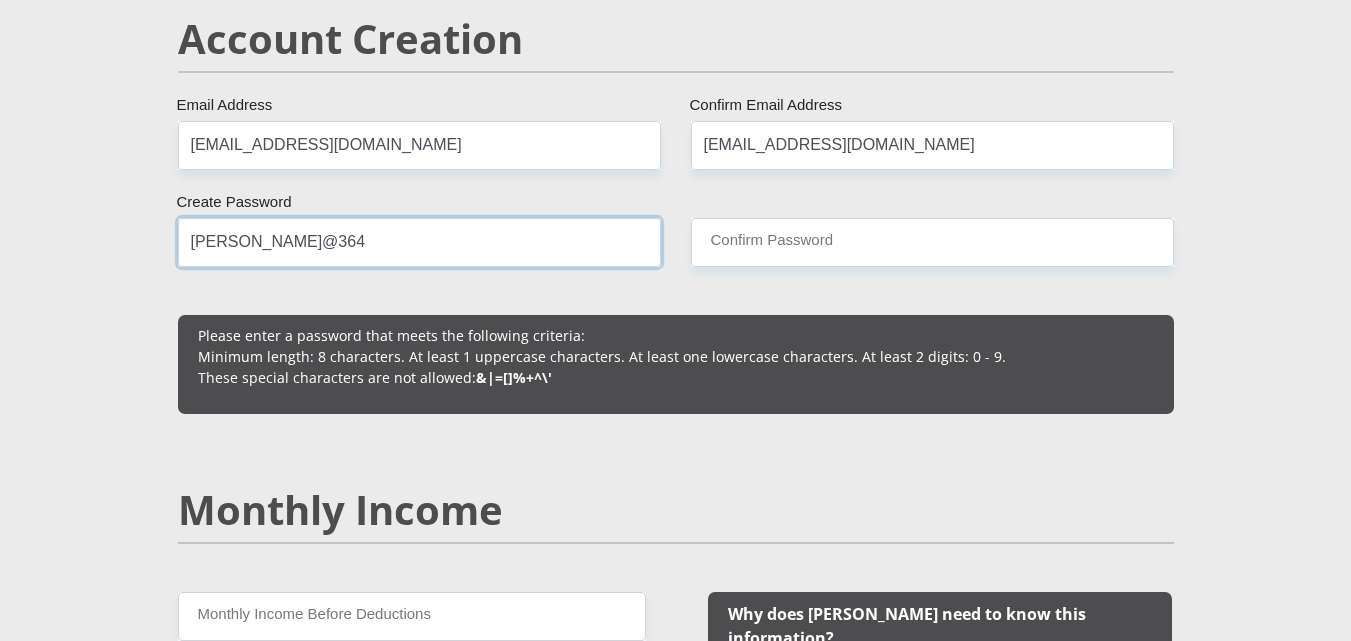 type on "[PERSON_NAME]@364" 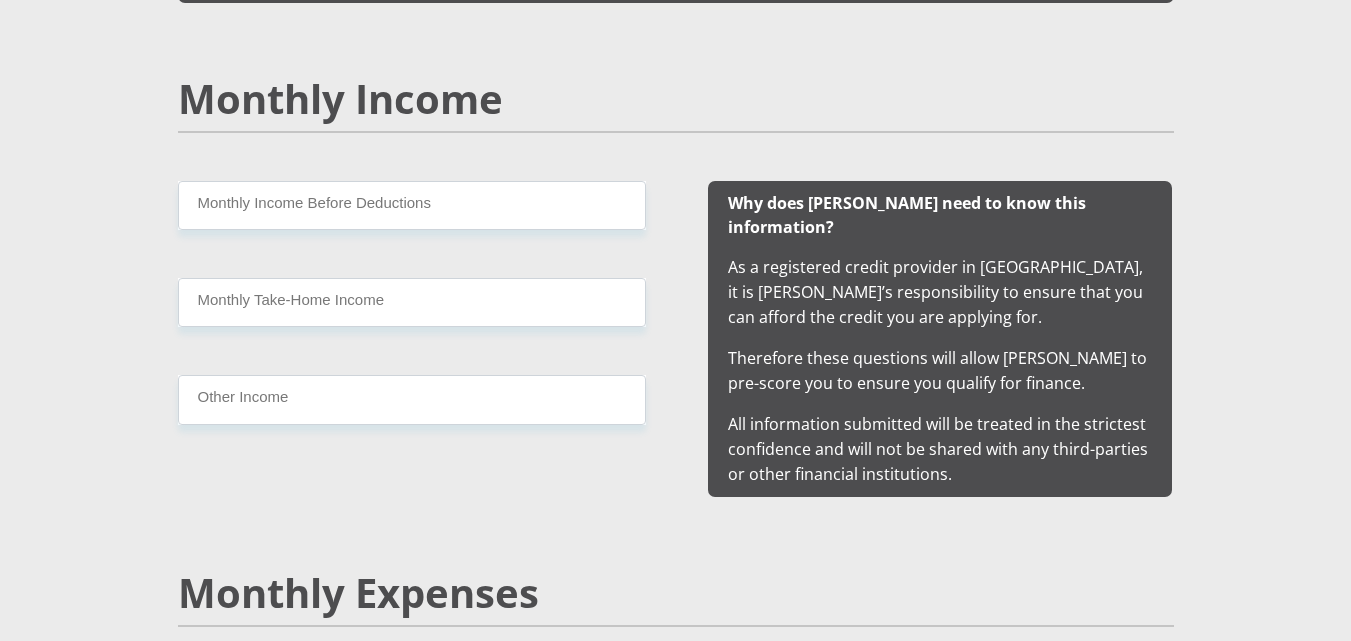 scroll, scrollTop: 1901, scrollLeft: 0, axis: vertical 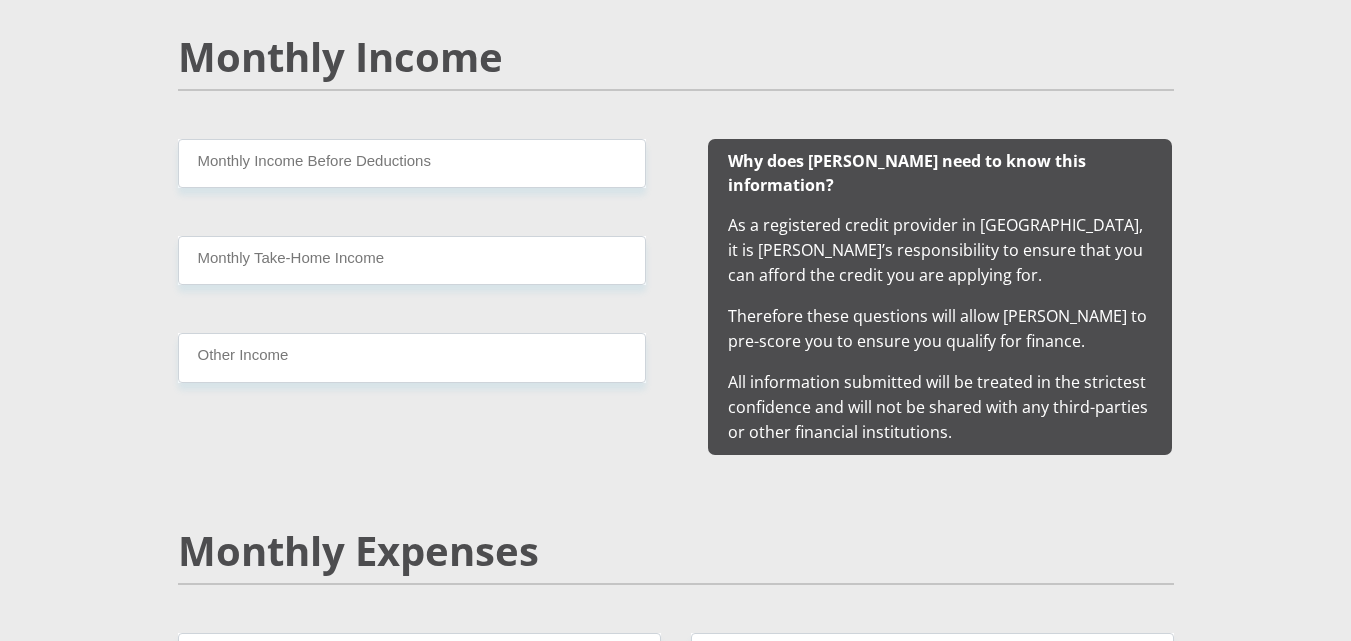 type on "[PERSON_NAME]@364" 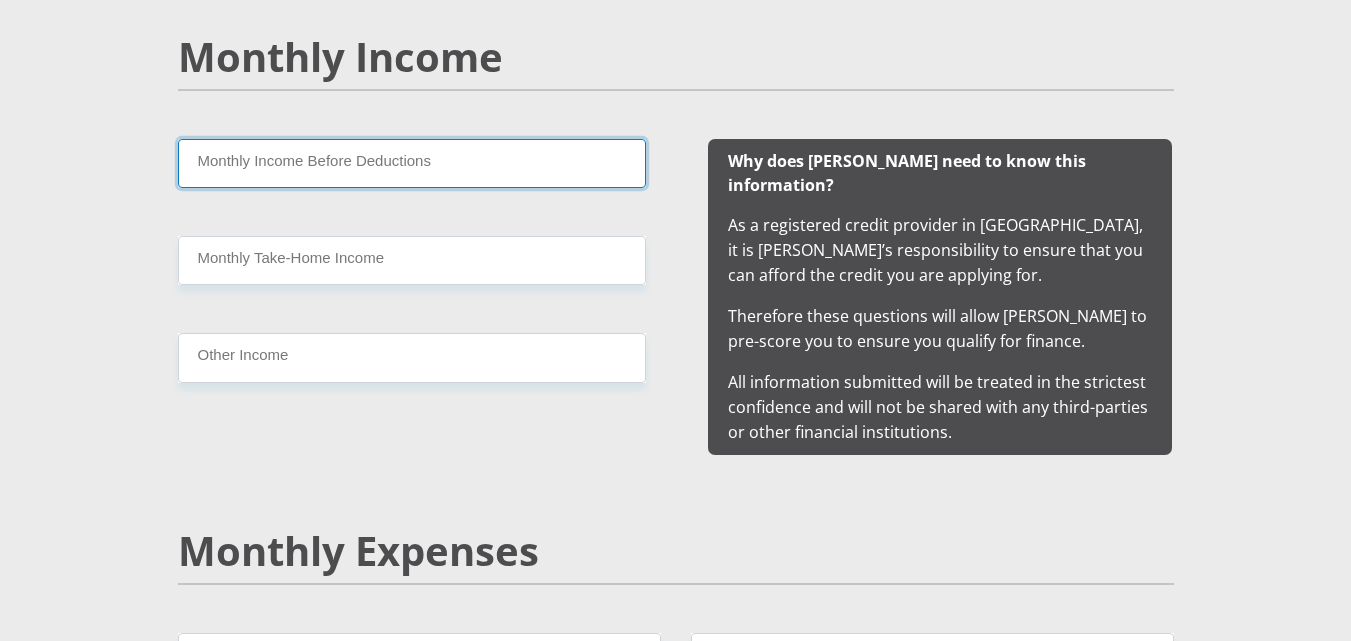 click on "Monthly Income Before Deductions" at bounding box center (412, 163) 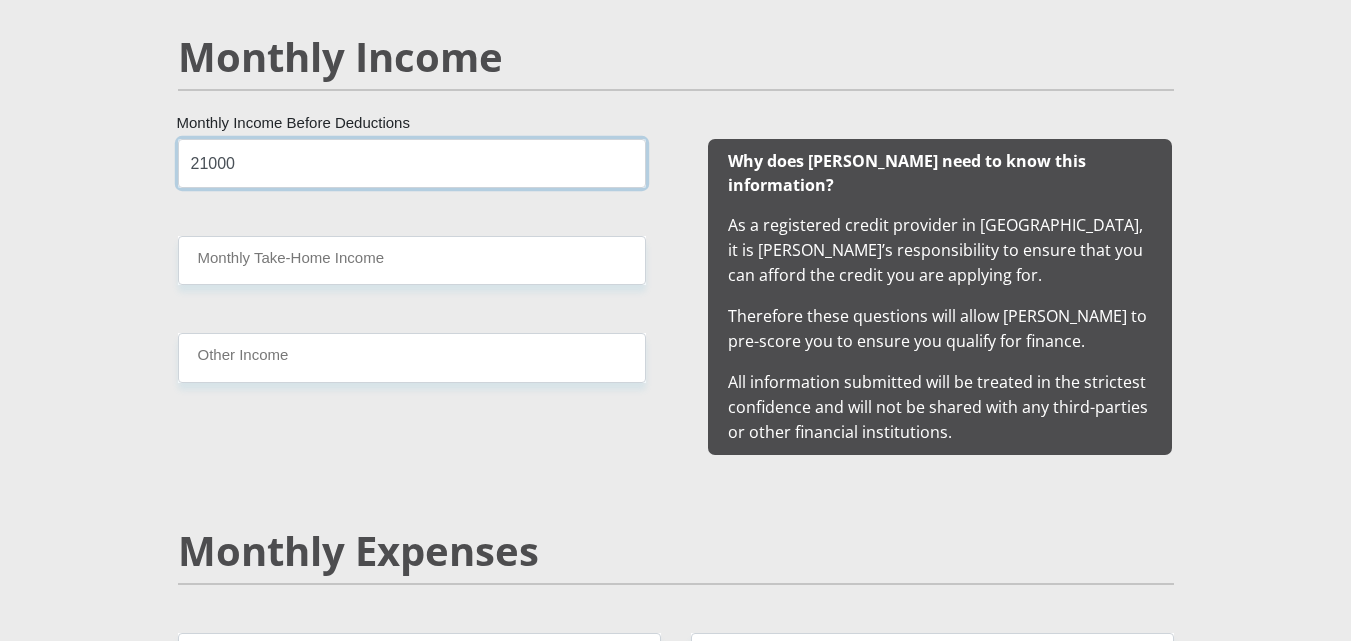 type on "21000" 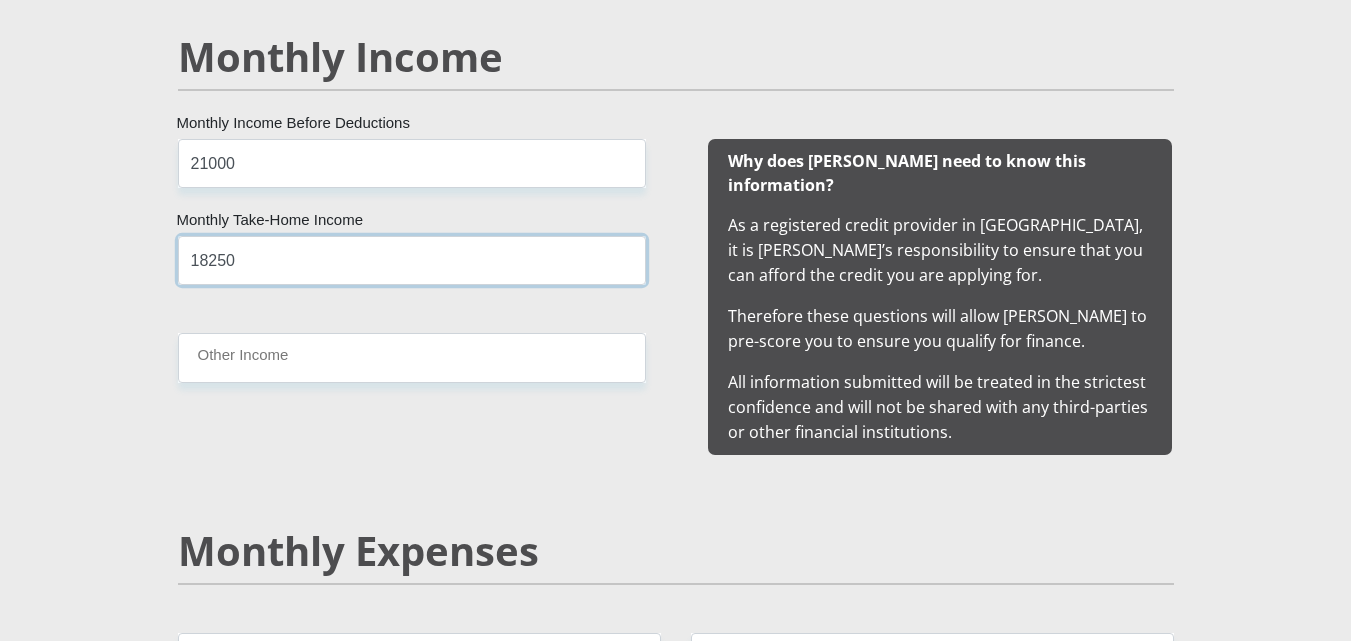 type on "18250" 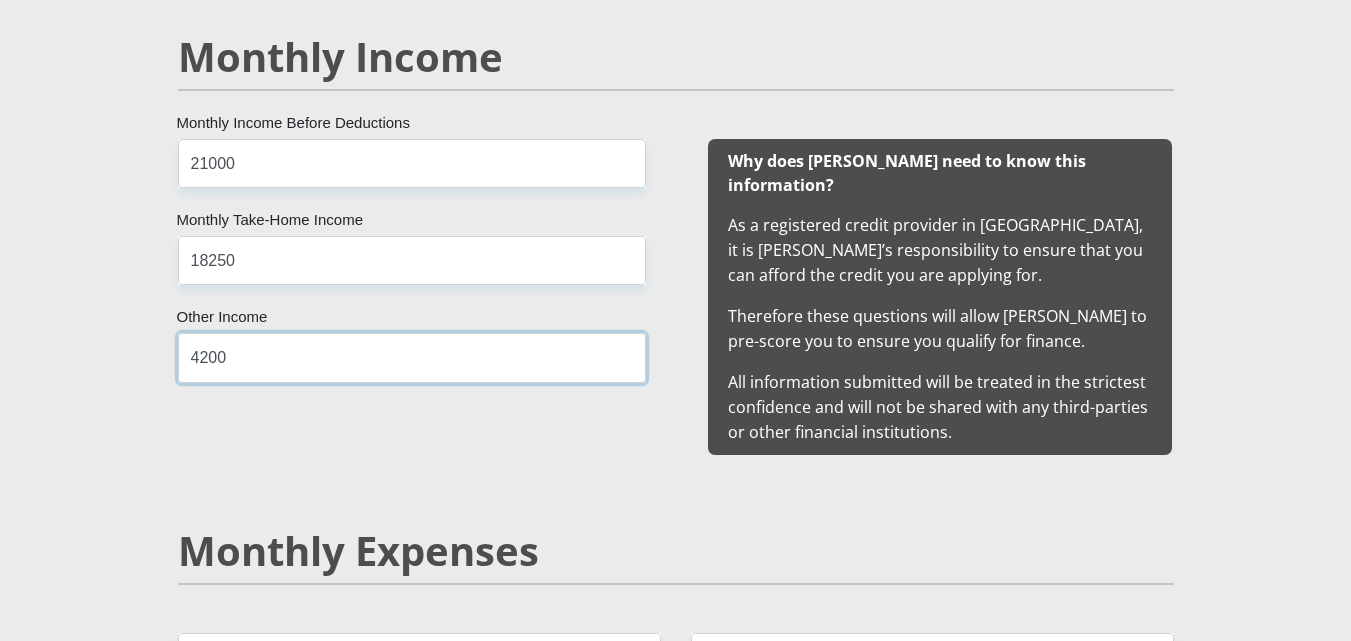 type on "4200" 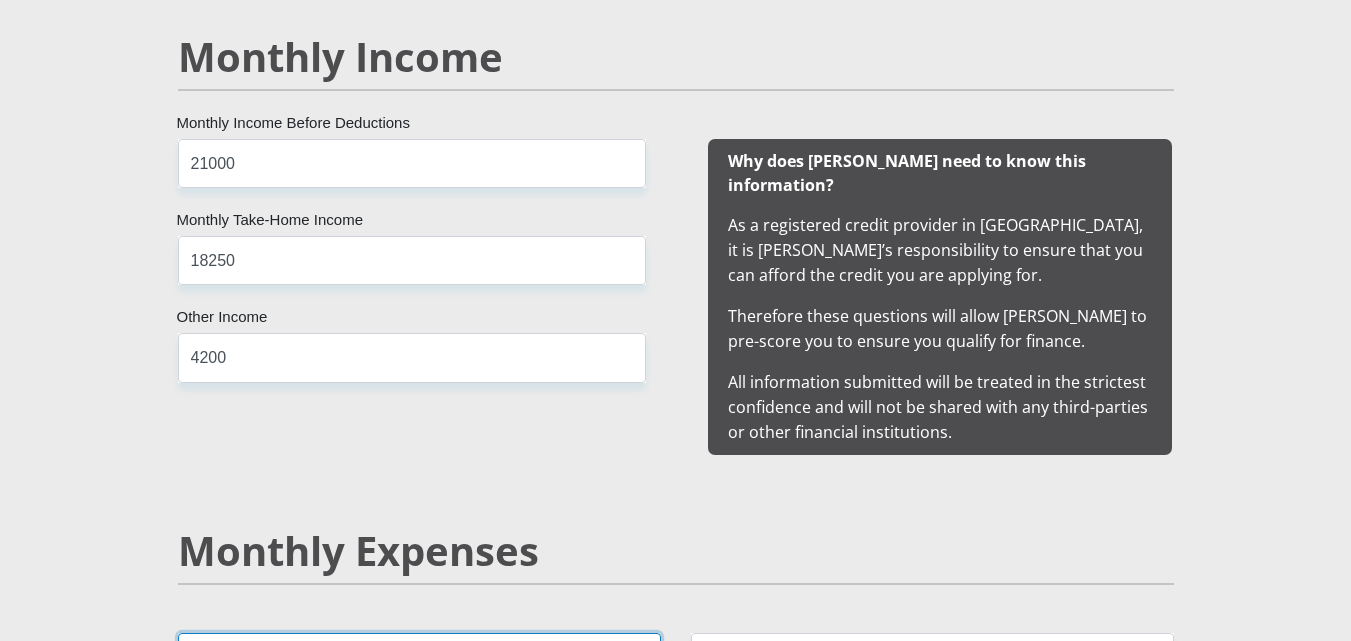 scroll, scrollTop: 1918, scrollLeft: 0, axis: vertical 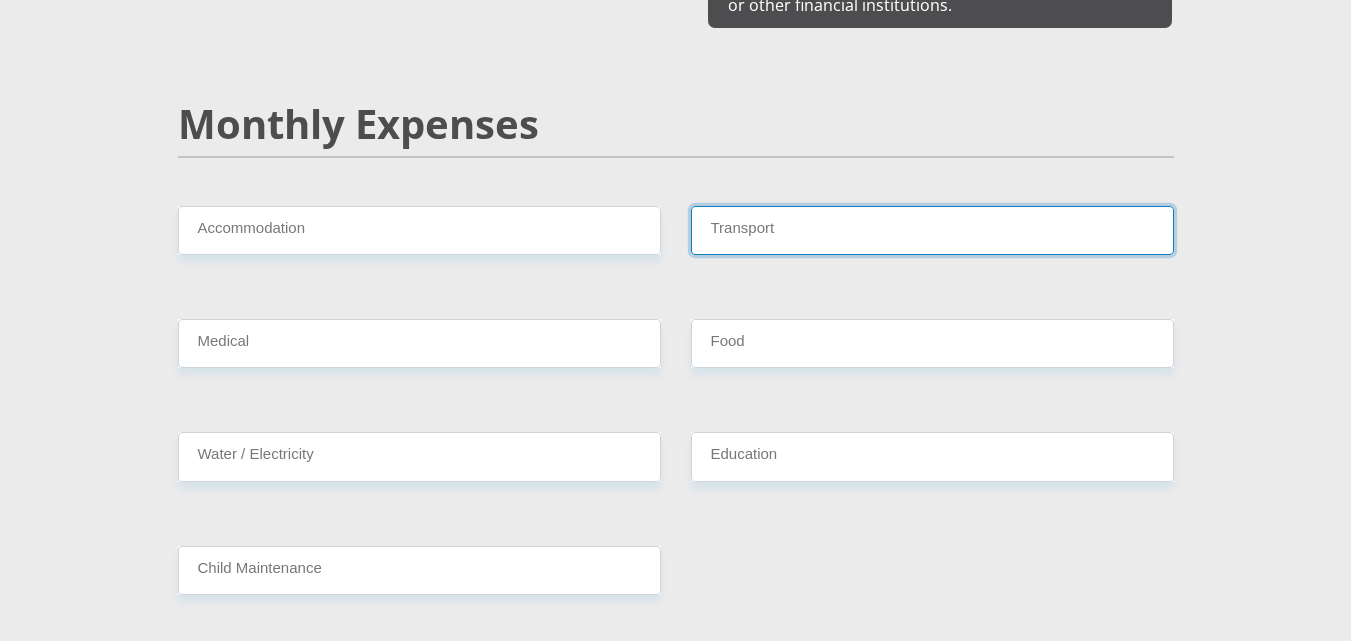 click on "Transport" at bounding box center [932, 230] 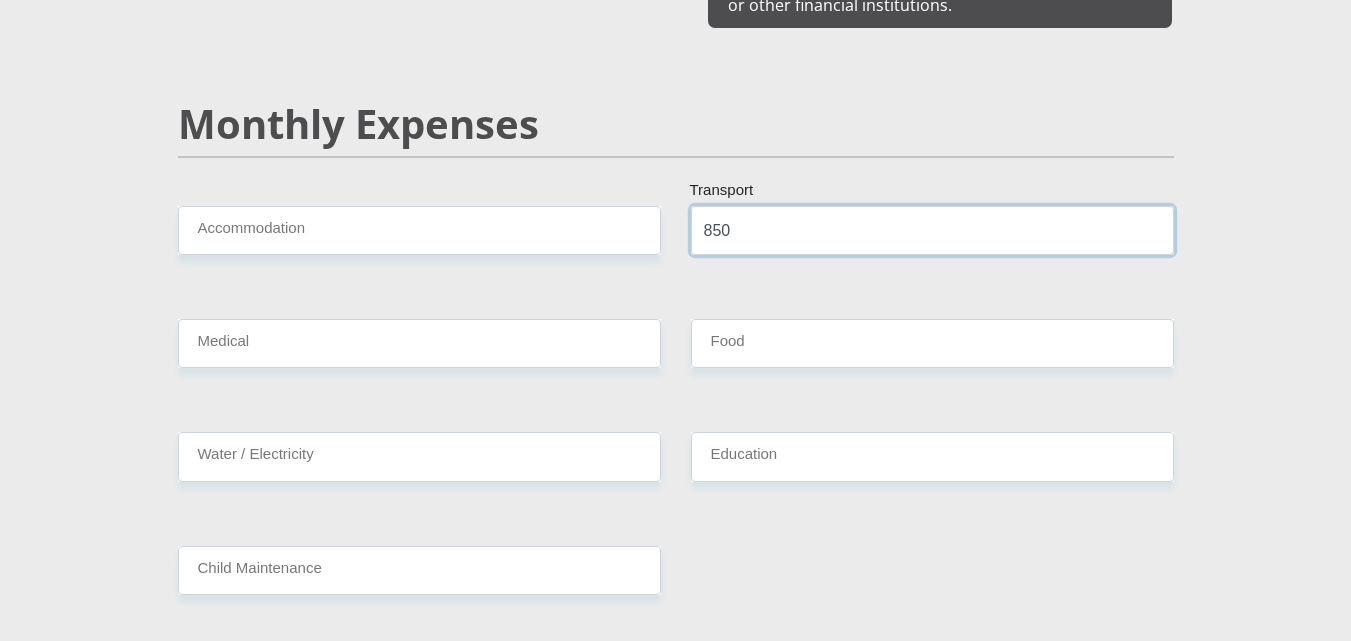 type on "850" 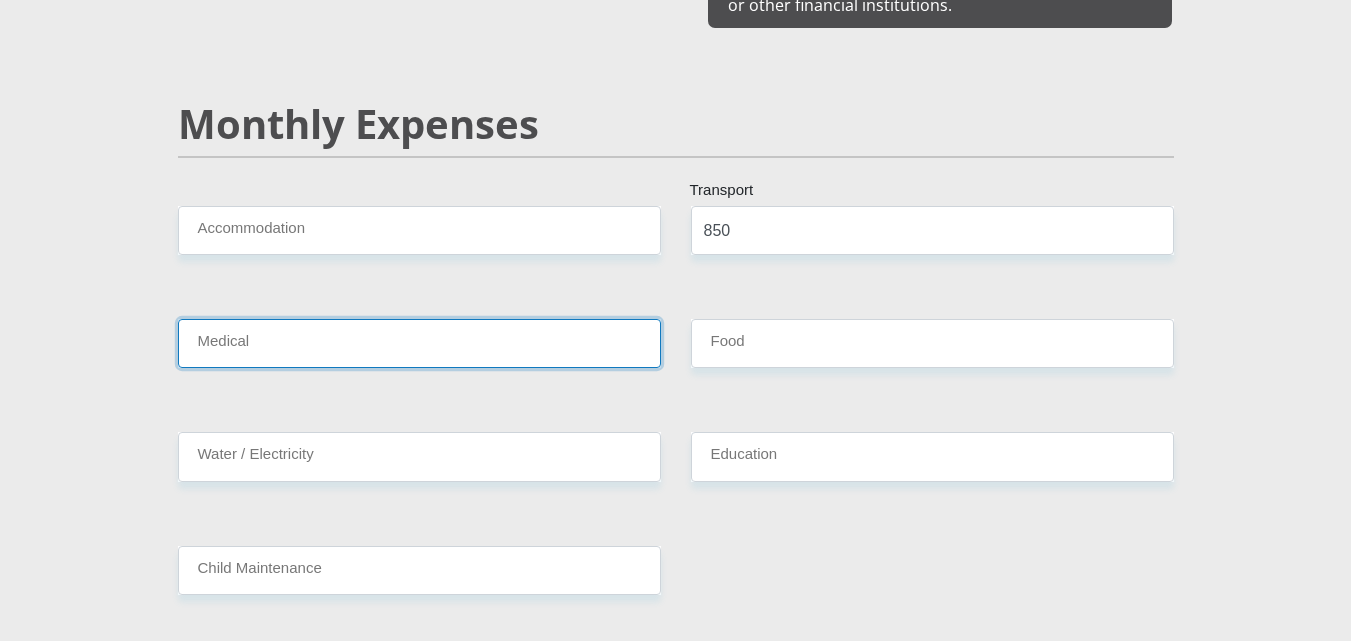 click on "Medical" at bounding box center (419, 343) 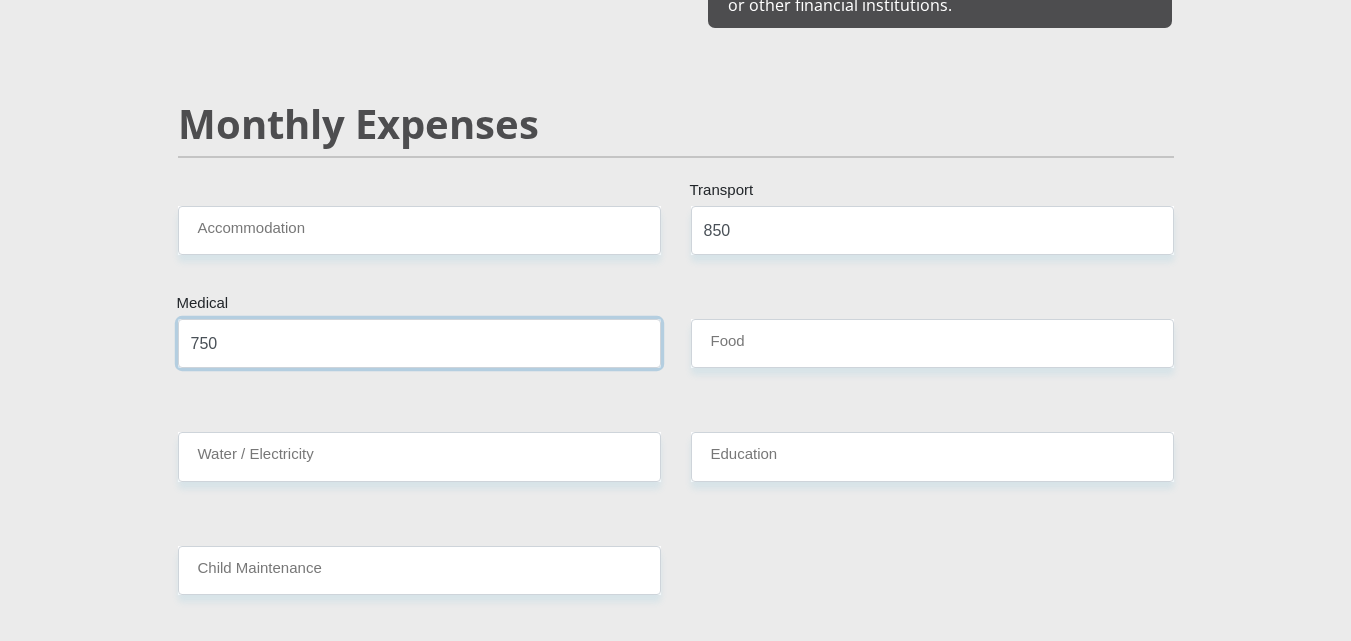 type on "750" 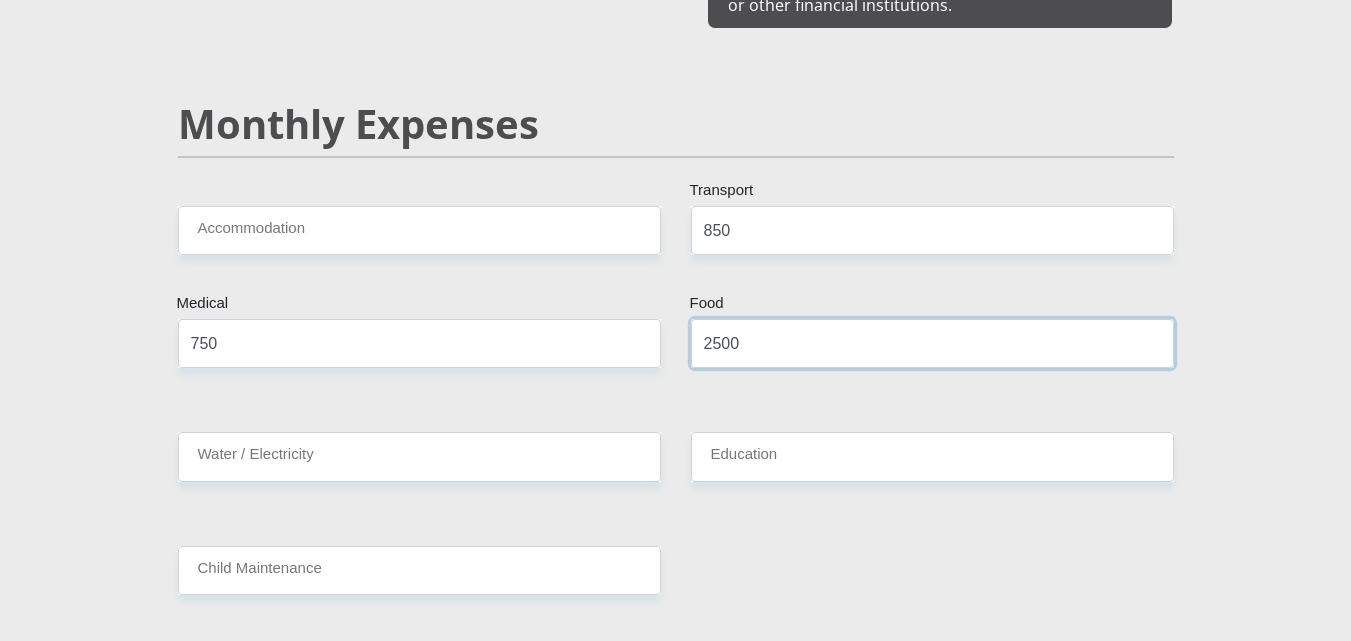 type on "2500" 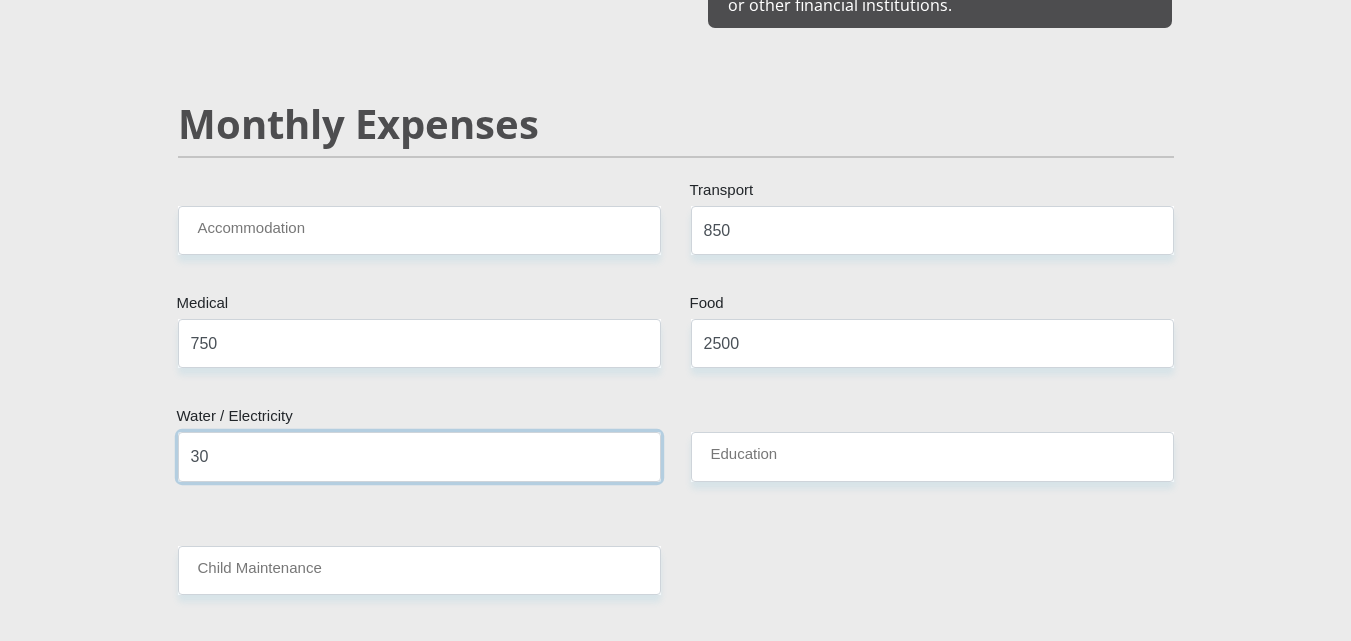 type on "3" 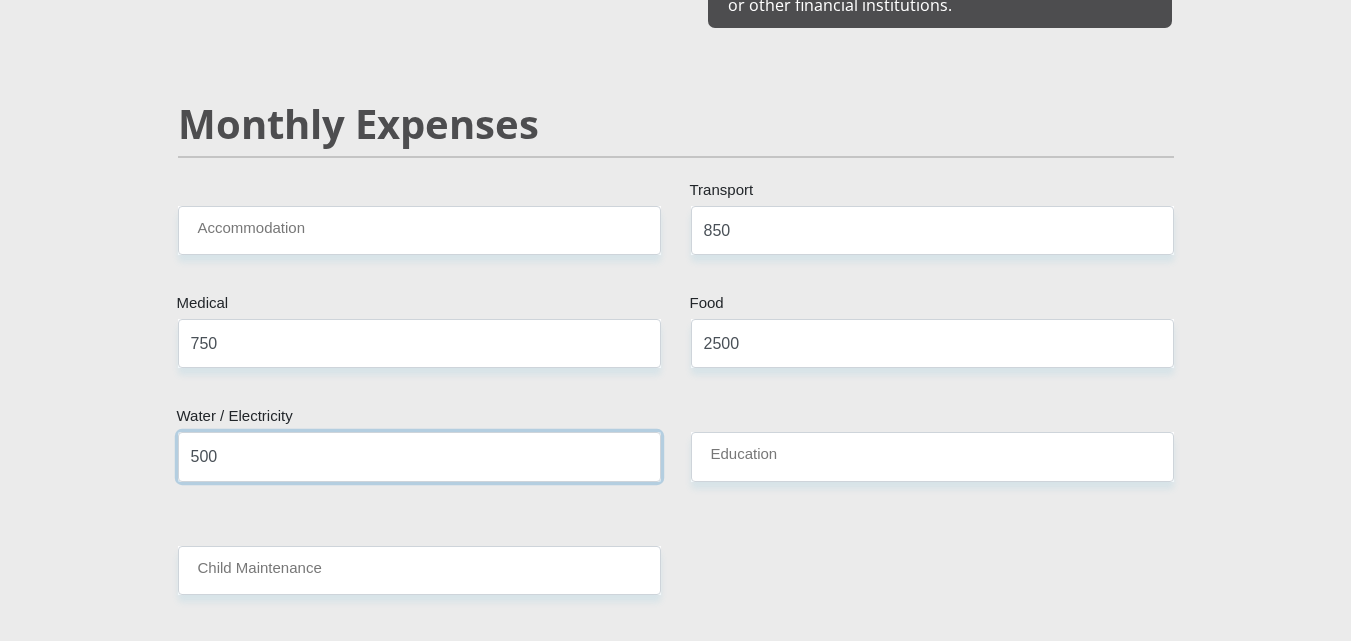 type on "500" 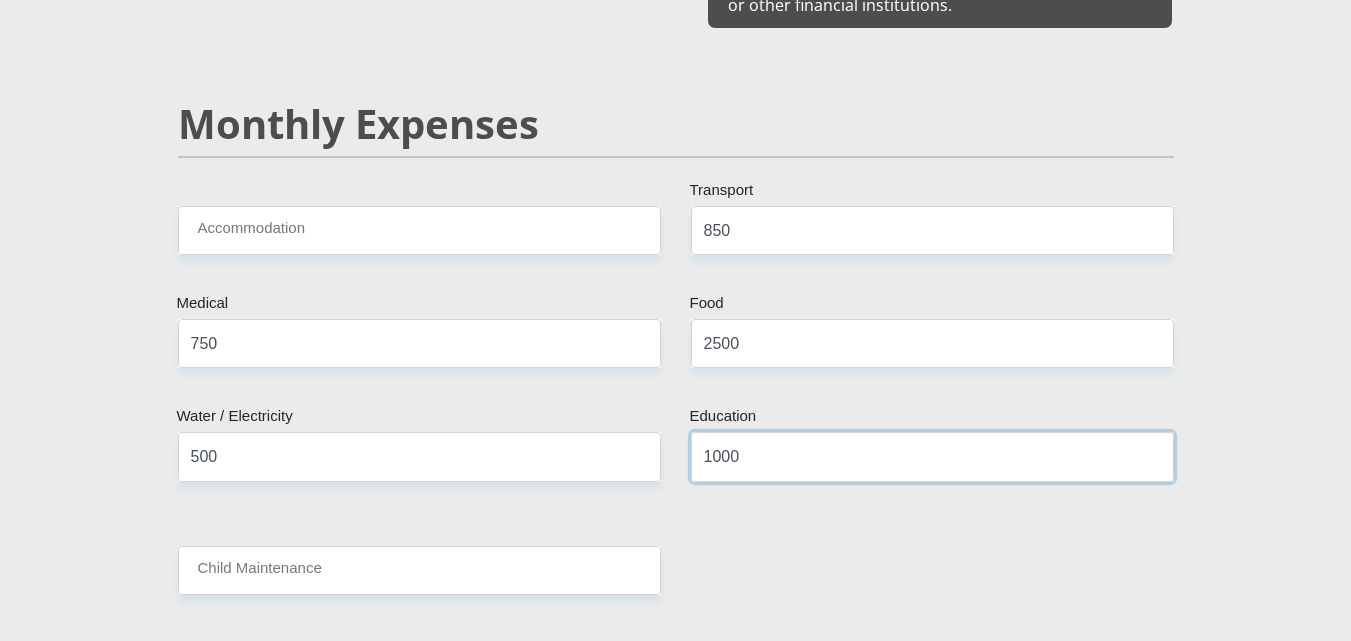 type on "1000" 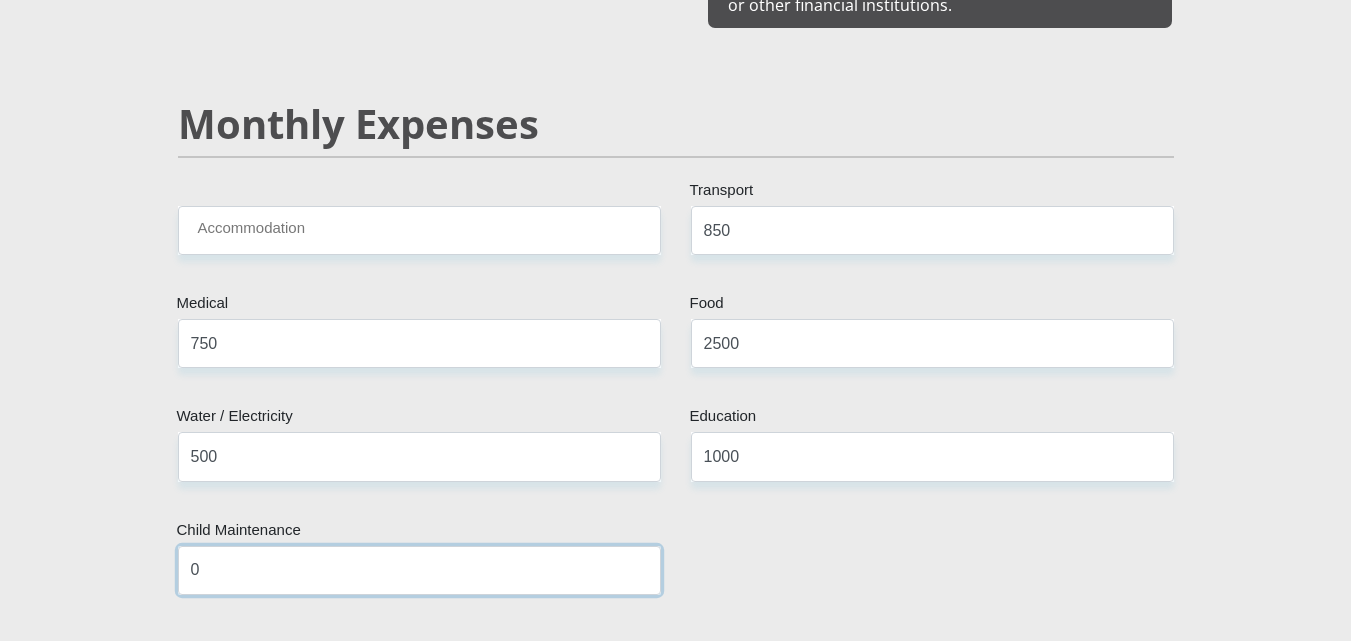 type on "0" 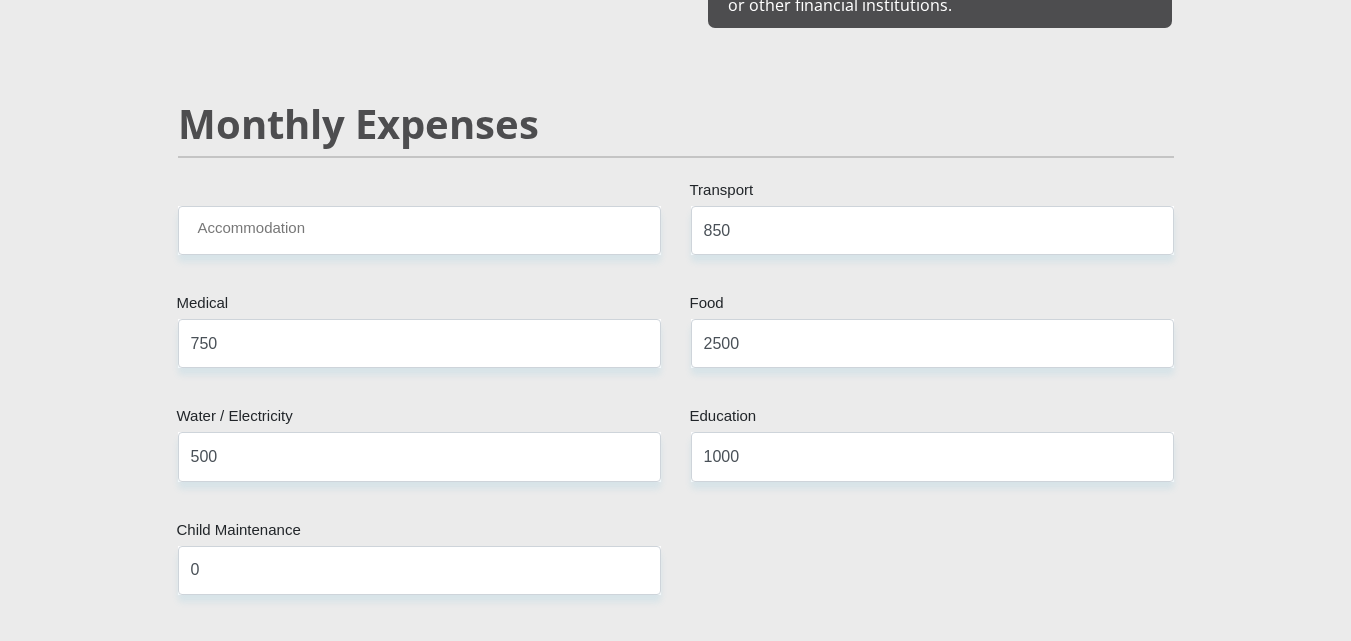 scroll, scrollTop: 2869, scrollLeft: 0, axis: vertical 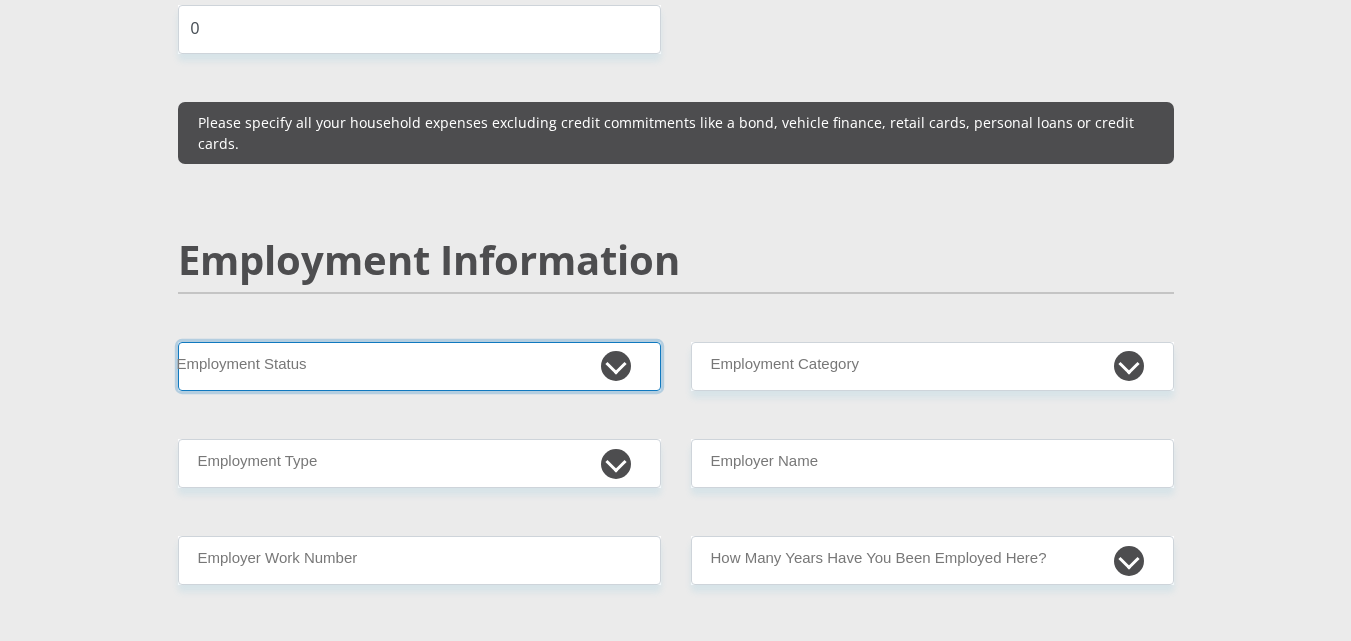 click on "Permanent/Full-time
Part-time/Casual
[DEMOGRAPHIC_DATA] Worker
Self-Employed
Housewife
Retired
Student
Medically Boarded
Disability
Unemployed" at bounding box center (419, 366) 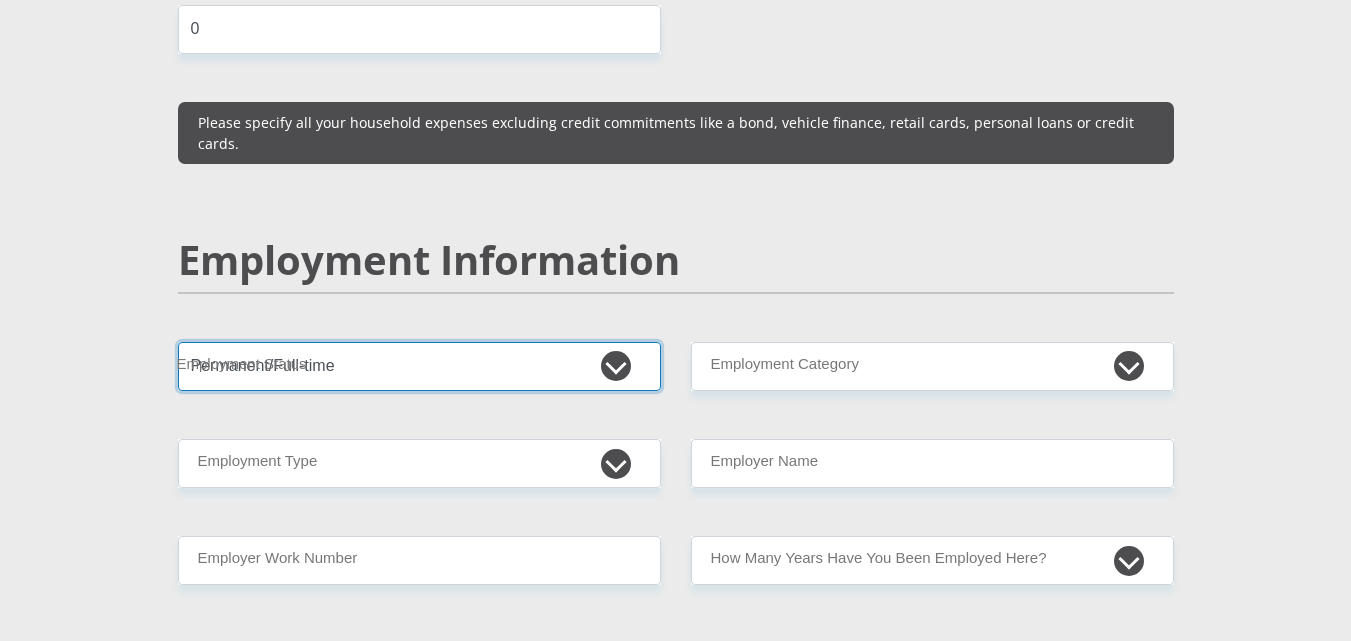 click on "Permanent/Full-time
Part-time/Casual
[DEMOGRAPHIC_DATA] Worker
Self-Employed
Housewife
Retired
Student
Medically Boarded
Disability
Unemployed" at bounding box center [419, 366] 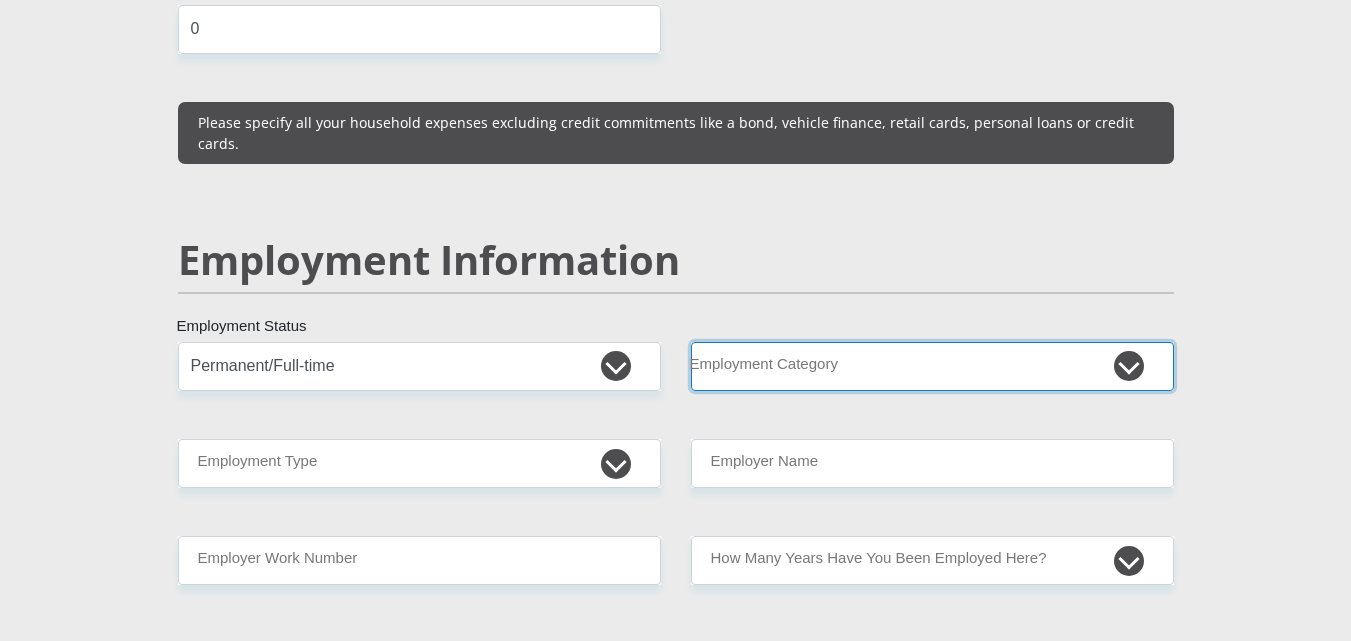 click on "AGRICULTURE
ALCOHOL & TOBACCO
CONSTRUCTION MATERIALS
METALLURGY
EQUIPMENT FOR RENEWABLE ENERGY
SPECIALIZED CONTRACTORS
CAR
GAMING (INCL. INTERNET
OTHER WHOLESALE
UNLICENSED PHARMACEUTICALS
CURRENCY EXCHANGE HOUSES
OTHER FINANCIAL INSTITUTIONS & INSURANCE
REAL ESTATE AGENTS
OIL & GAS
OTHER MATERIALS (E.G. IRON ORE)
PRECIOUS STONES & PRECIOUS METALS
POLITICAL ORGANIZATIONS
RELIGIOUS ORGANIZATIONS(NOT SECTS)
ACTI. HAVING BUSINESS DEAL WITH PUBLIC ADMINISTRATION
LAUNDROMATS" at bounding box center [932, 366] 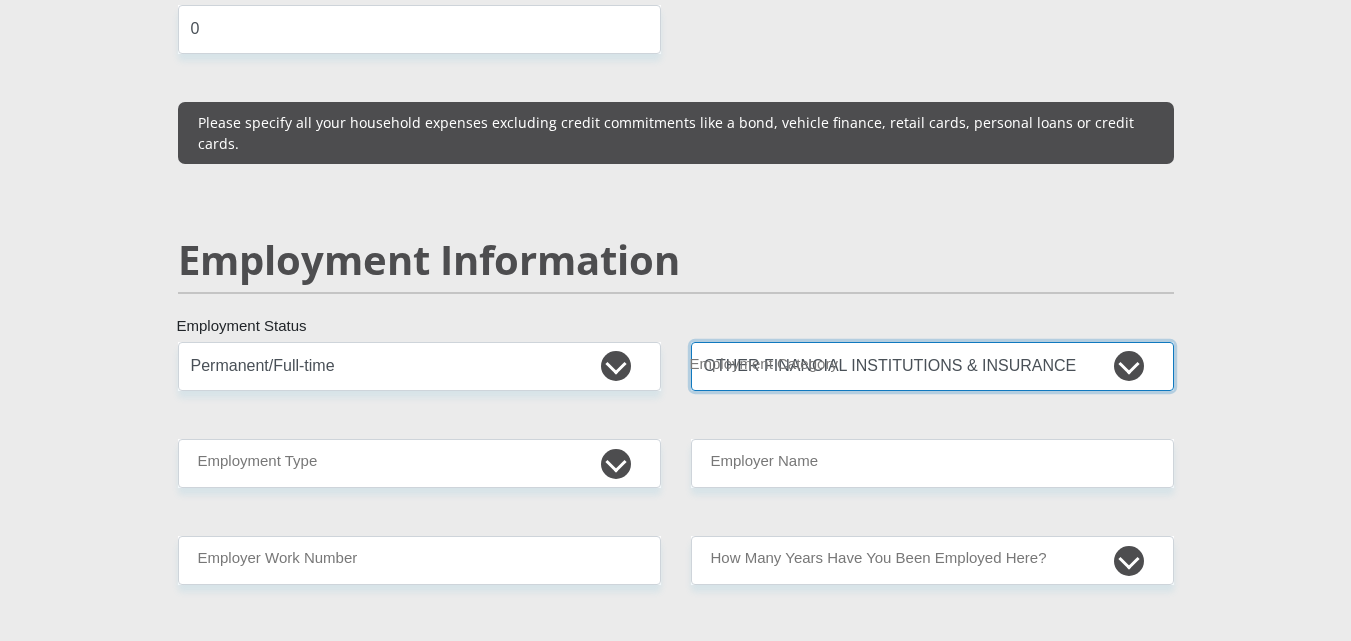 click on "AGRICULTURE
ALCOHOL & TOBACCO
CONSTRUCTION MATERIALS
METALLURGY
EQUIPMENT FOR RENEWABLE ENERGY
SPECIALIZED CONTRACTORS
CAR
GAMING (INCL. INTERNET
OTHER WHOLESALE
UNLICENSED PHARMACEUTICALS
CURRENCY EXCHANGE HOUSES
OTHER FINANCIAL INSTITUTIONS & INSURANCE
REAL ESTATE AGENTS
OIL & GAS
OTHER MATERIALS (E.G. IRON ORE)
PRECIOUS STONES & PRECIOUS METALS
POLITICAL ORGANIZATIONS
RELIGIOUS ORGANIZATIONS(NOT SECTS)
ACTI. HAVING BUSINESS DEAL WITH PUBLIC ADMINISTRATION
LAUNDROMATS" at bounding box center (932, 366) 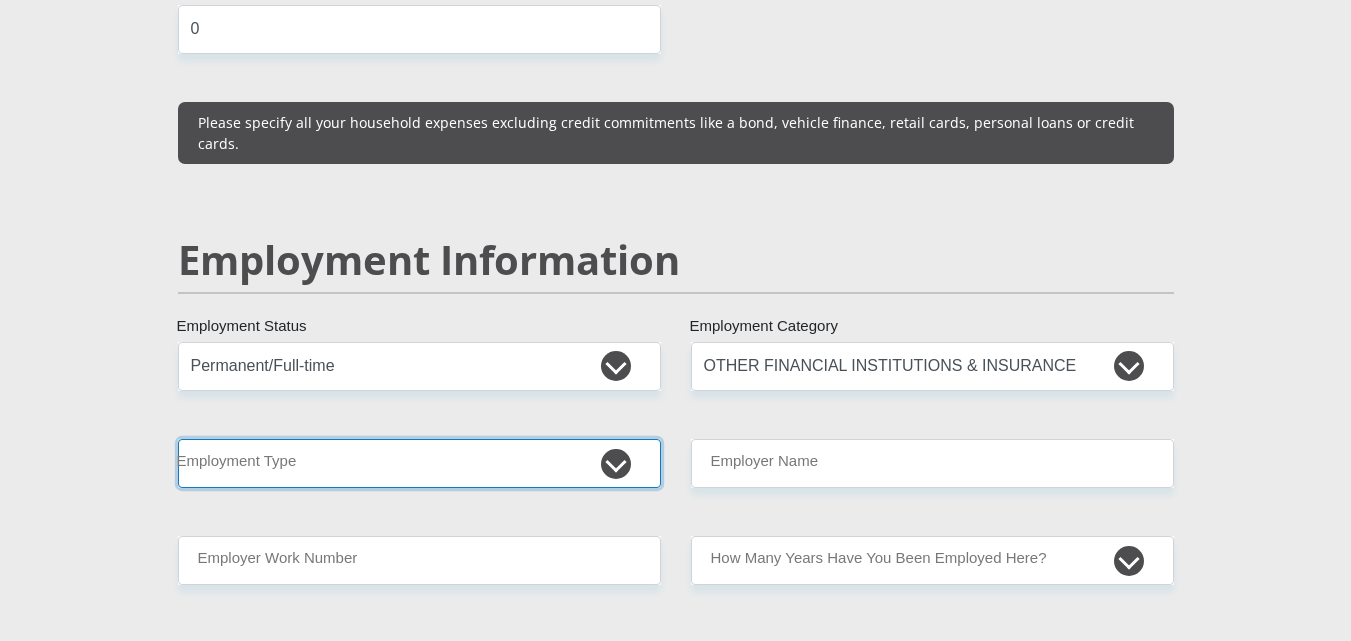click on "College/Lecturer
Craft Seller
Creative
Driver
Executive
Farmer
Forces - Non Commissioned
Forces - Officer
Hawker
Housewife
Labourer
Licenced Professional
Manager
Miner
Non Licenced Professional
Office Staff/Clerk
Outside Worker
Pensioner
Permanent Teacher
Production/Manufacturing
Sales
Self-Employed
Semi-Professional Worker
Service Industry  Social Worker  Student" at bounding box center [419, 463] 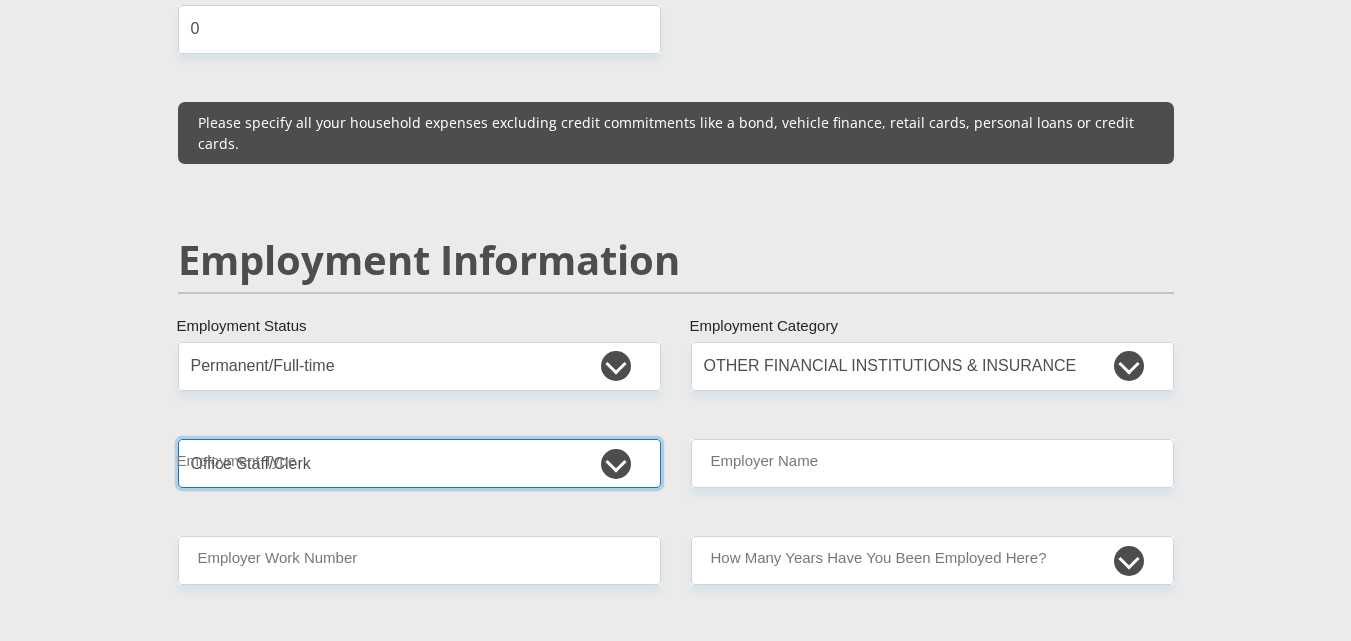 click on "College/Lecturer
Craft Seller
Creative
Driver
Executive
Farmer
Forces - Non Commissioned
Forces - Officer
Hawker
Housewife
Labourer
Licenced Professional
Manager
Miner
Non Licenced Professional
Office Staff/Clerk
Outside Worker
Pensioner
Permanent Teacher
Production/Manufacturing
Sales
Self-Employed
Semi-Professional Worker
Service Industry  Social Worker  Student" at bounding box center (419, 463) 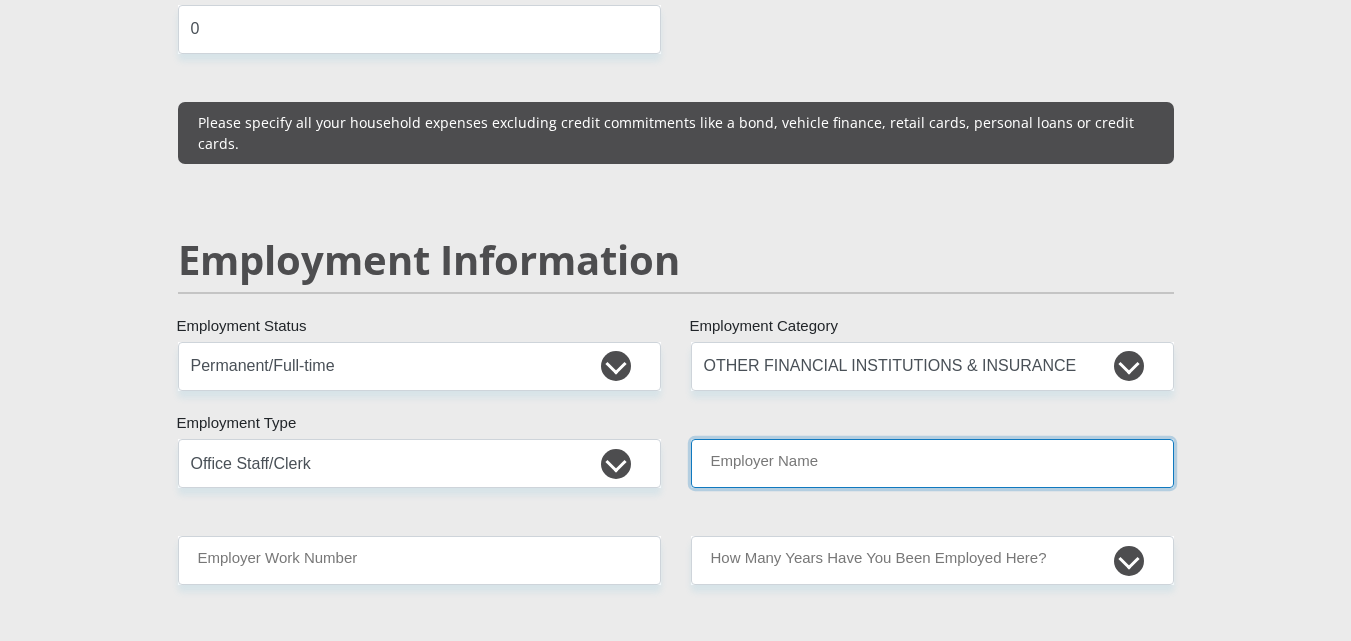click on "Employer Name" at bounding box center [932, 463] 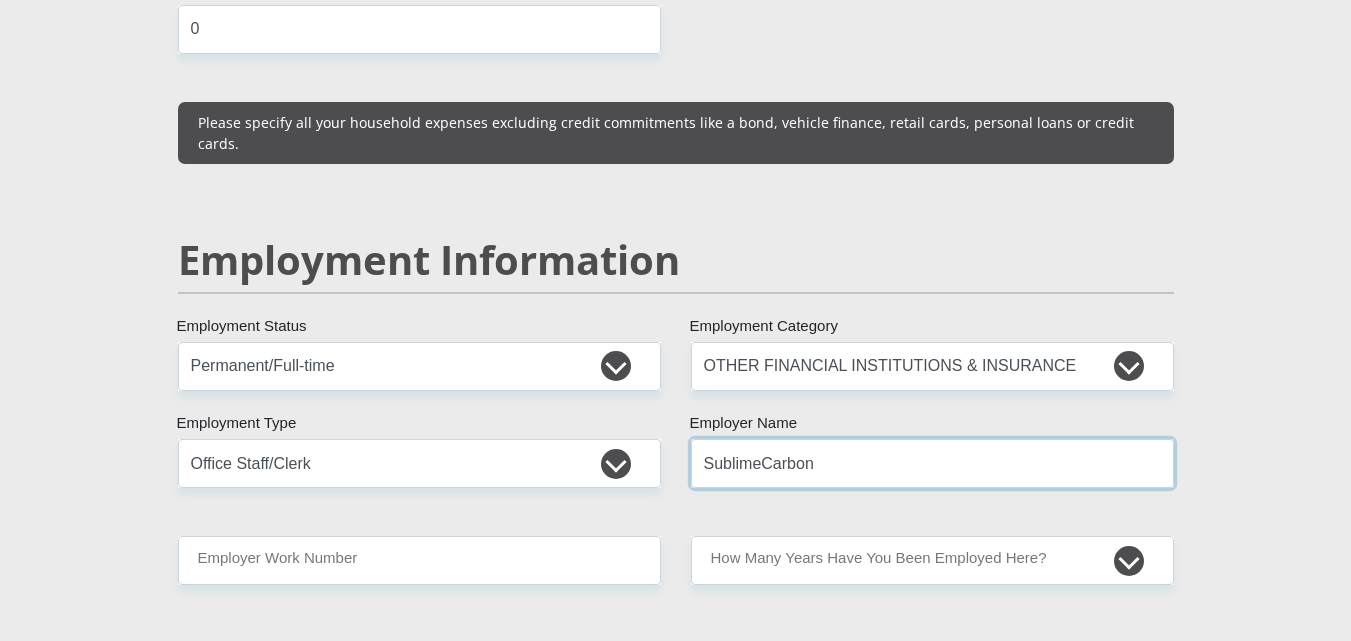 click on "SublimeCarbon" at bounding box center (932, 463) 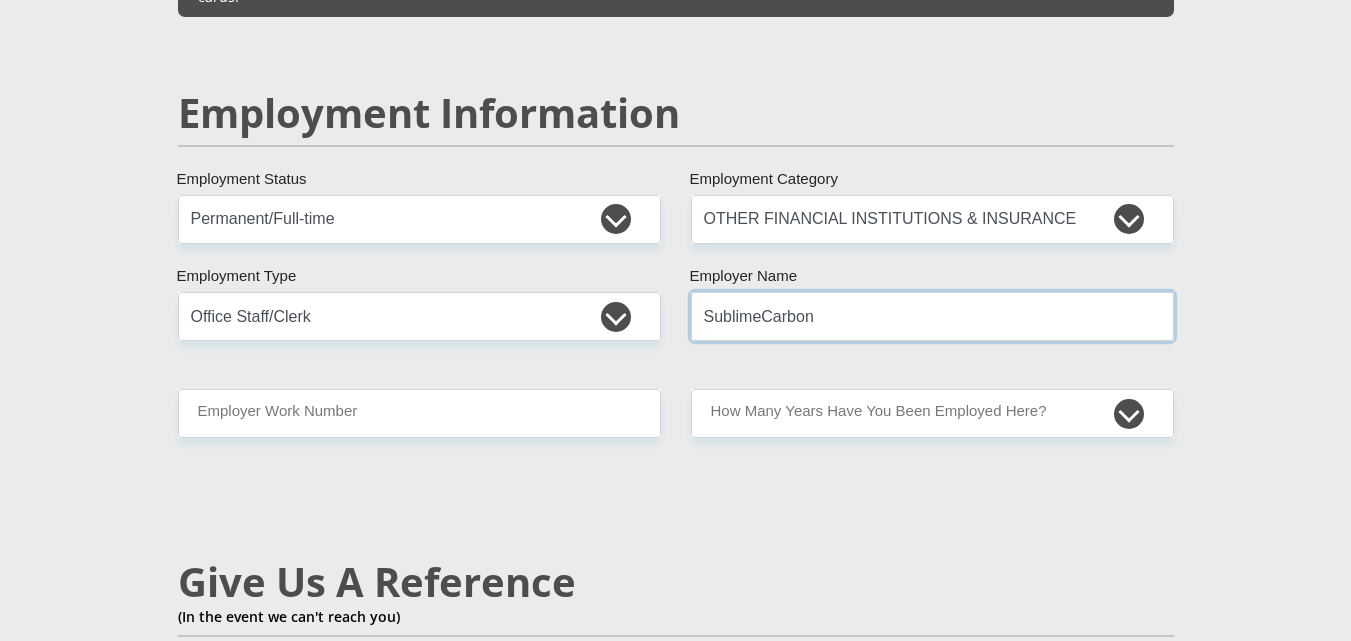 scroll, scrollTop: 3069, scrollLeft: 0, axis: vertical 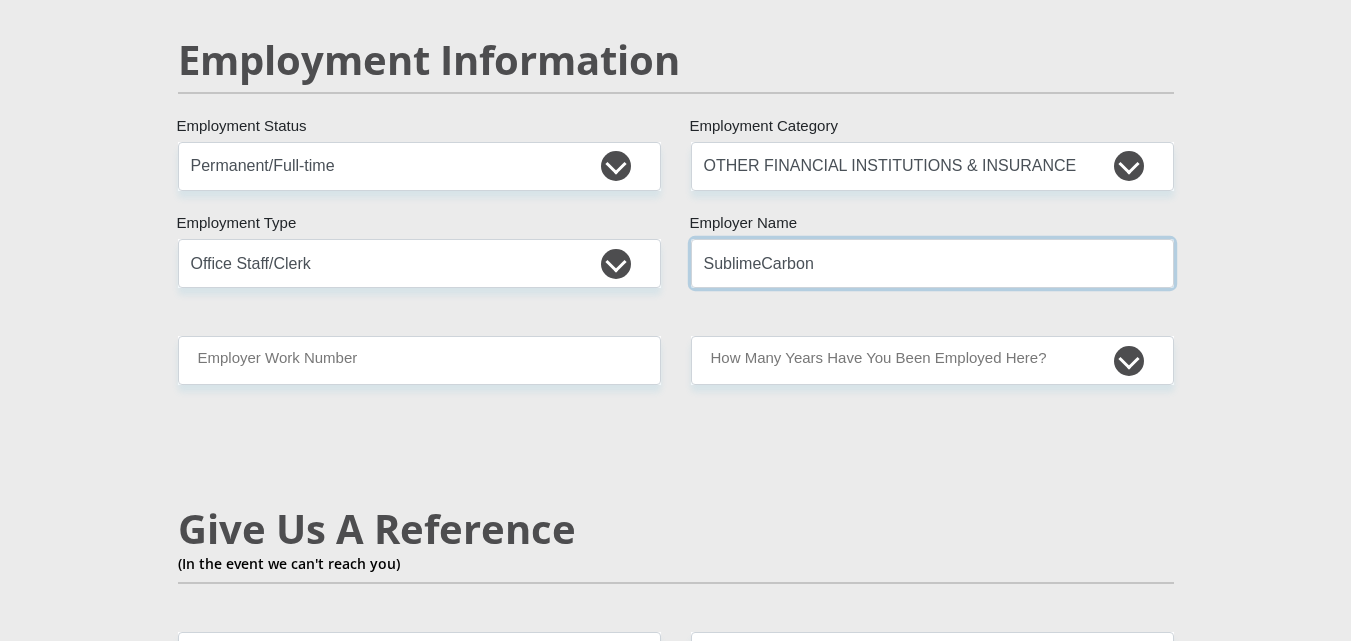 type on "SublimeCarbon" 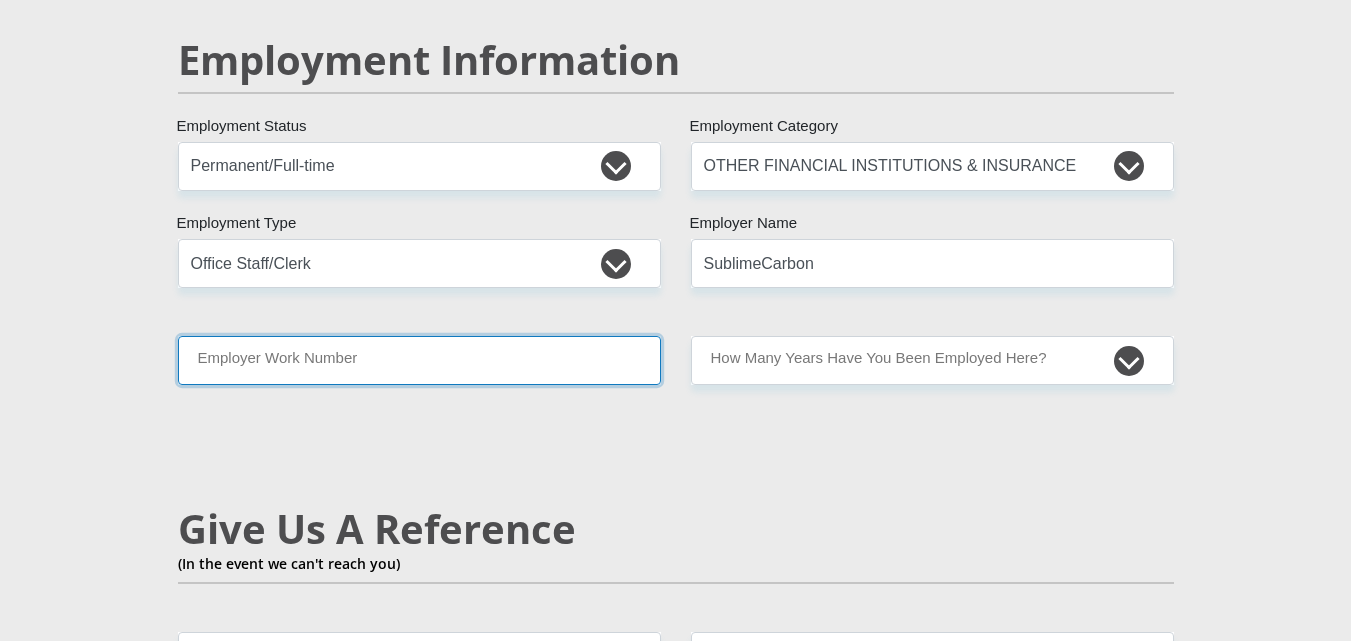 click on "Employer Work Number" at bounding box center [419, 360] 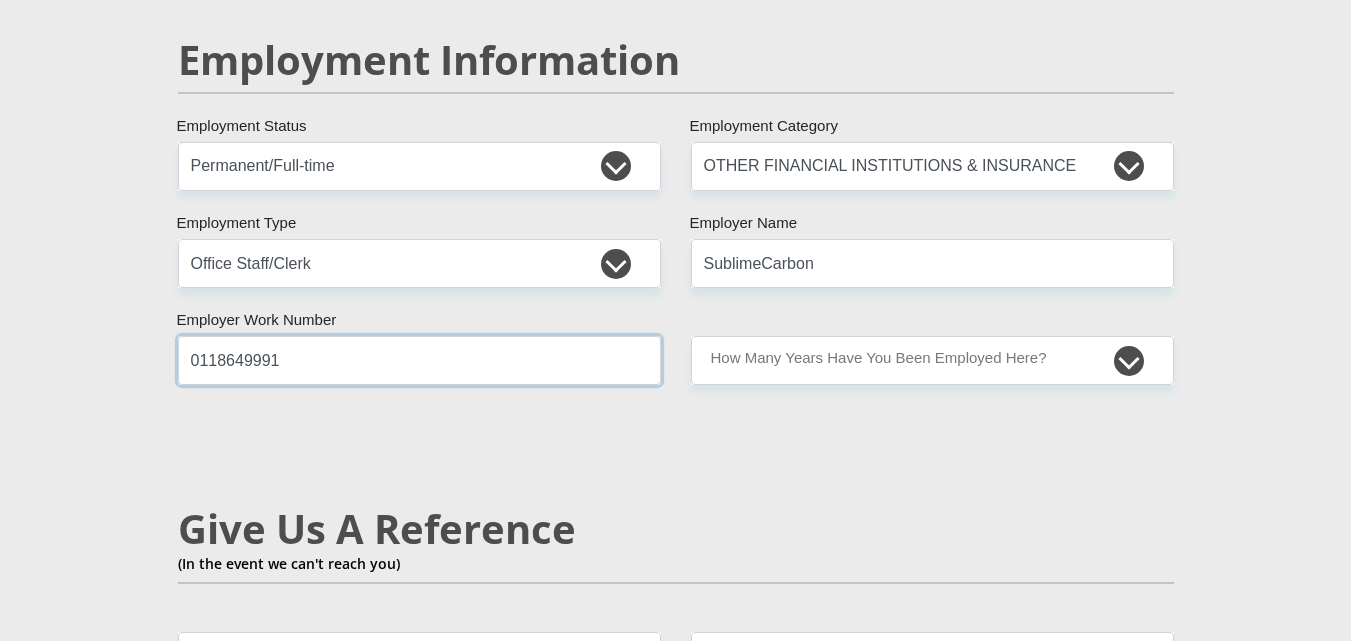 type on "0118649991" 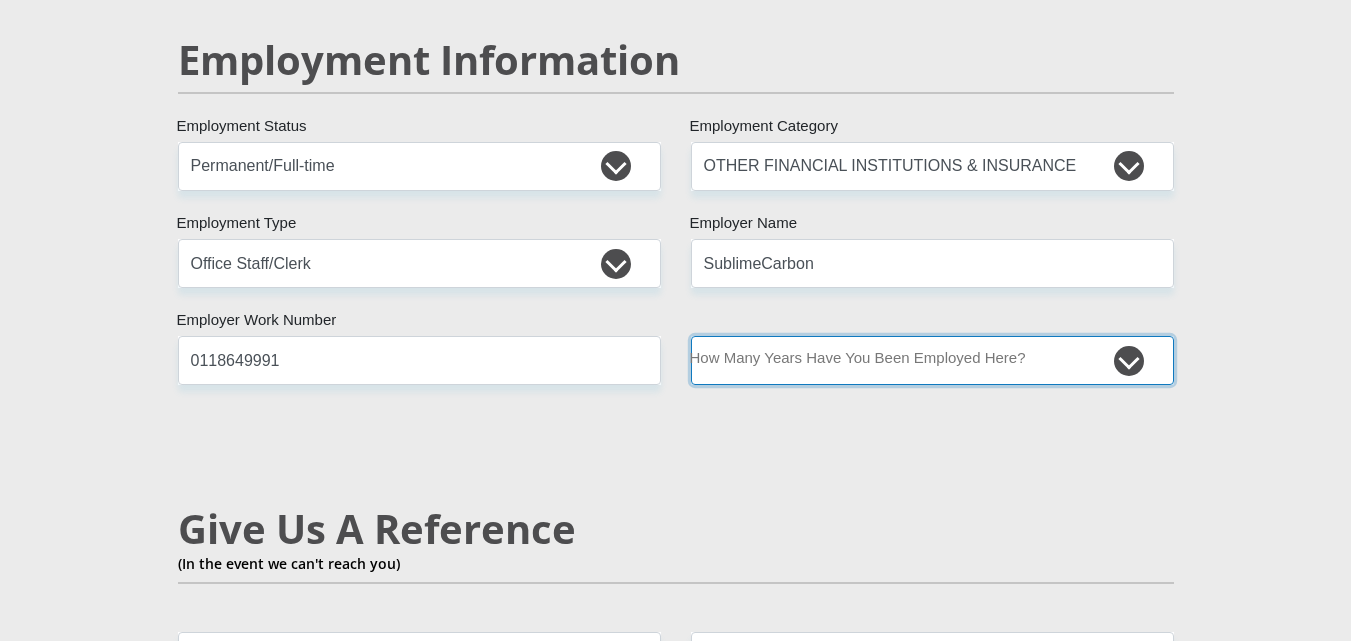click on "less than 1 year
1-3 years
3-5 years
5+ years" at bounding box center [932, 360] 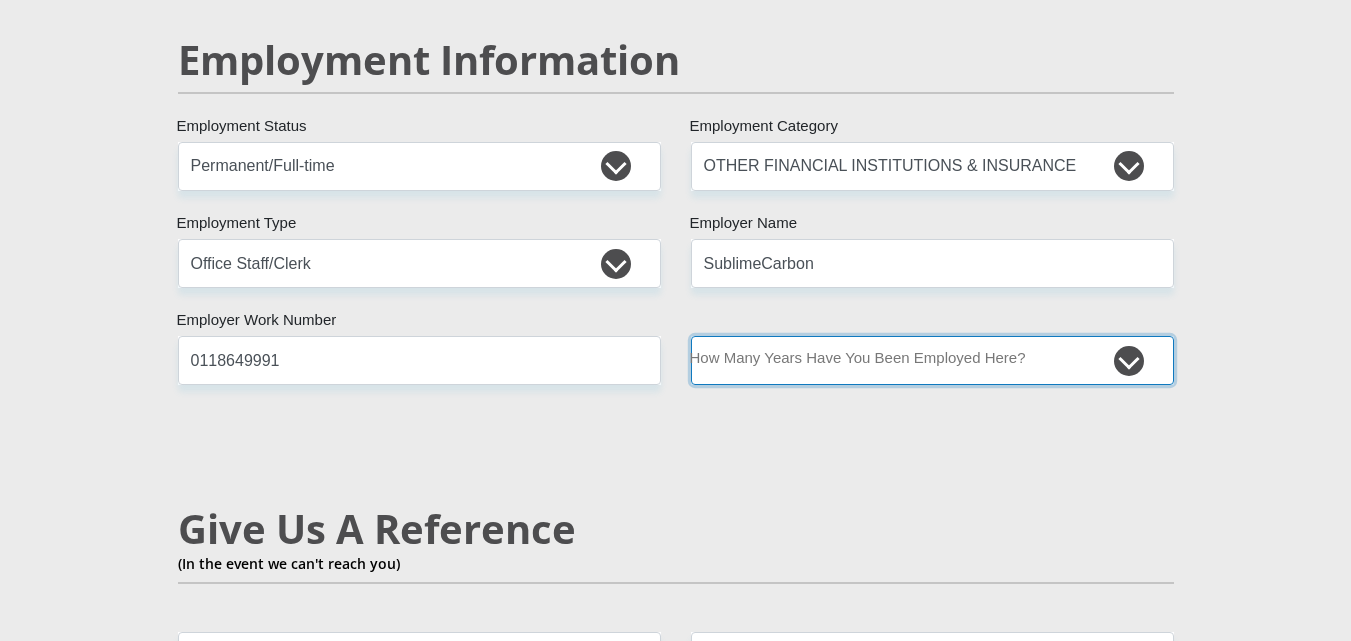 select on "24" 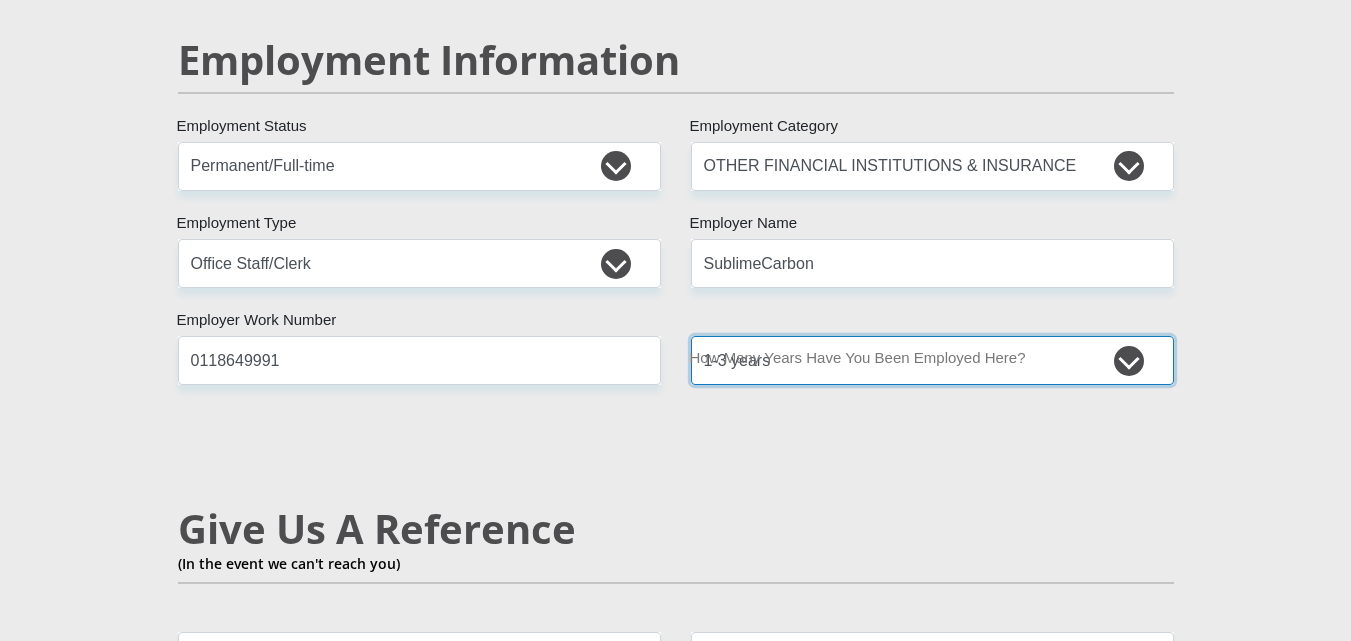 click on "less than 1 year
1-3 years
3-5 years
5+ years" at bounding box center [932, 360] 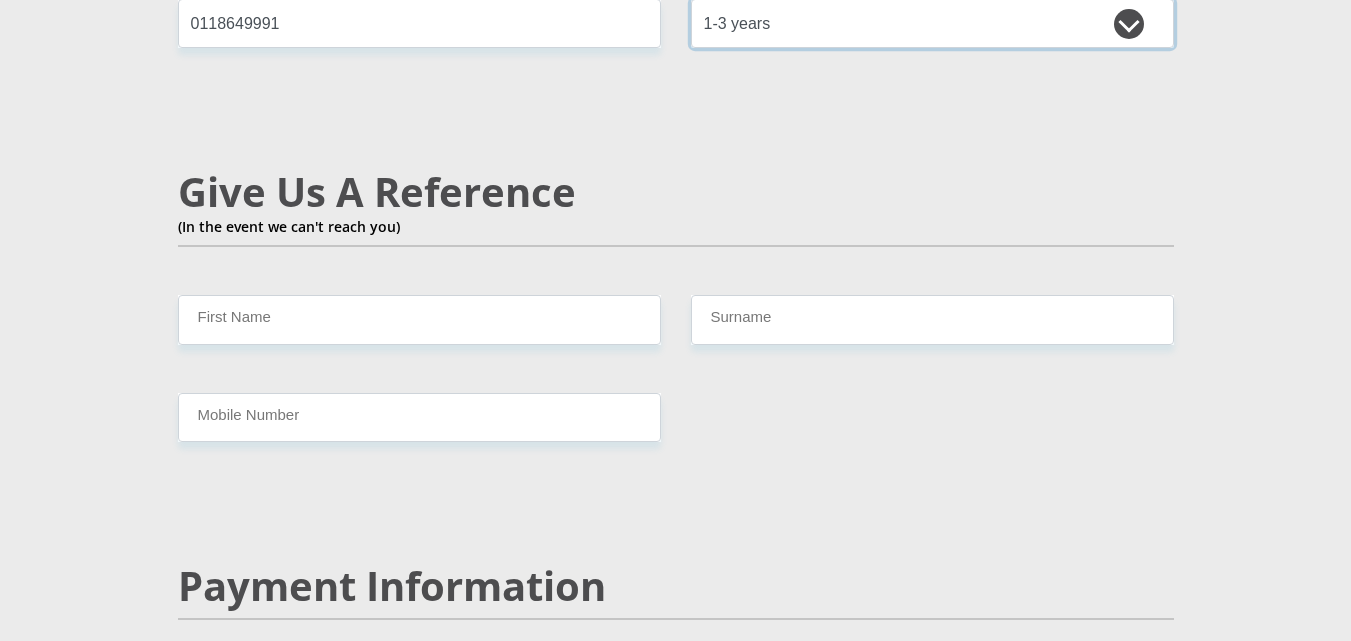 scroll, scrollTop: 3437, scrollLeft: 0, axis: vertical 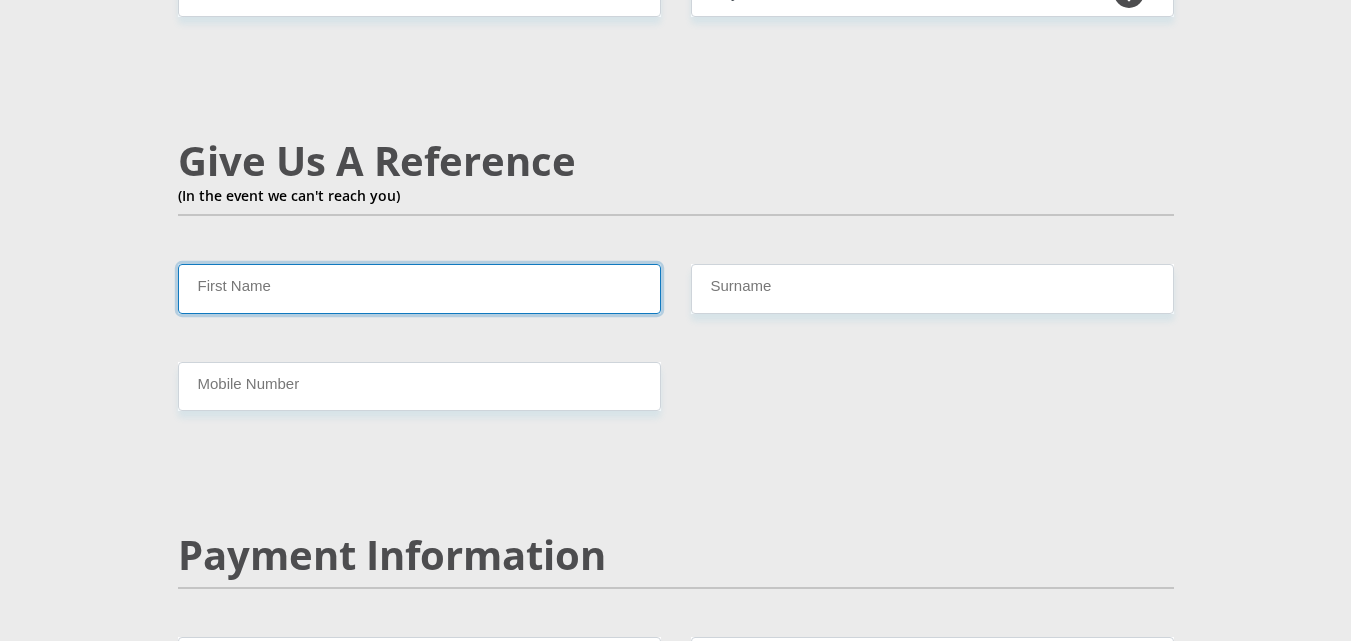 click on "First Name" at bounding box center (419, 288) 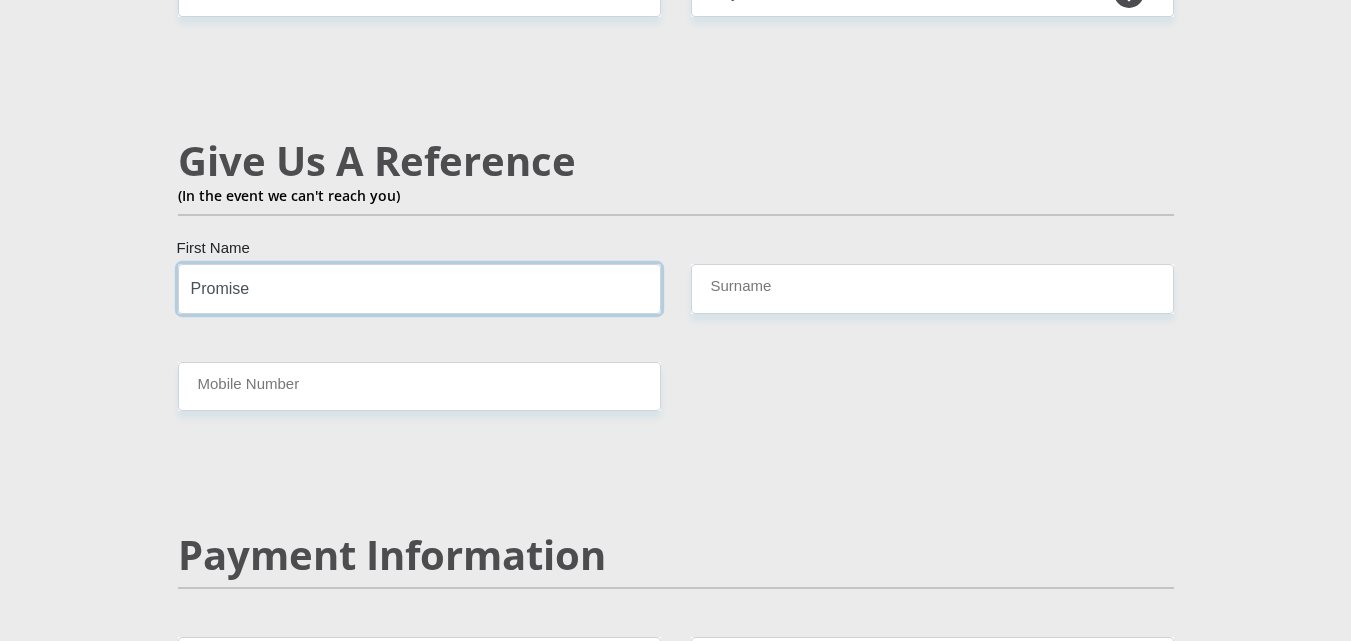 type on "Promise" 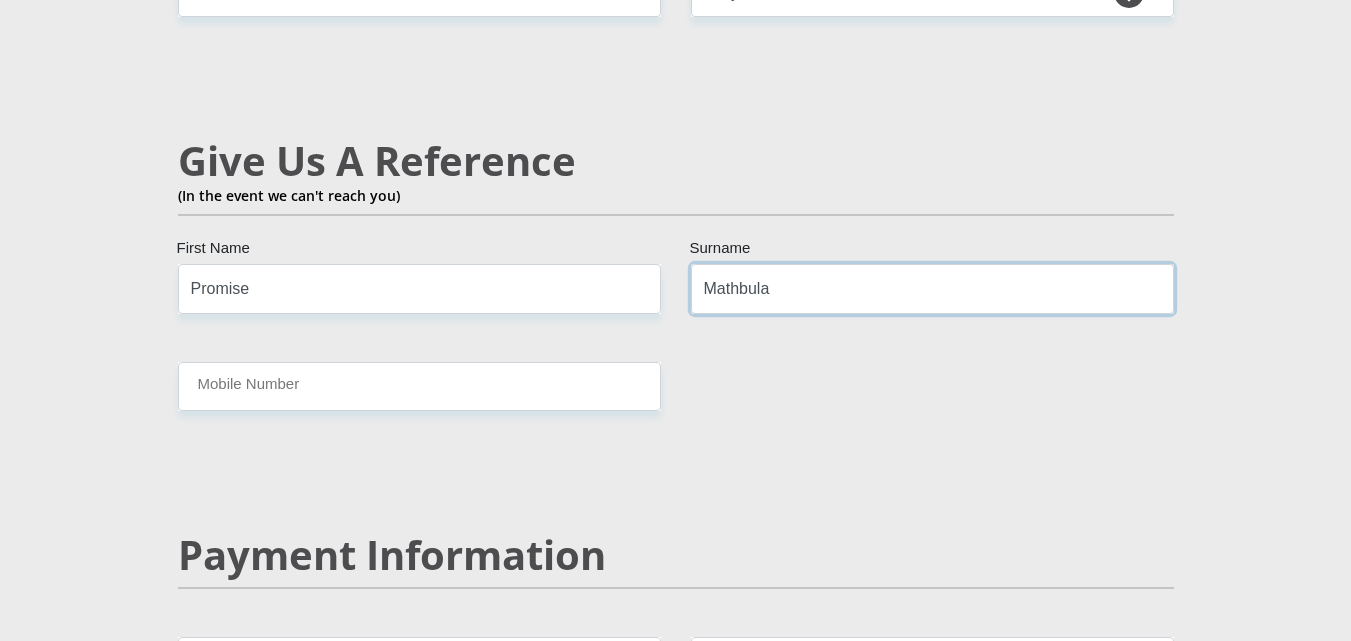 click on "Mathbula" at bounding box center [932, 288] 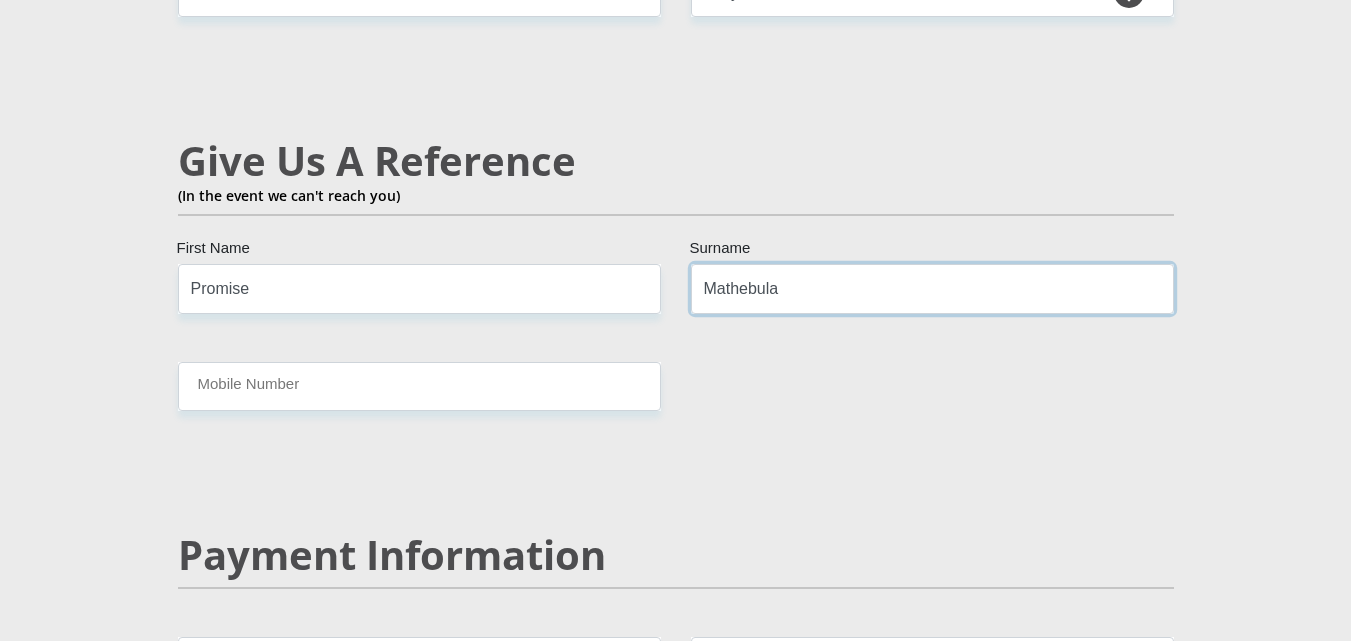 type on "Mathebula" 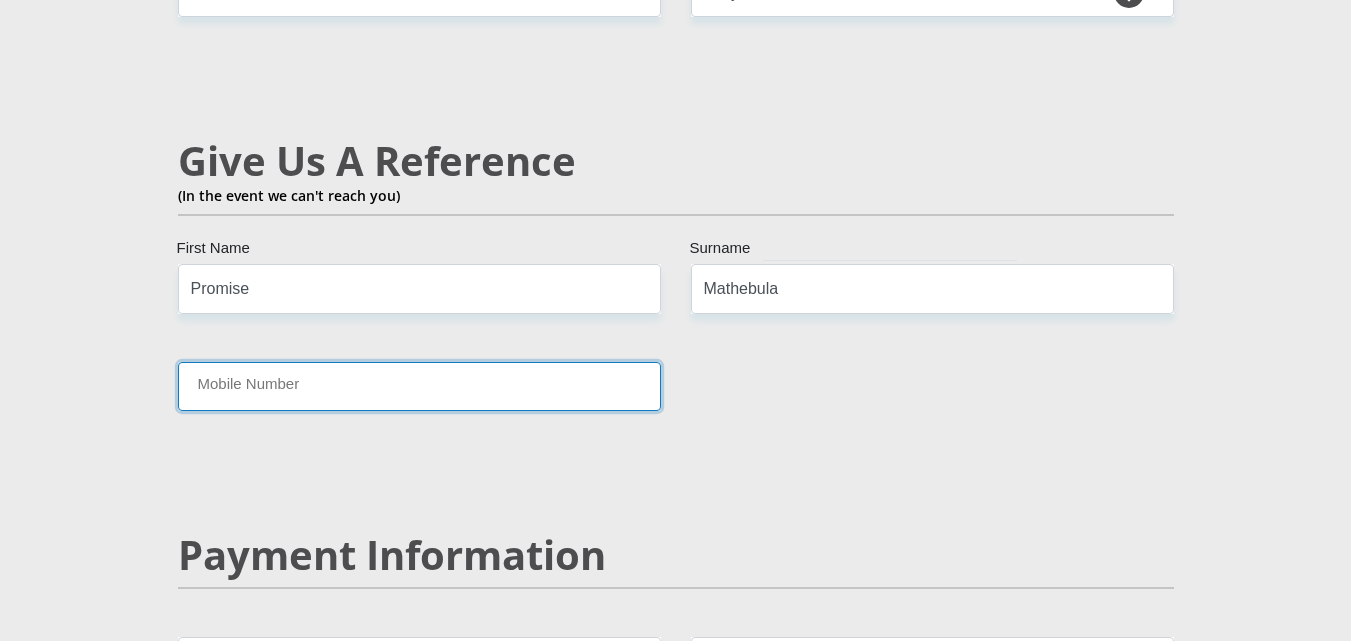 click on "Mobile Number" at bounding box center (419, 386) 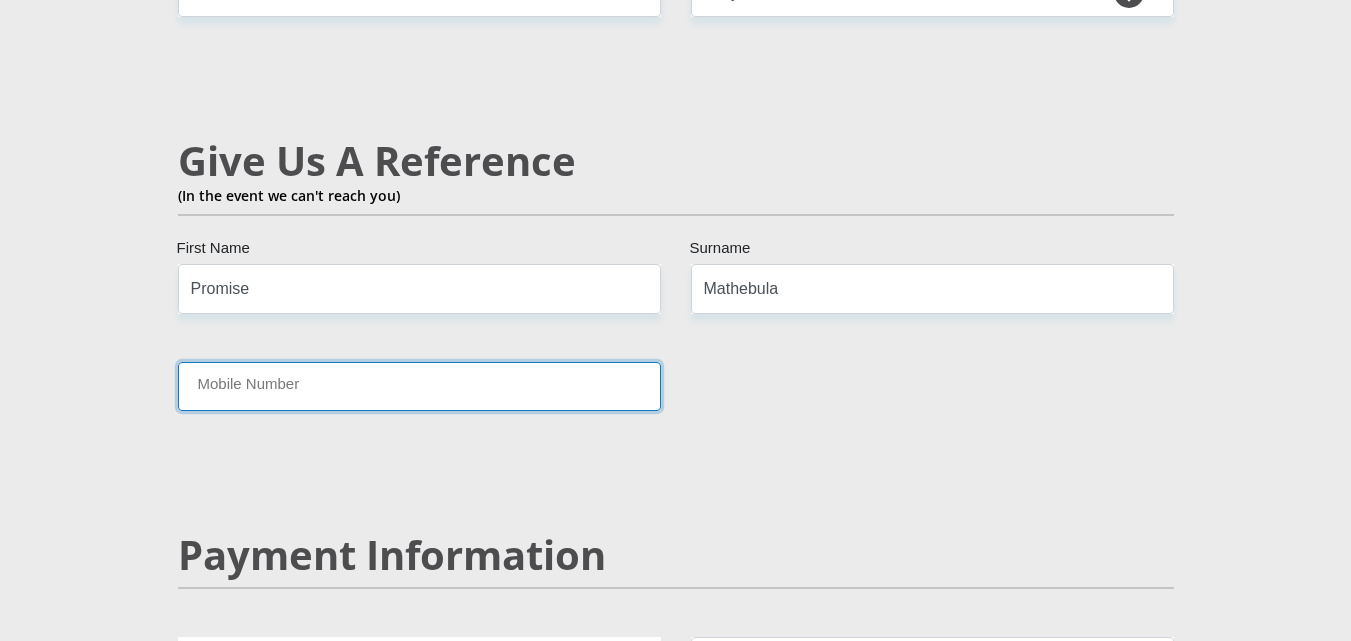 click on "Mobile Number" at bounding box center (419, 386) 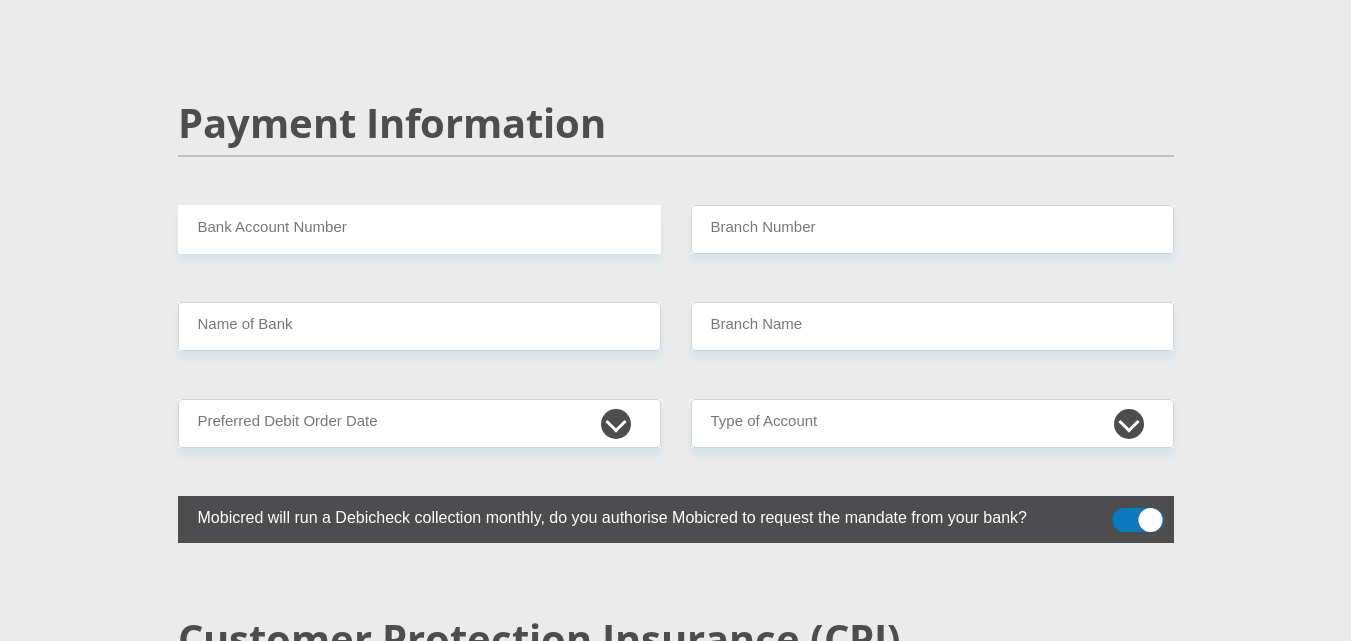 scroll, scrollTop: 3911, scrollLeft: 0, axis: vertical 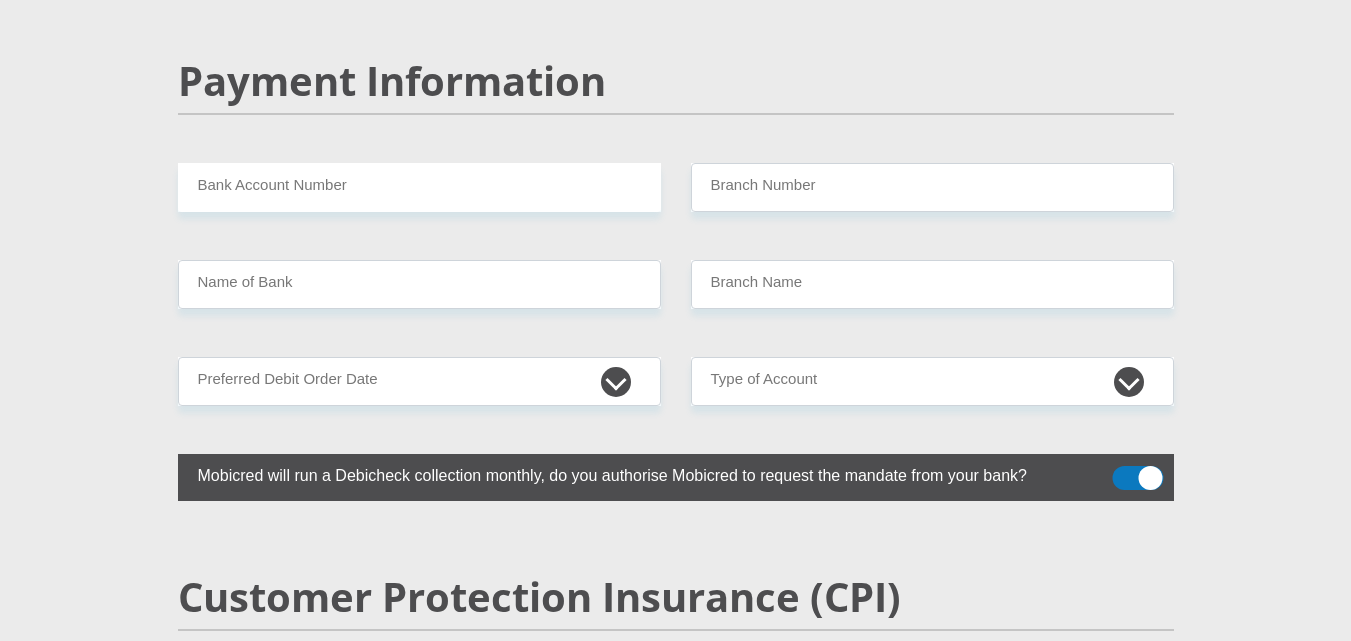 type on "0676261330" 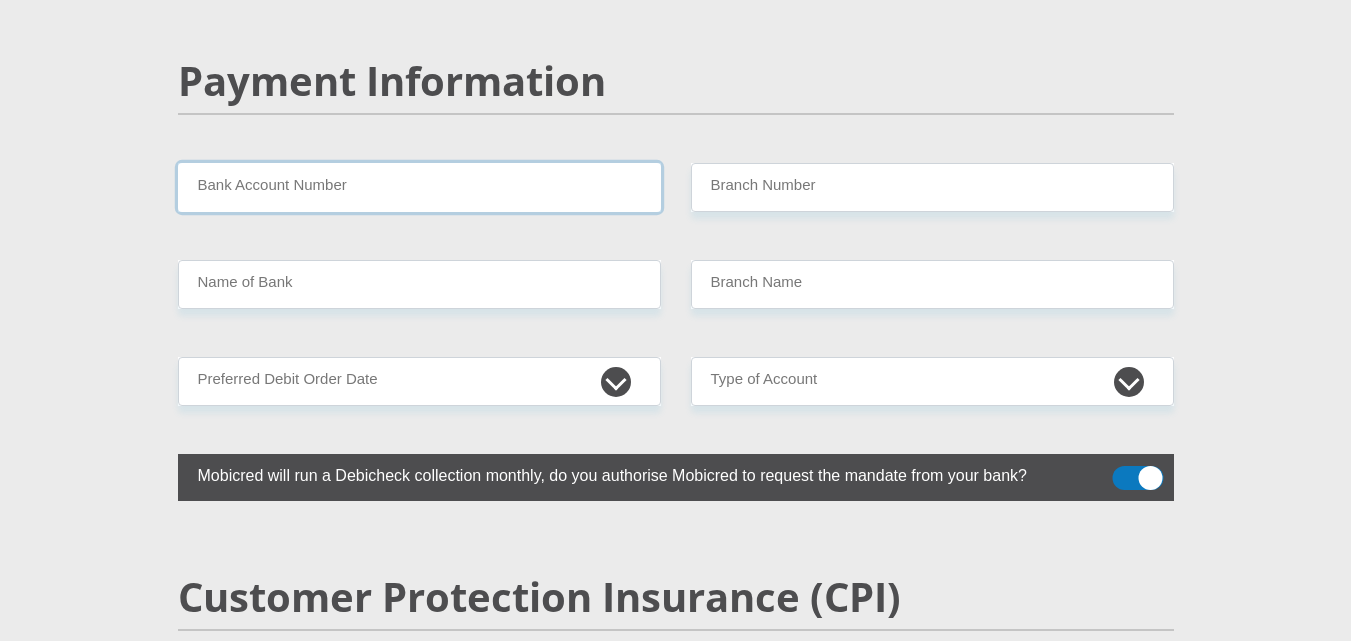 click on "Bank Account Number" at bounding box center (419, 187) 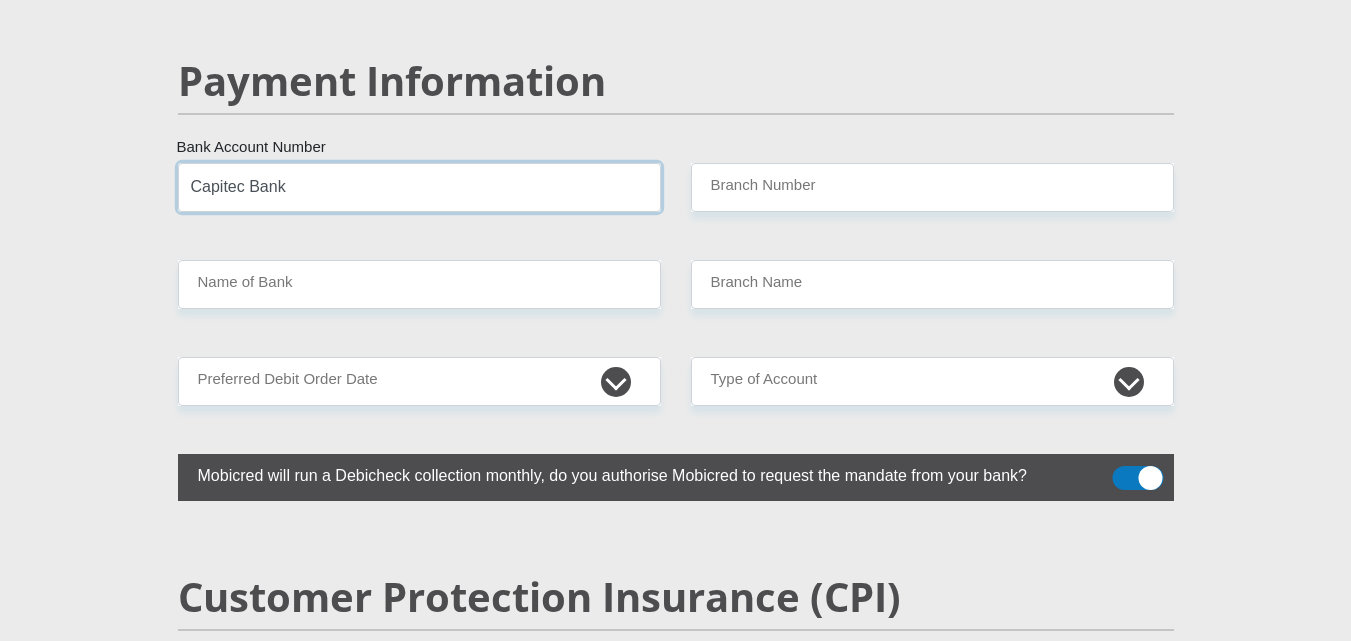 type on "Capitec Bank" 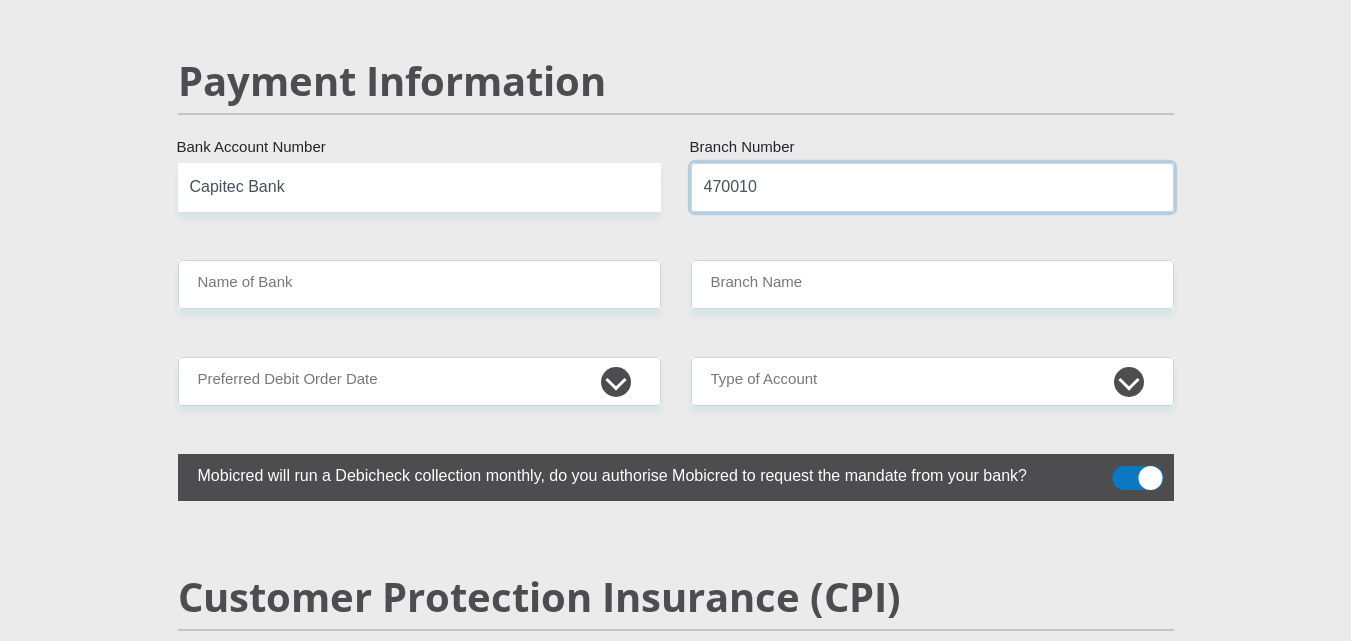 type on "470010" 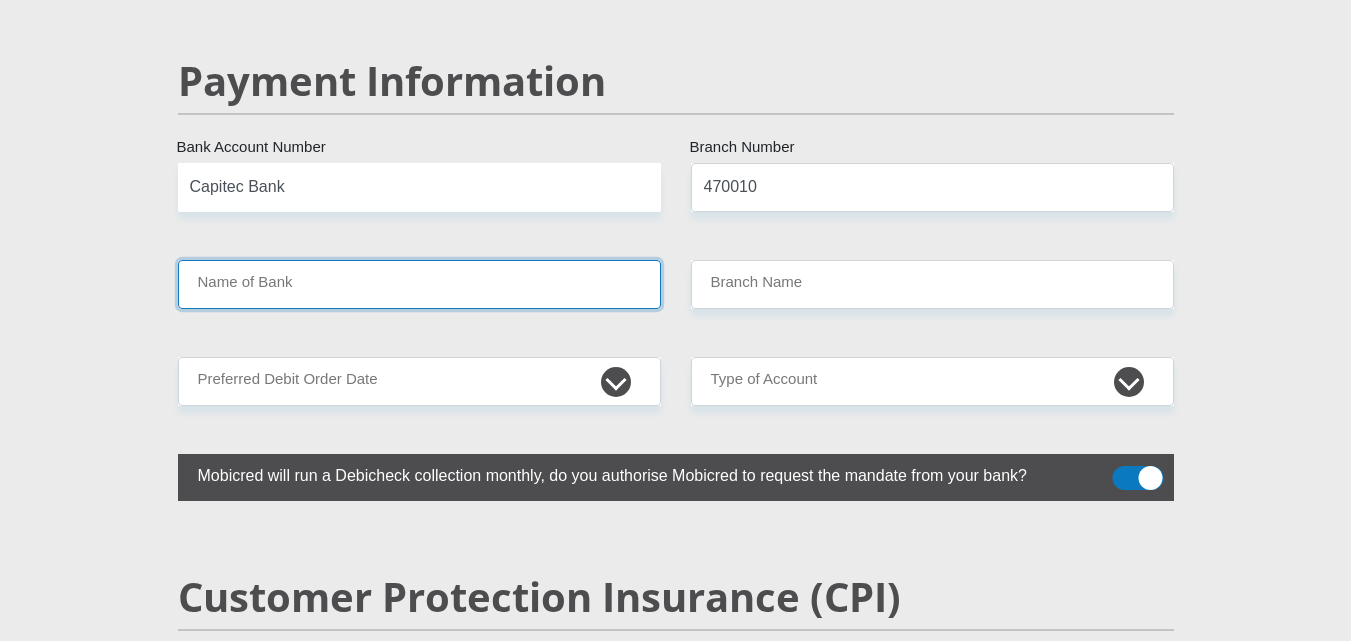 click on "Name of Bank" at bounding box center (419, 284) 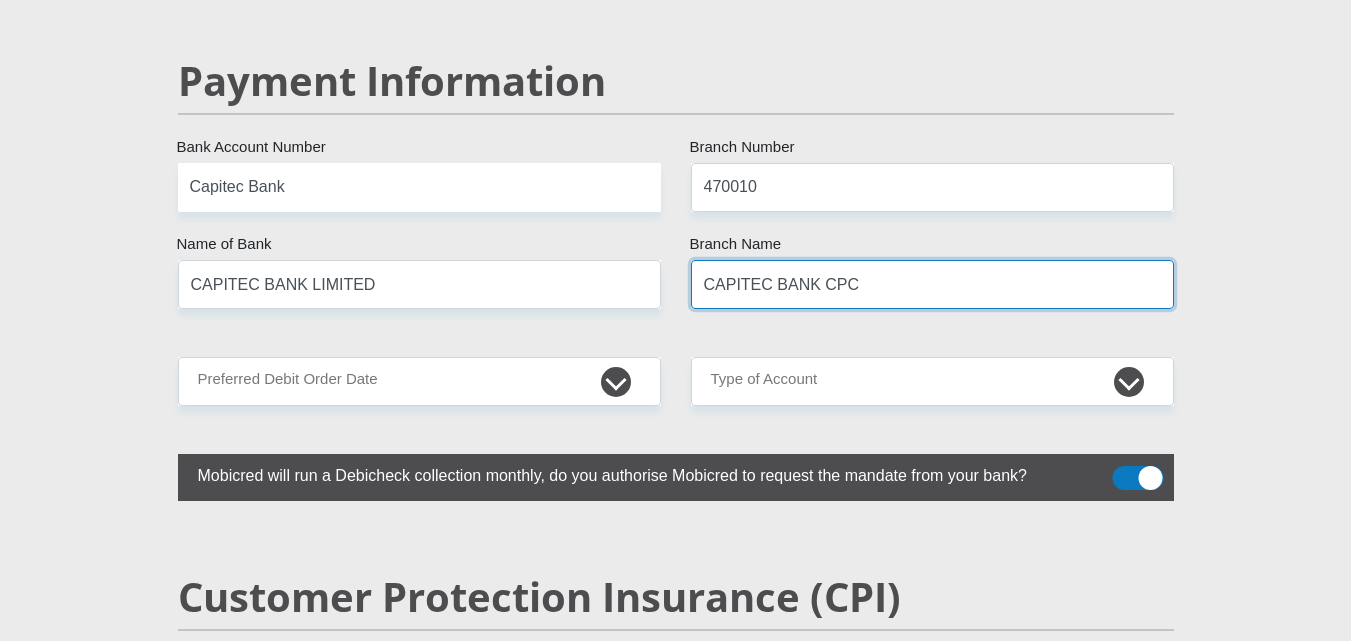 click on "CAPITEC BANK CPC" at bounding box center [932, 284] 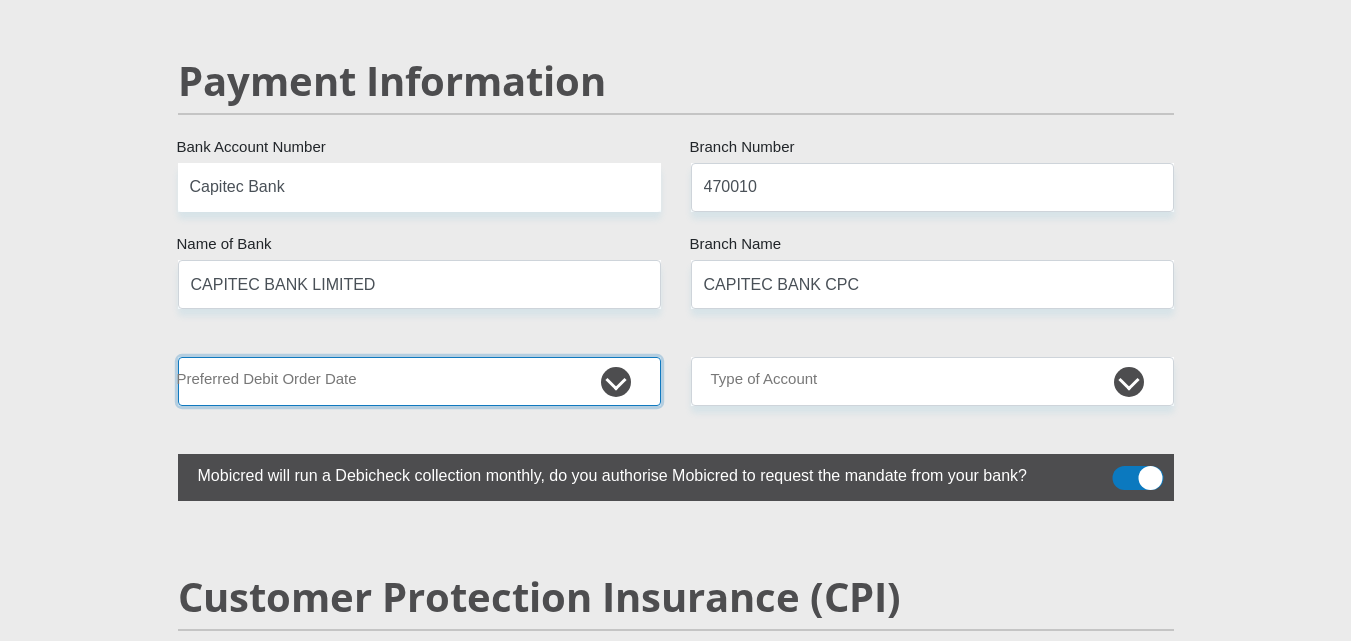 click on "1st
2nd
3rd
4th
5th
7th
18th
19th
20th
21st
22nd
23rd
24th
25th
26th
27th
28th
29th
30th" at bounding box center (419, 381) 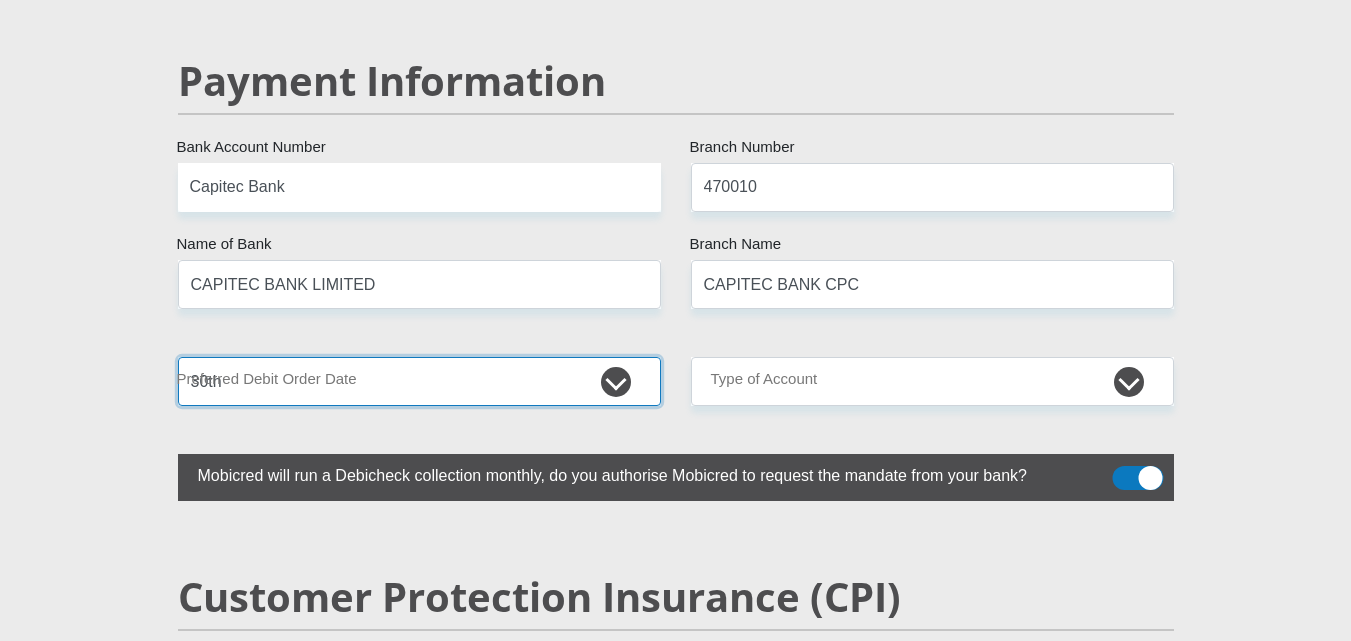 click on "1st
2nd
3rd
4th
5th
7th
18th
19th
20th
21st
22nd
23rd
24th
25th
26th
27th
28th
29th
30th" at bounding box center (419, 381) 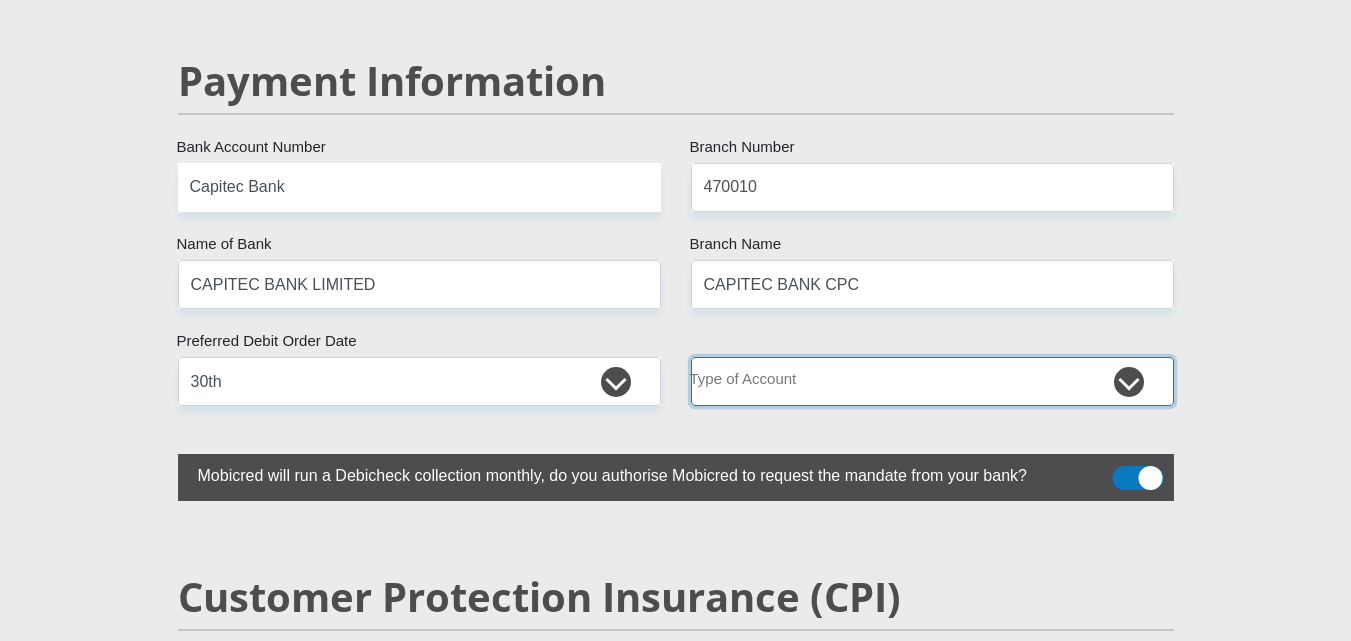 click on "Cheque
Savings" at bounding box center [932, 381] 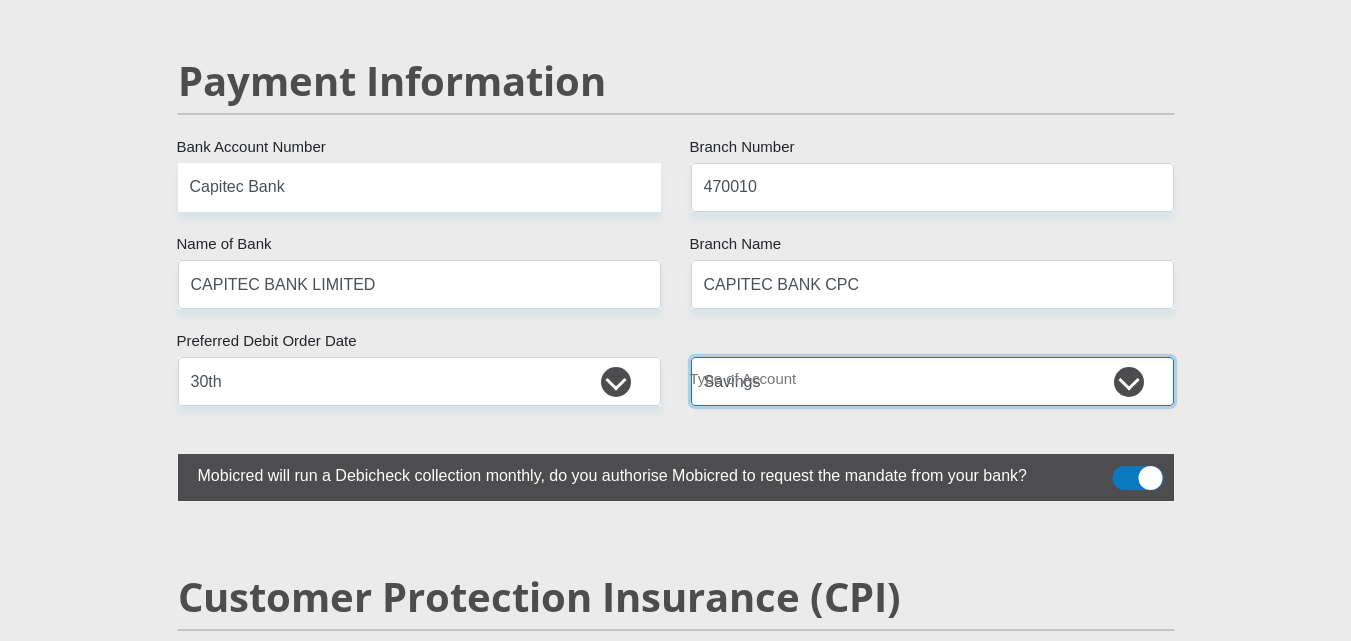 click on "Cheque
Savings" at bounding box center (932, 381) 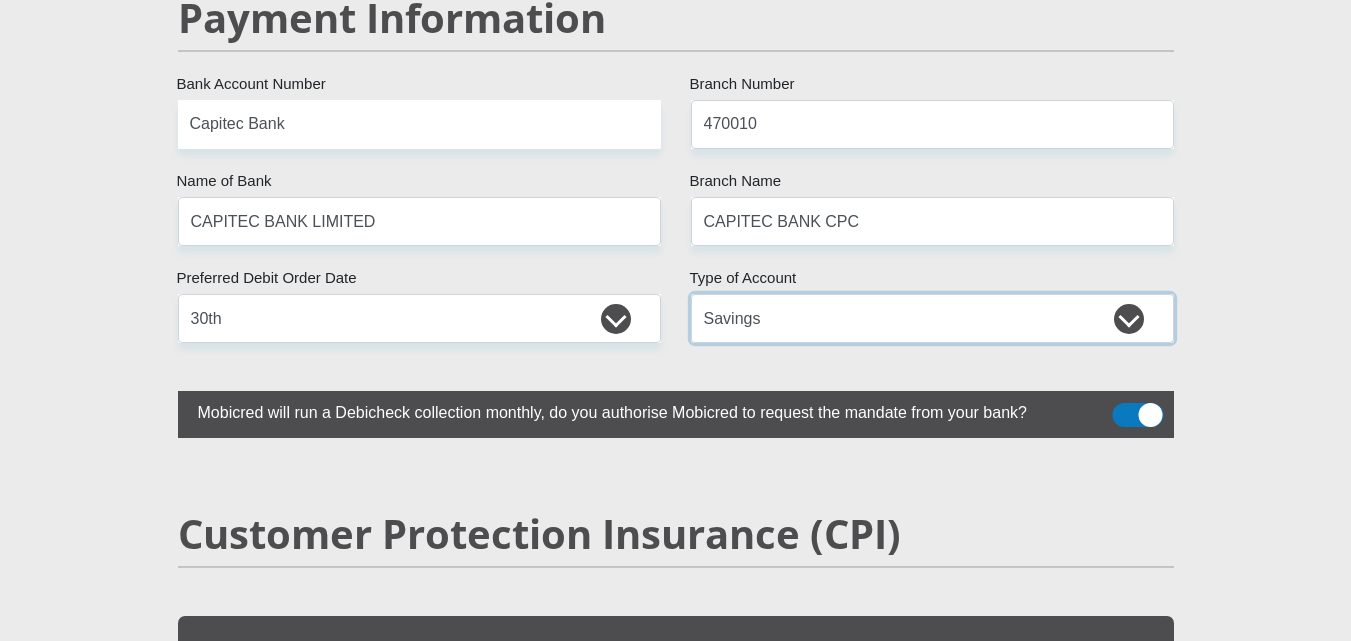 scroll, scrollTop: 4027, scrollLeft: 0, axis: vertical 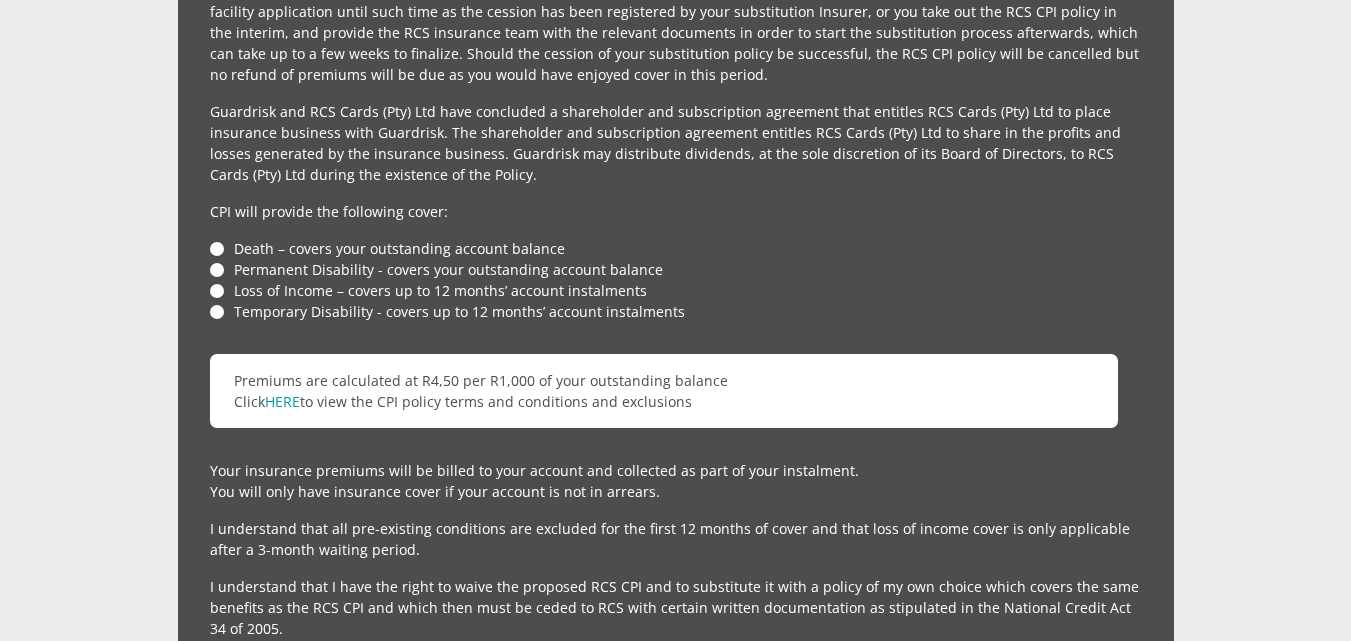 click on "Loss of Income – covers up to 12 months’ account instalments" at bounding box center [676, 290] 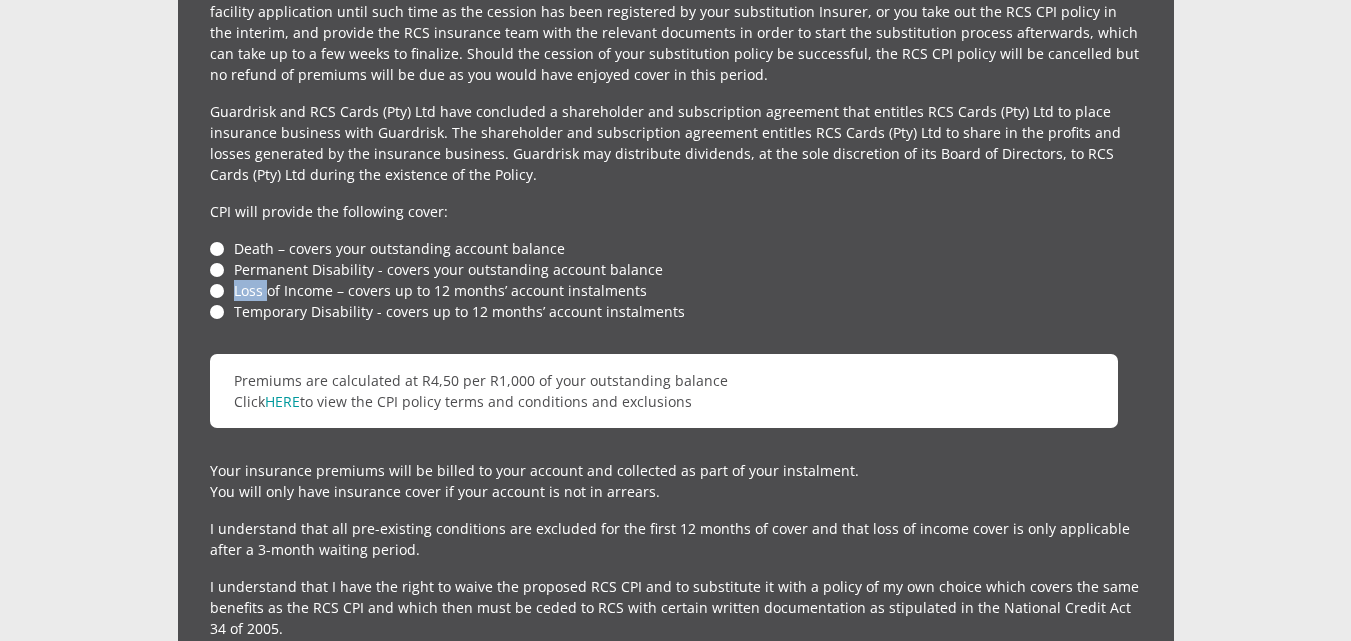 click on "Loss of Income – covers up to 12 months’ account instalments" at bounding box center (676, 290) 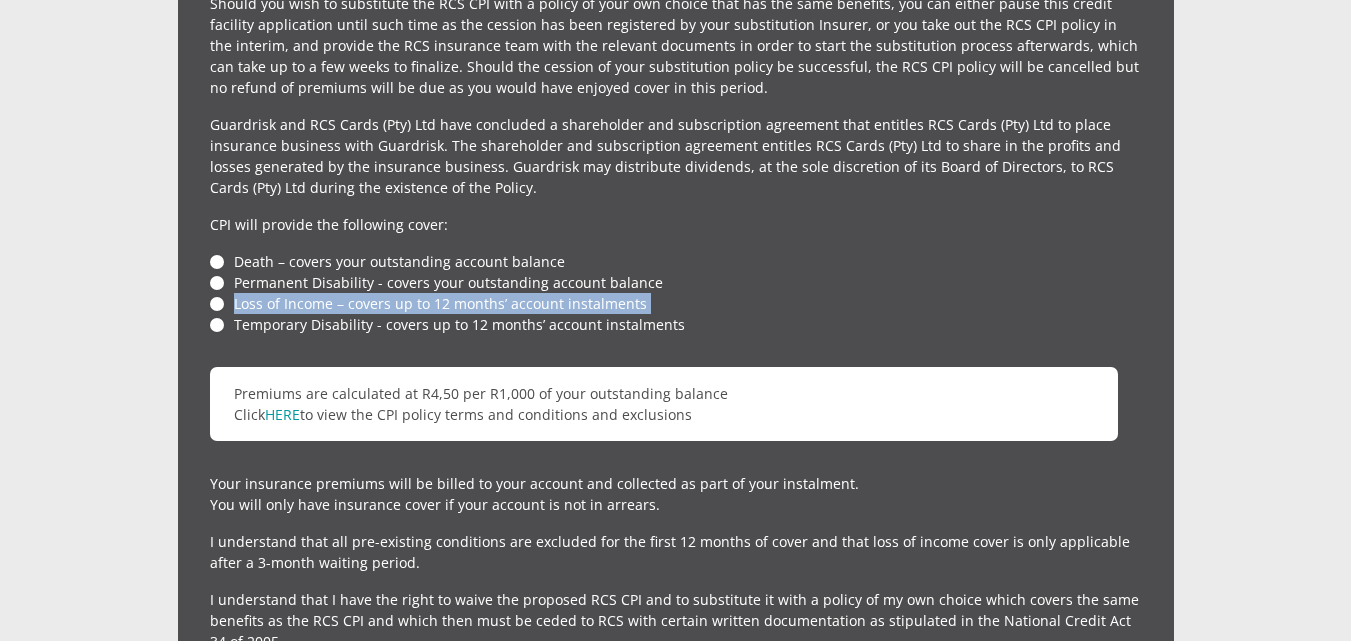 click on "Death – covers your outstanding account balance
Permanent Disability - covers your outstanding account balance
Loss of Income – covers up to 12 months’ account instalments
Temporary Disability - covers up to 12 months’ account instalments" at bounding box center (676, 293) 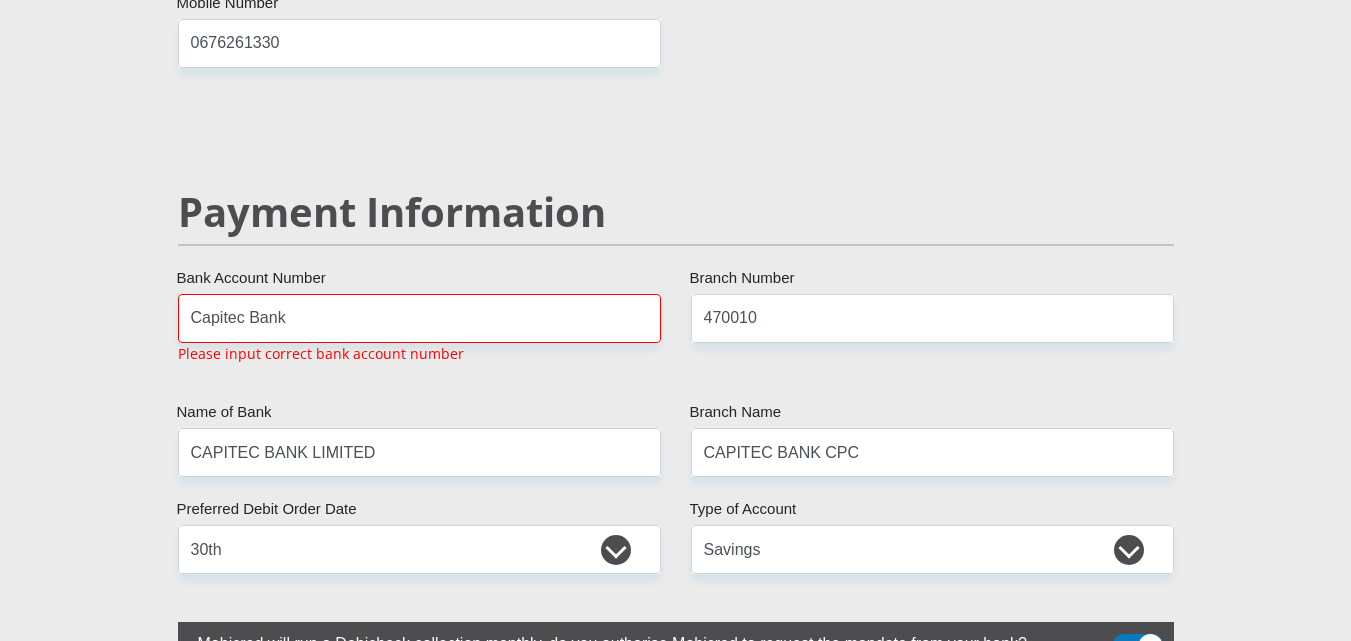 scroll, scrollTop: 3778, scrollLeft: 0, axis: vertical 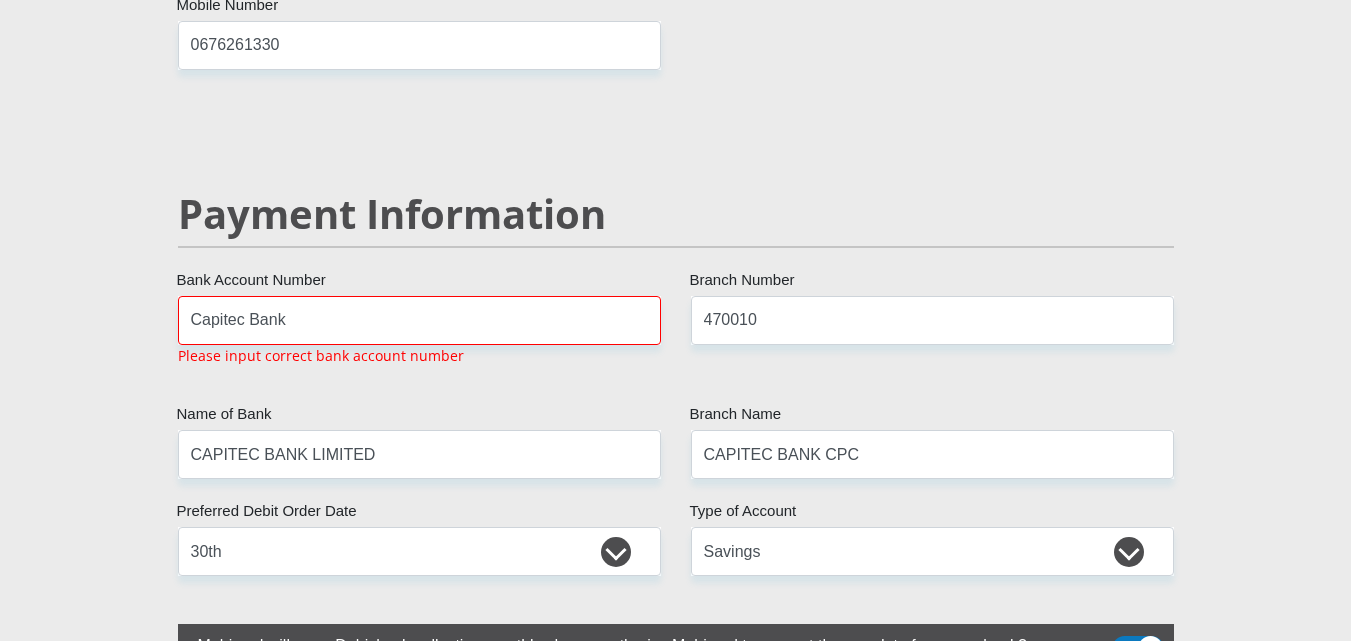 click on "Mr
Ms
Mrs
Dr
[PERSON_NAME]
Title
[PERSON_NAME]
First Name
MATHEBULA
Surname
9302010420082
South African ID Number
Please input valid ID number
[GEOGRAPHIC_DATA]
[GEOGRAPHIC_DATA]
[GEOGRAPHIC_DATA]
[GEOGRAPHIC_DATA]
[GEOGRAPHIC_DATA]
[GEOGRAPHIC_DATA] [GEOGRAPHIC_DATA]
[GEOGRAPHIC_DATA]
[GEOGRAPHIC_DATA]
[GEOGRAPHIC_DATA]
[GEOGRAPHIC_DATA]
[GEOGRAPHIC_DATA]
[GEOGRAPHIC_DATA]
[GEOGRAPHIC_DATA]" at bounding box center [676, -570] 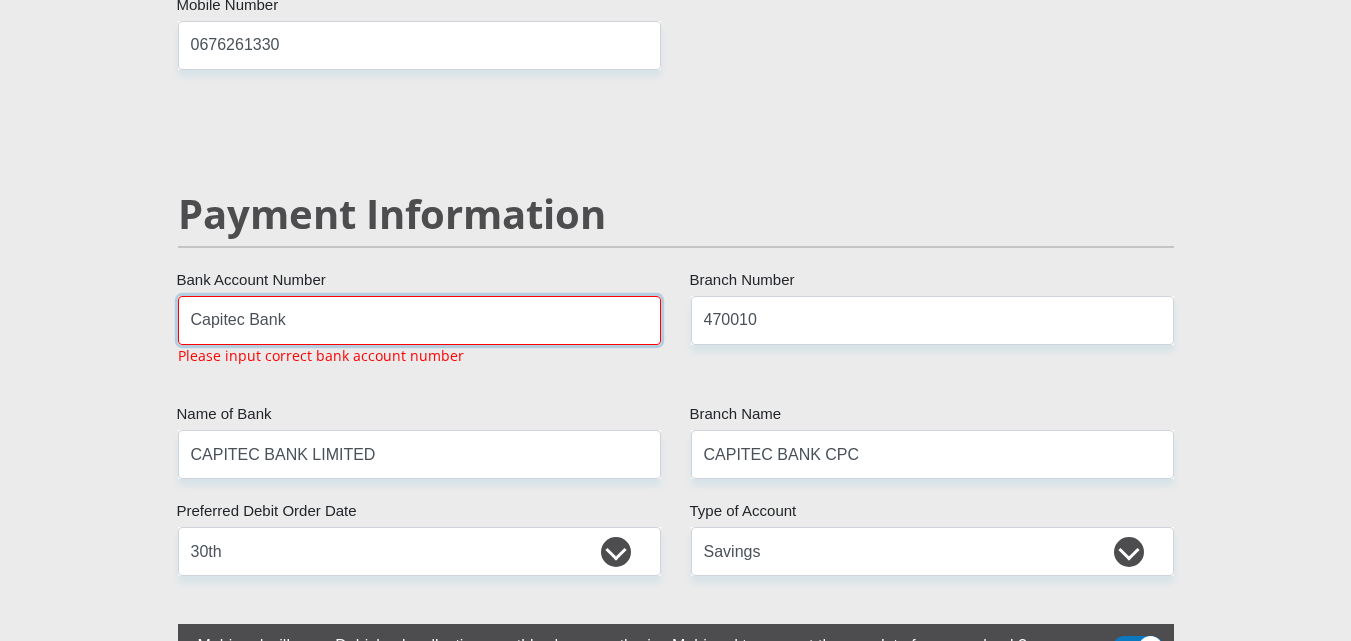 click on "Capitec Bank" at bounding box center (419, 320) 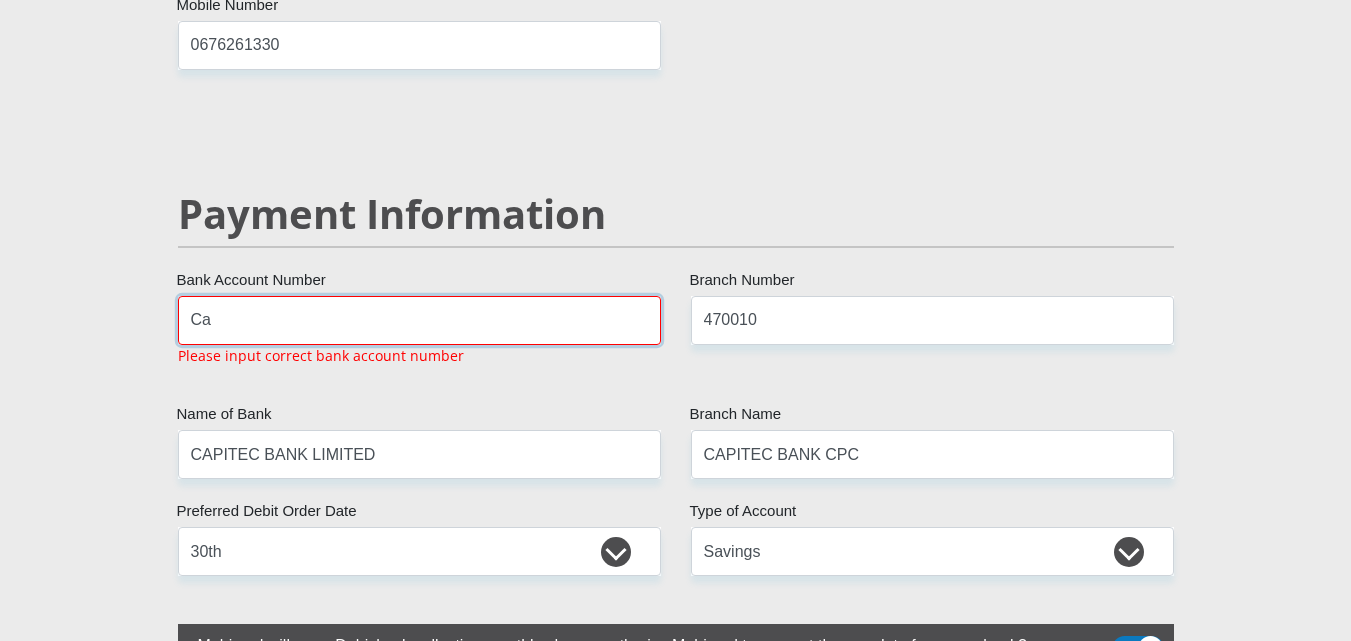 type on "C" 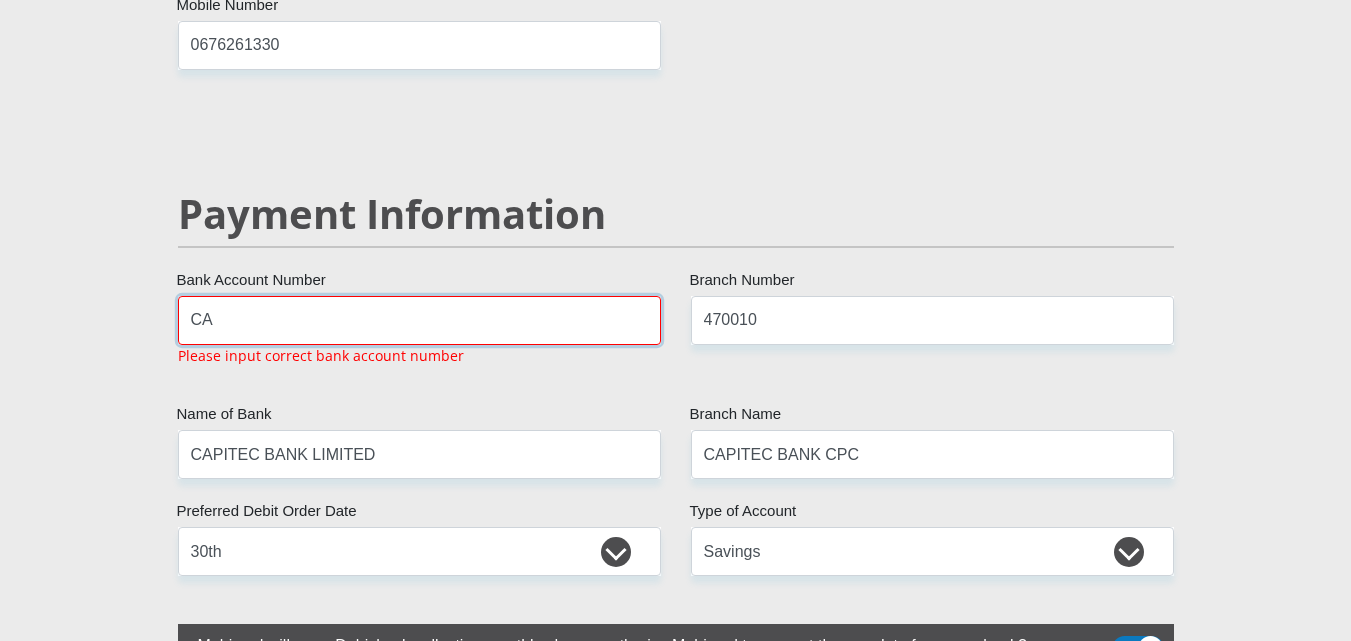 type on "C" 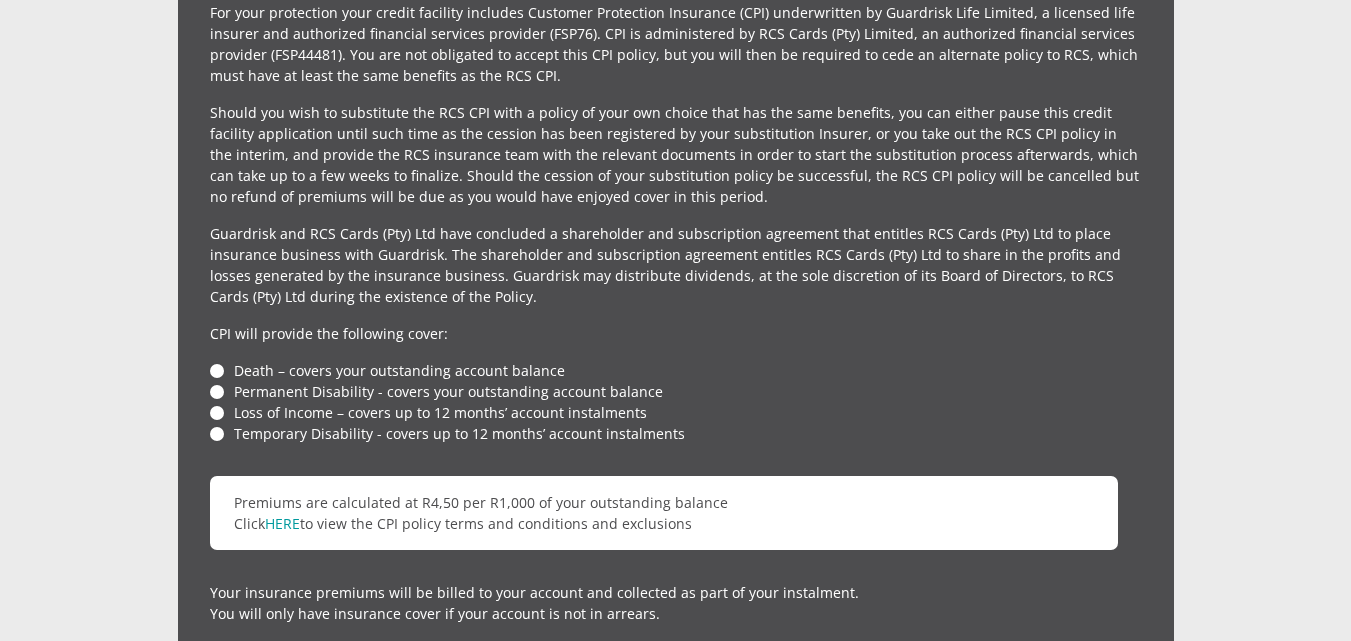 scroll, scrollTop: 4652, scrollLeft: 0, axis: vertical 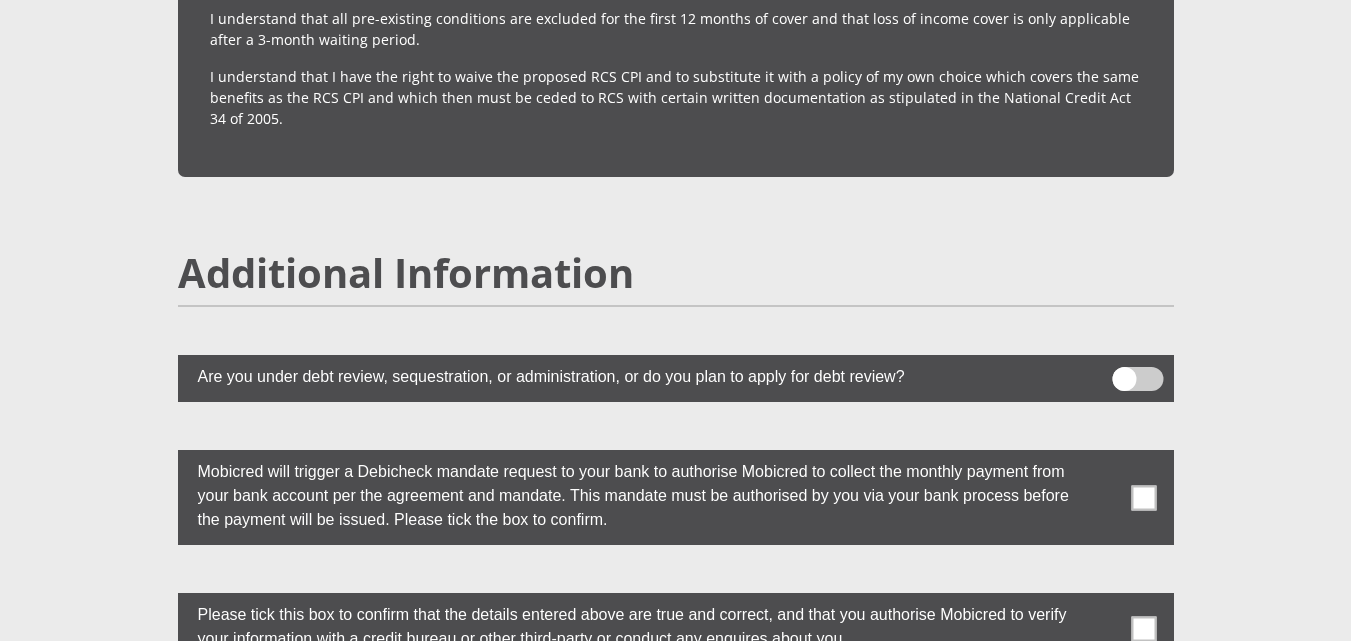 type on "1379527536" 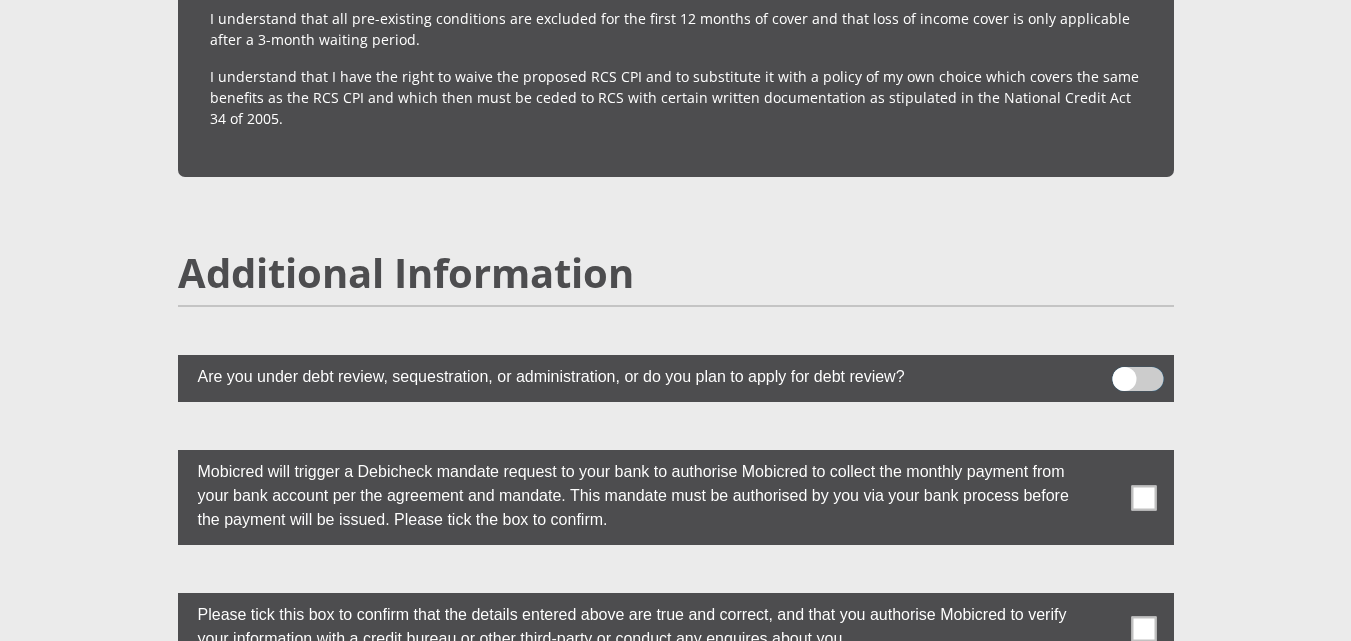 click at bounding box center [1124, 372] 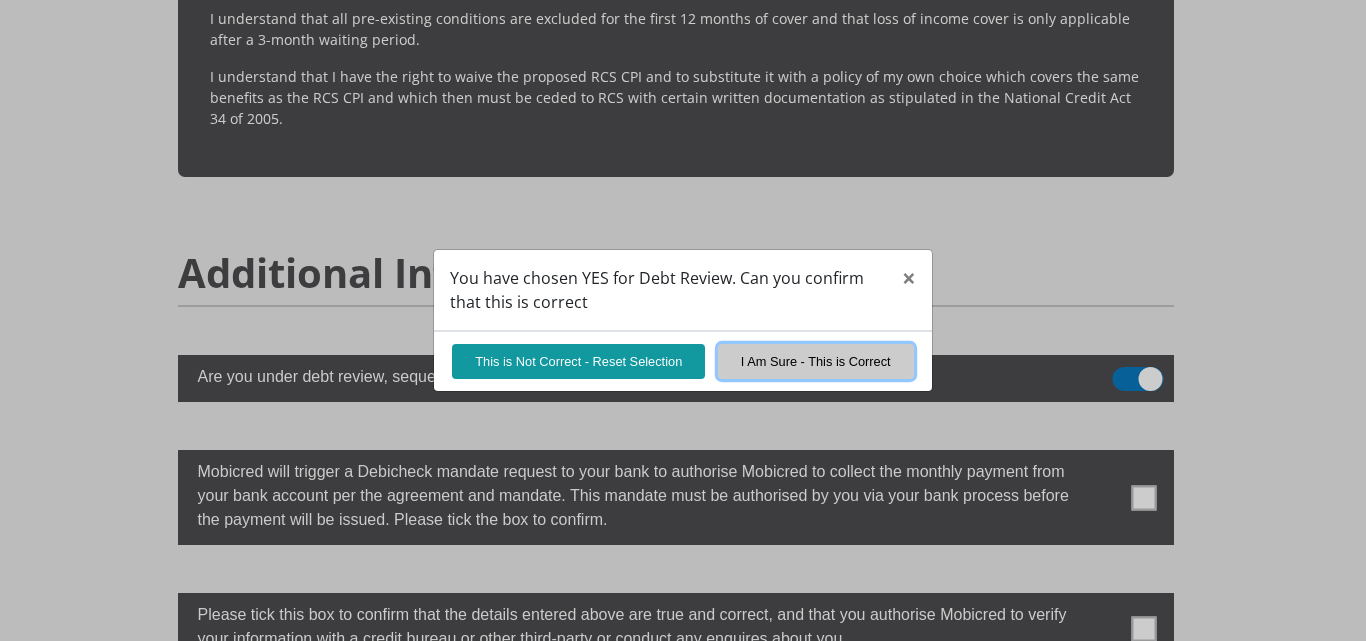 click on "I Am Sure - This is Correct" at bounding box center [816, 361] 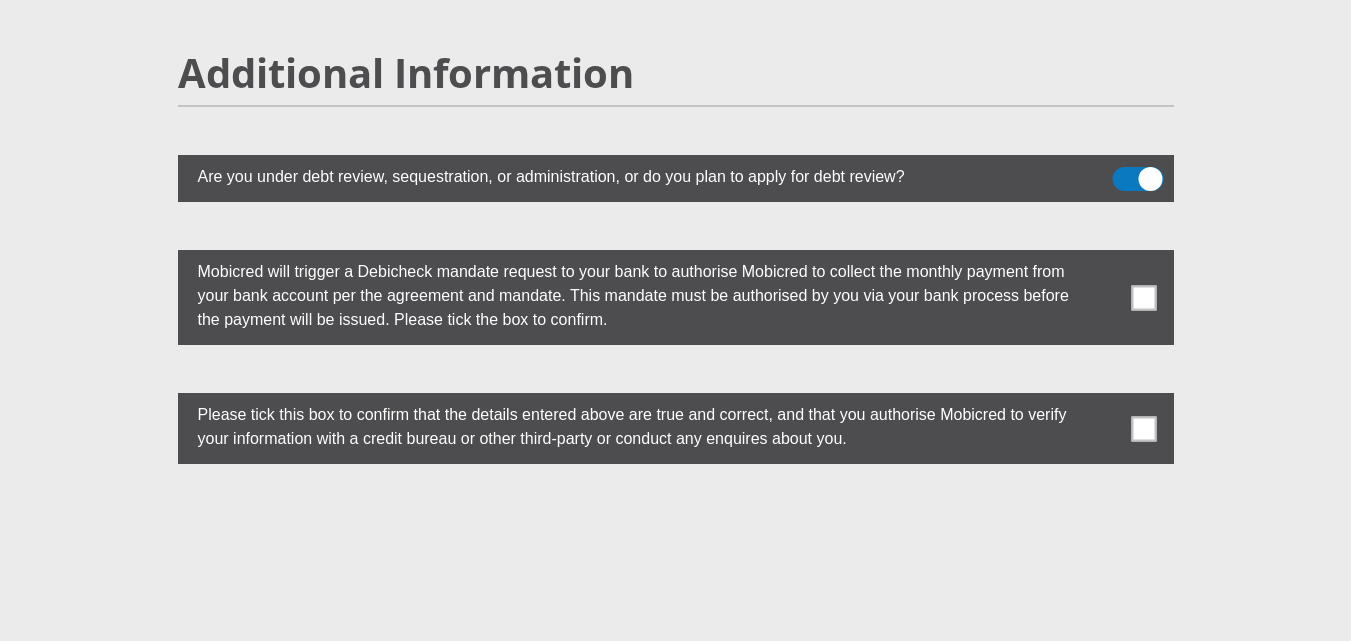 scroll, scrollTop: 5494, scrollLeft: 0, axis: vertical 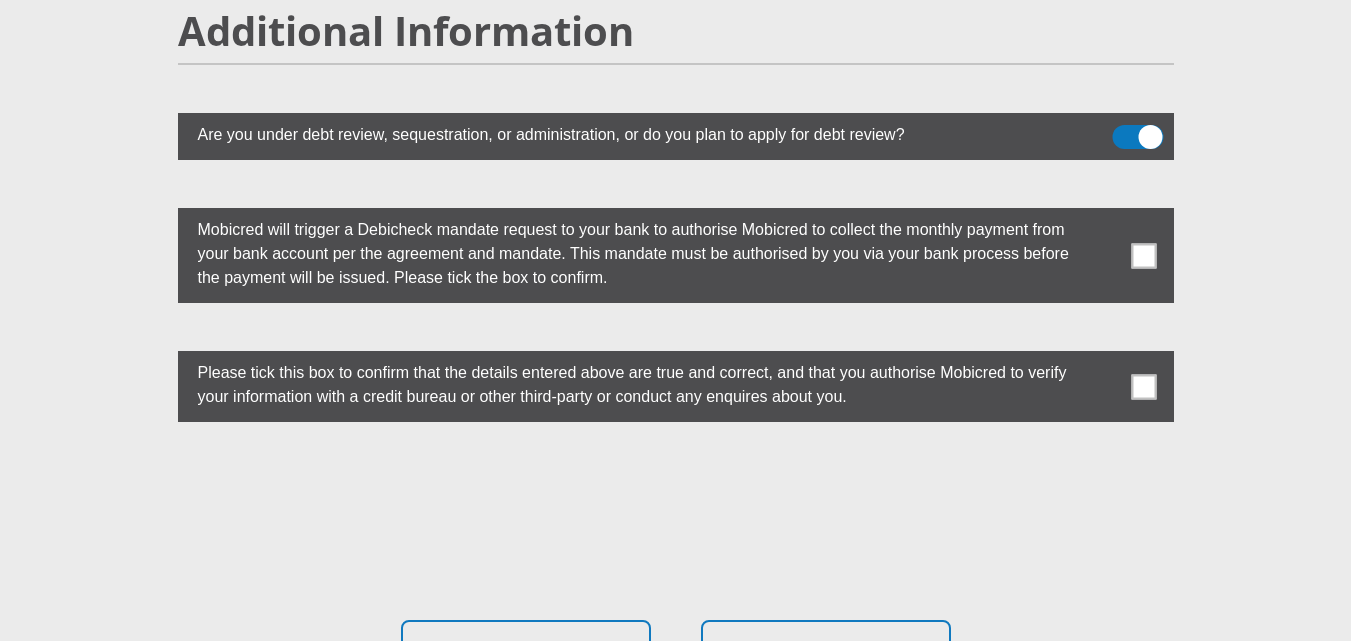 click at bounding box center (1143, 255) 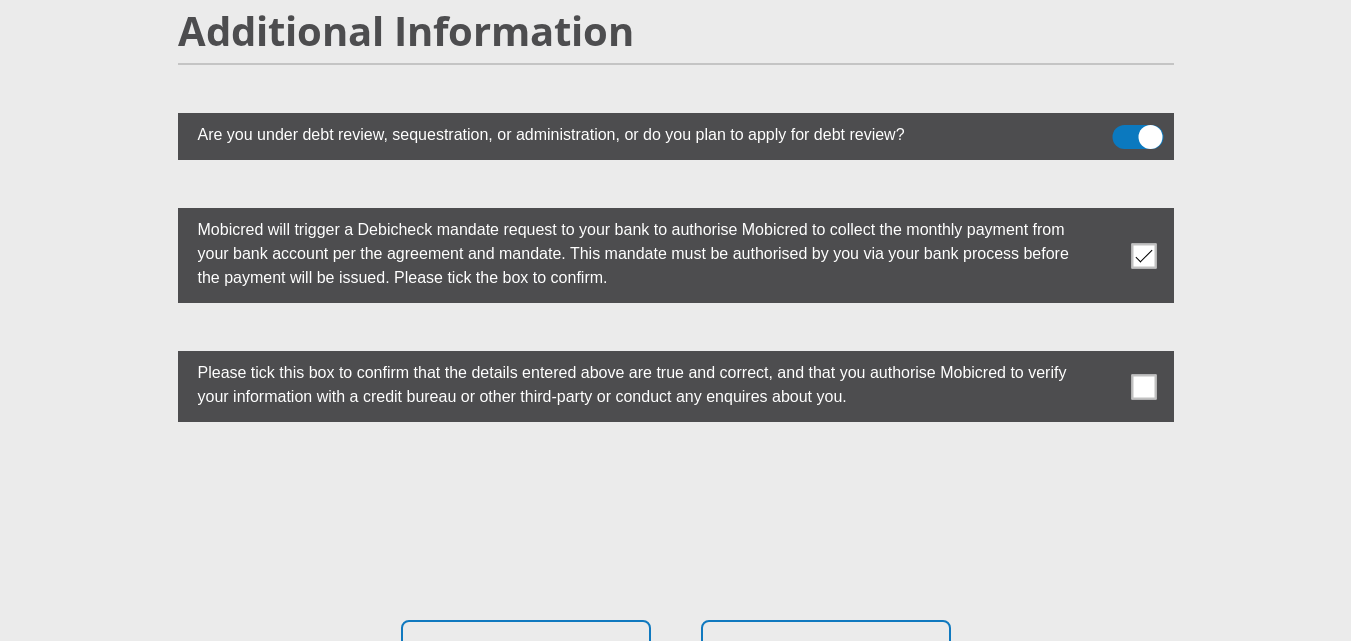 click at bounding box center (1143, 386) 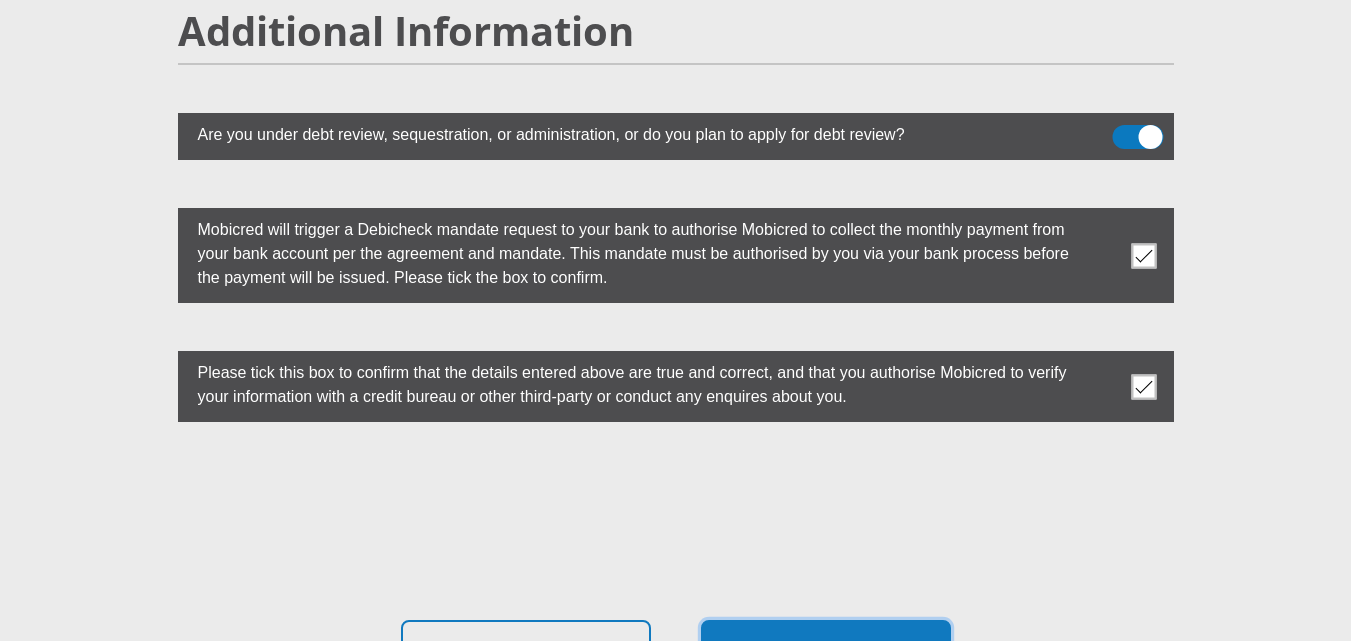 click on "Proceed" at bounding box center [826, 651] 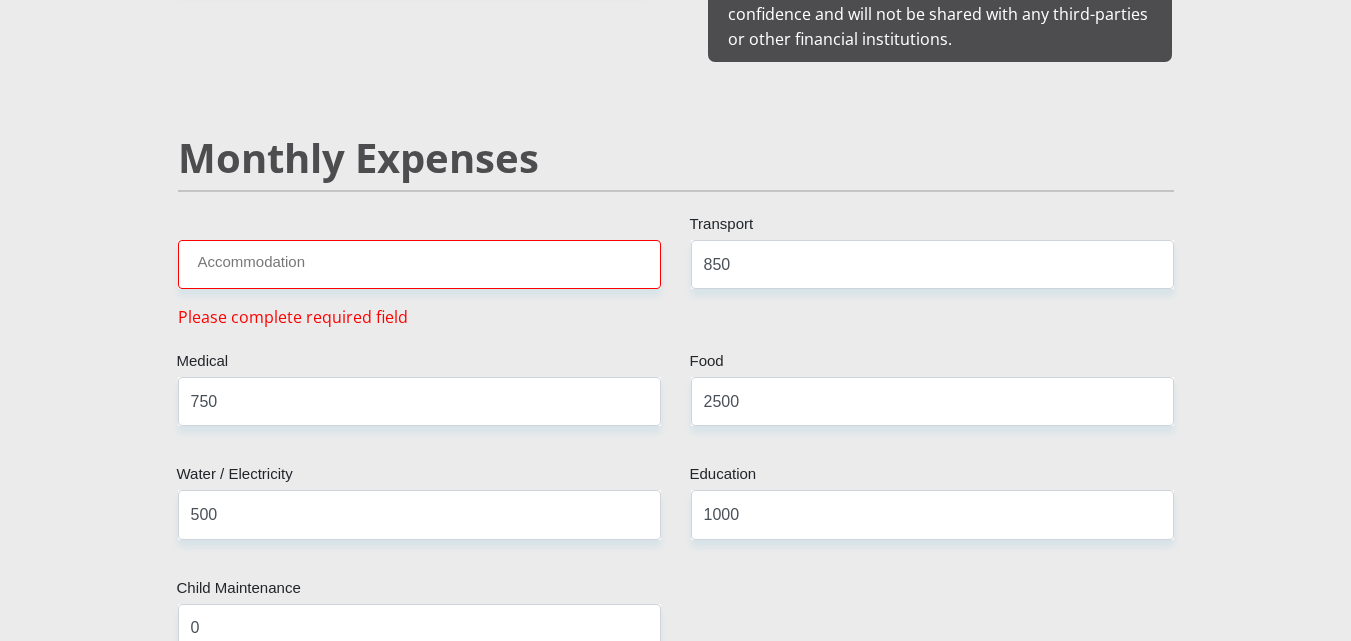 scroll, scrollTop: 2275, scrollLeft: 0, axis: vertical 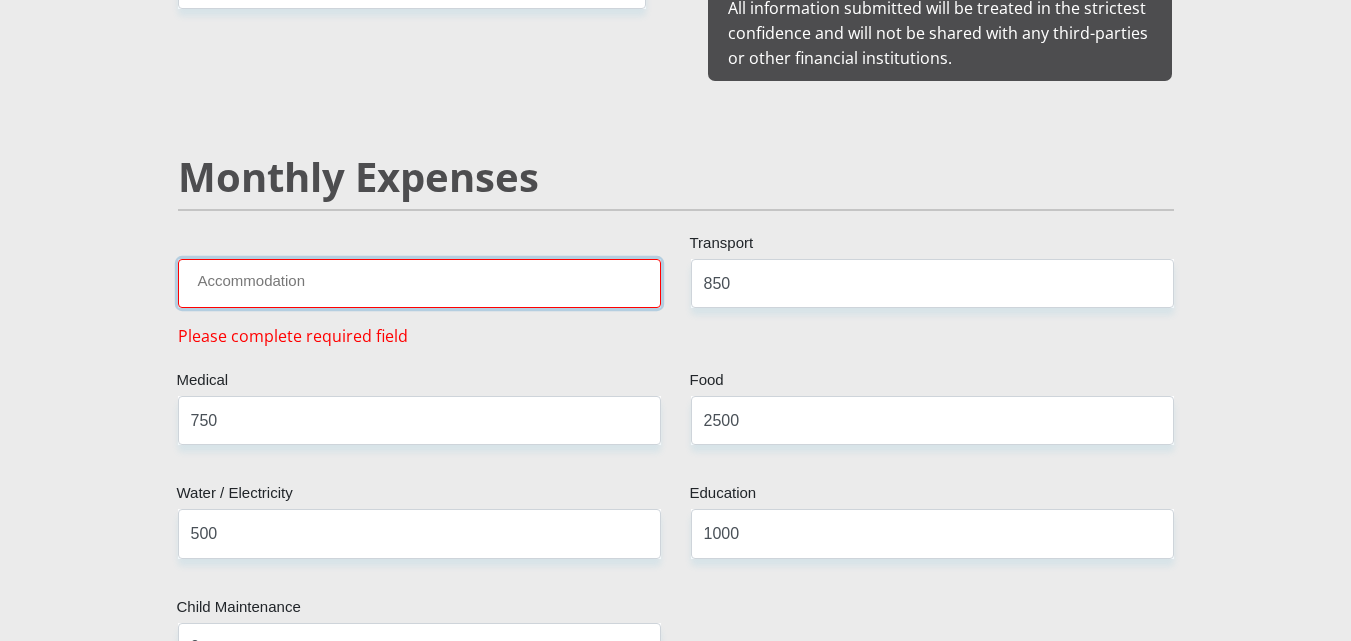 click on "Accommodation" at bounding box center [419, 283] 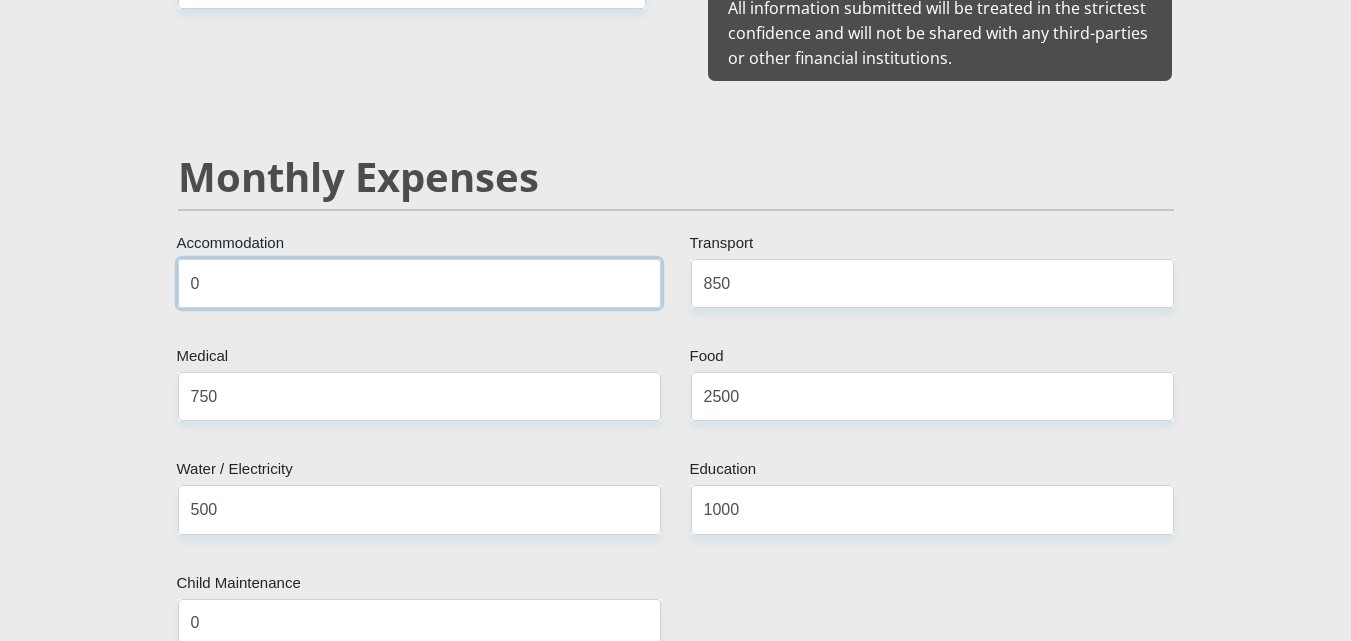 type on "0" 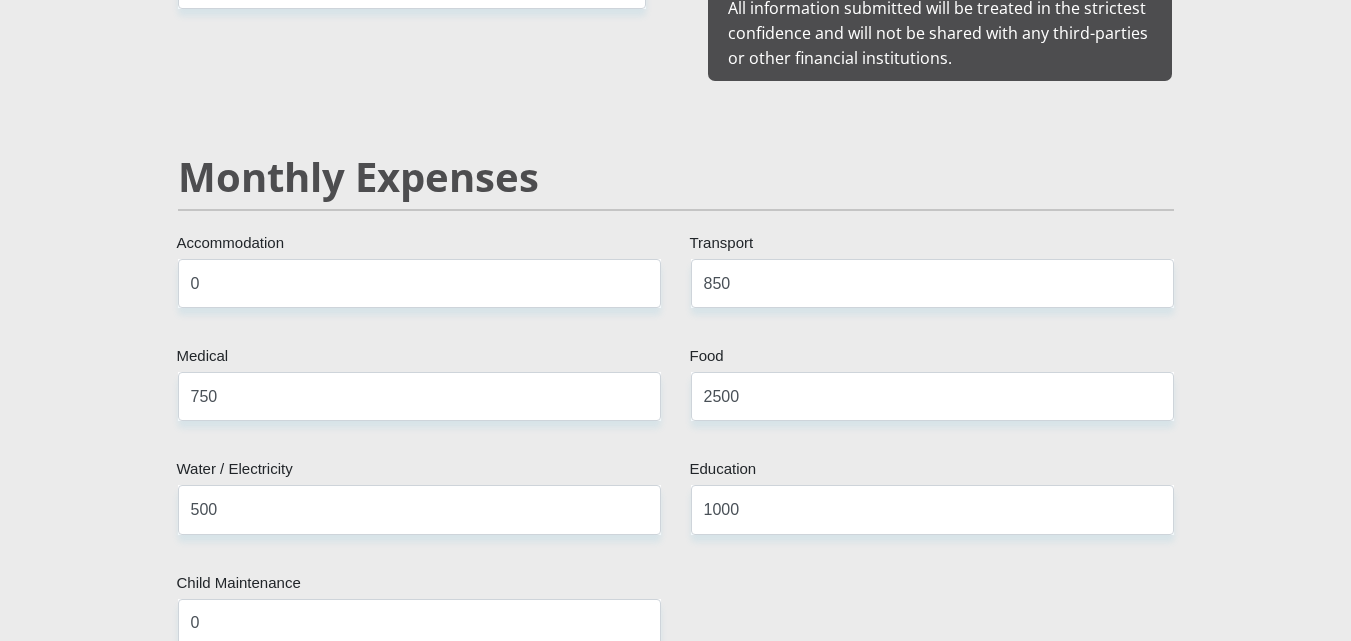 drag, startPoint x: 1350, startPoint y: 256, endPoint x: 1354, endPoint y: 323, distance: 67.11929 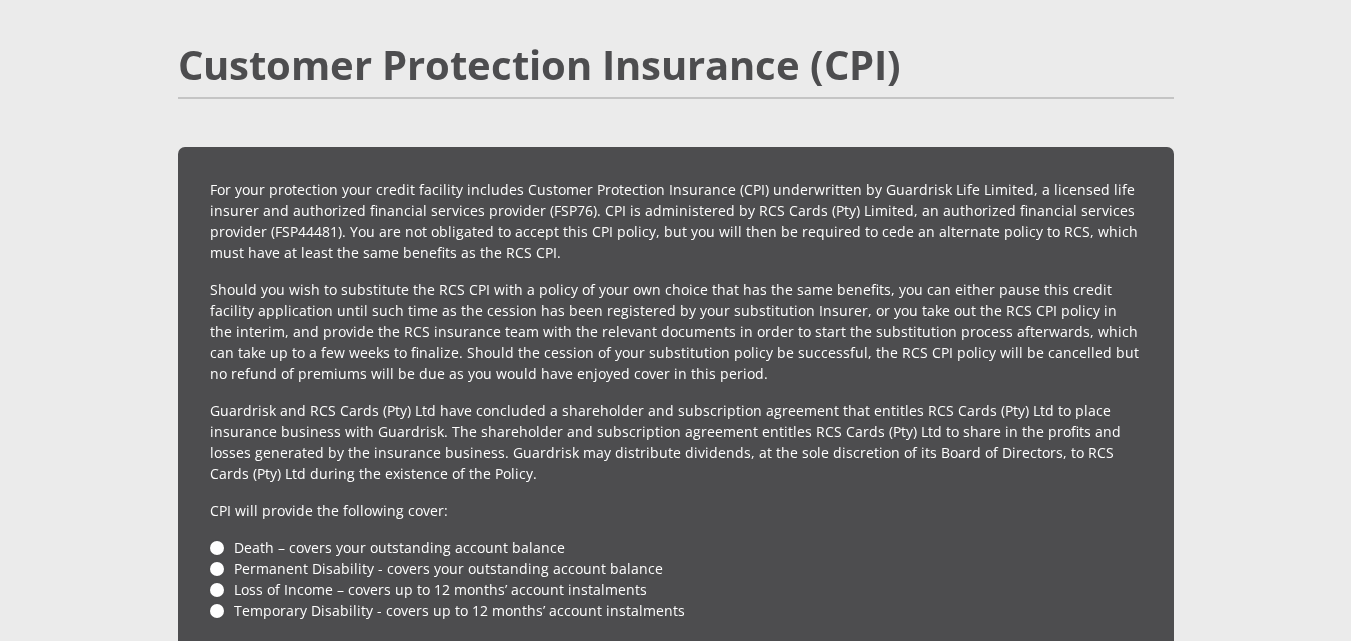 scroll, scrollTop: 5725, scrollLeft: 0, axis: vertical 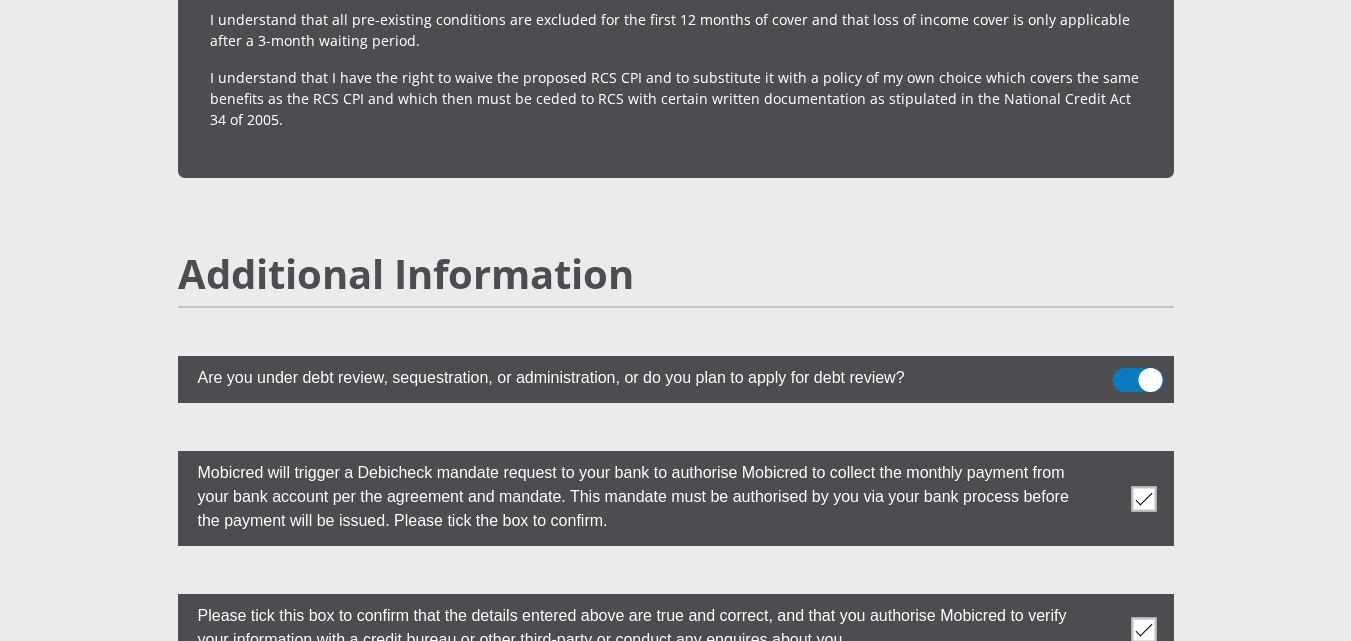 click at bounding box center [1137, 380] 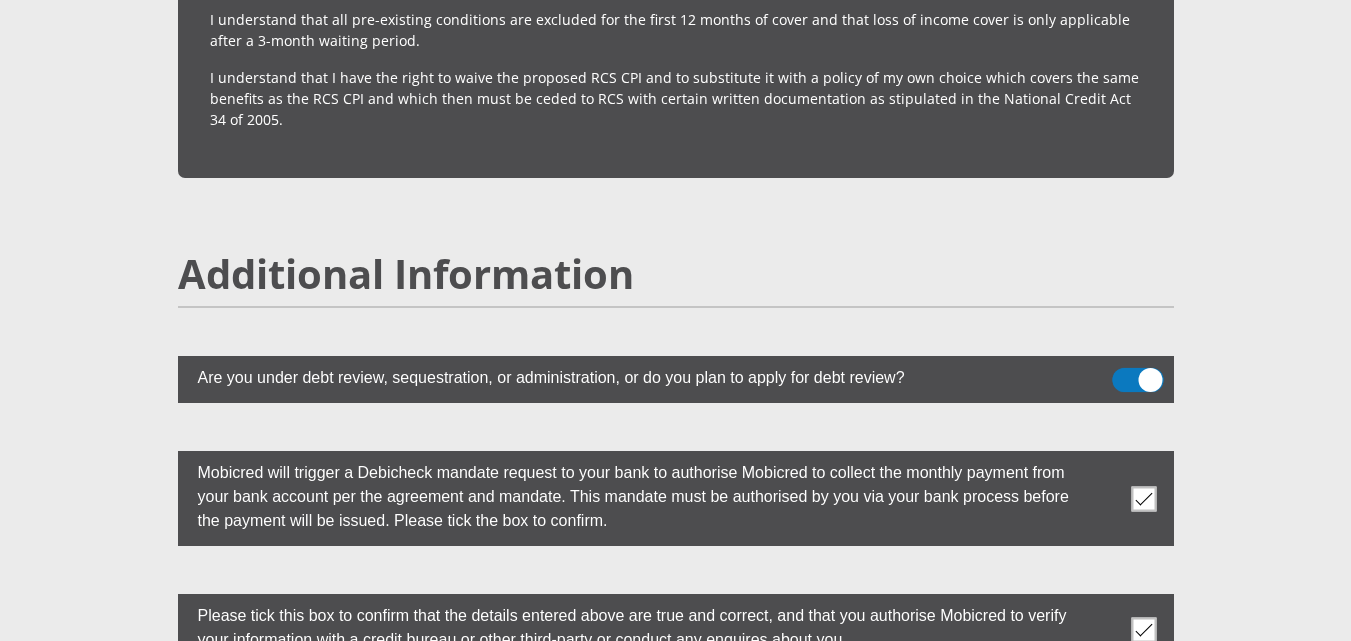 click at bounding box center [1124, 373] 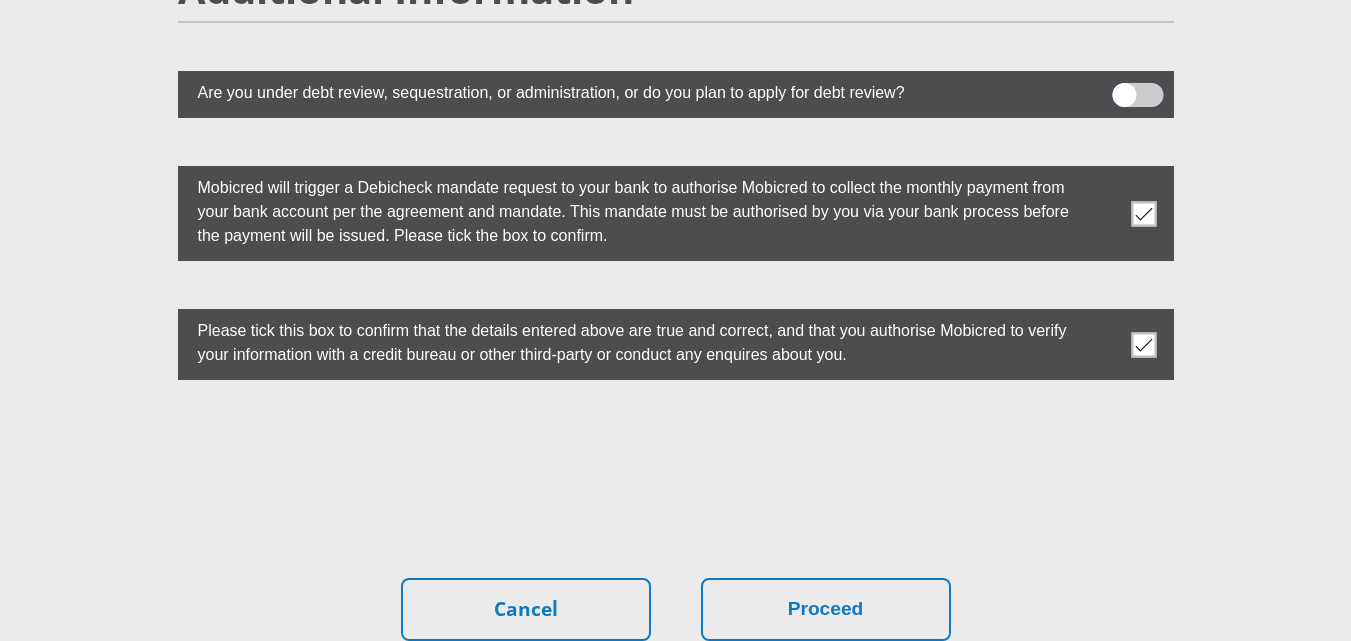 scroll, scrollTop: 5588, scrollLeft: 0, axis: vertical 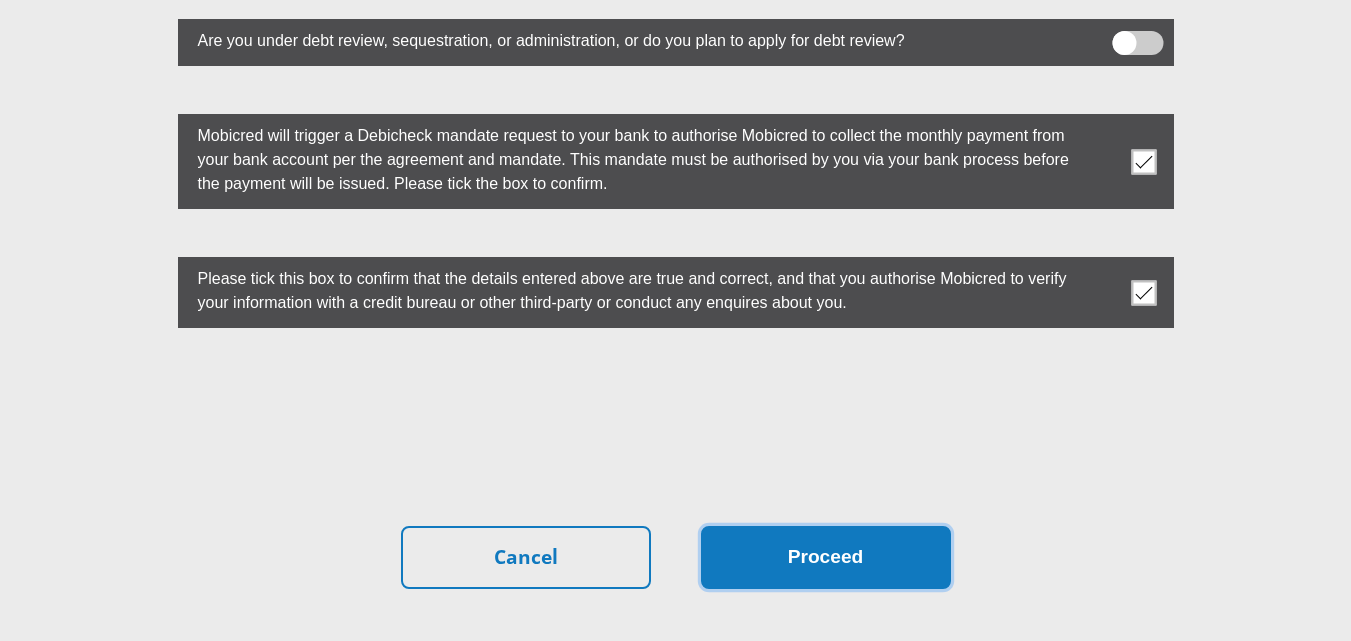 click on "Proceed" at bounding box center (826, 557) 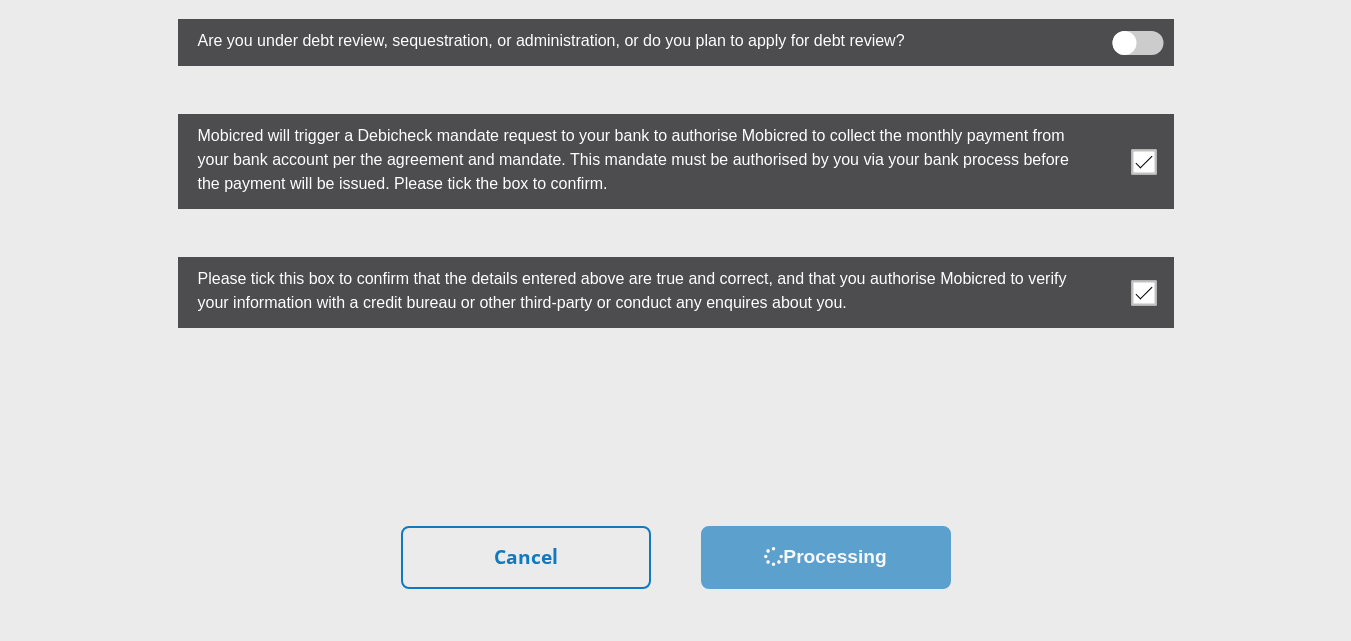 scroll, scrollTop: 0, scrollLeft: 0, axis: both 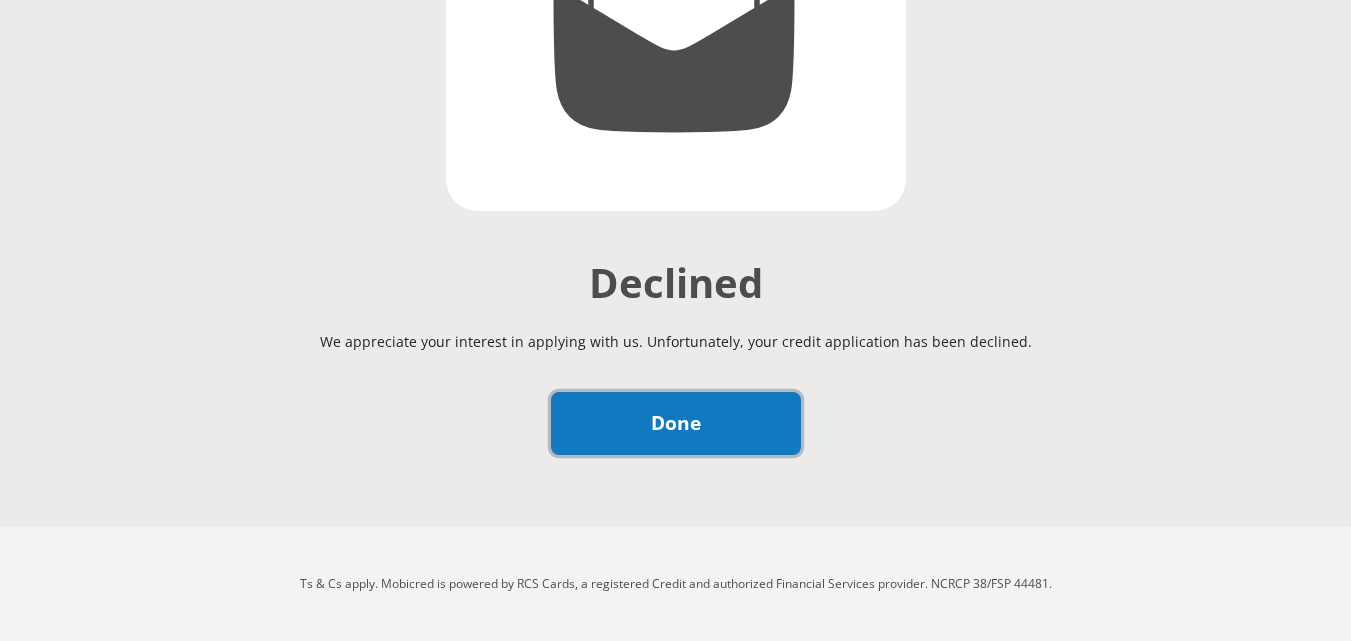 click on "Done" at bounding box center [676, 423] 